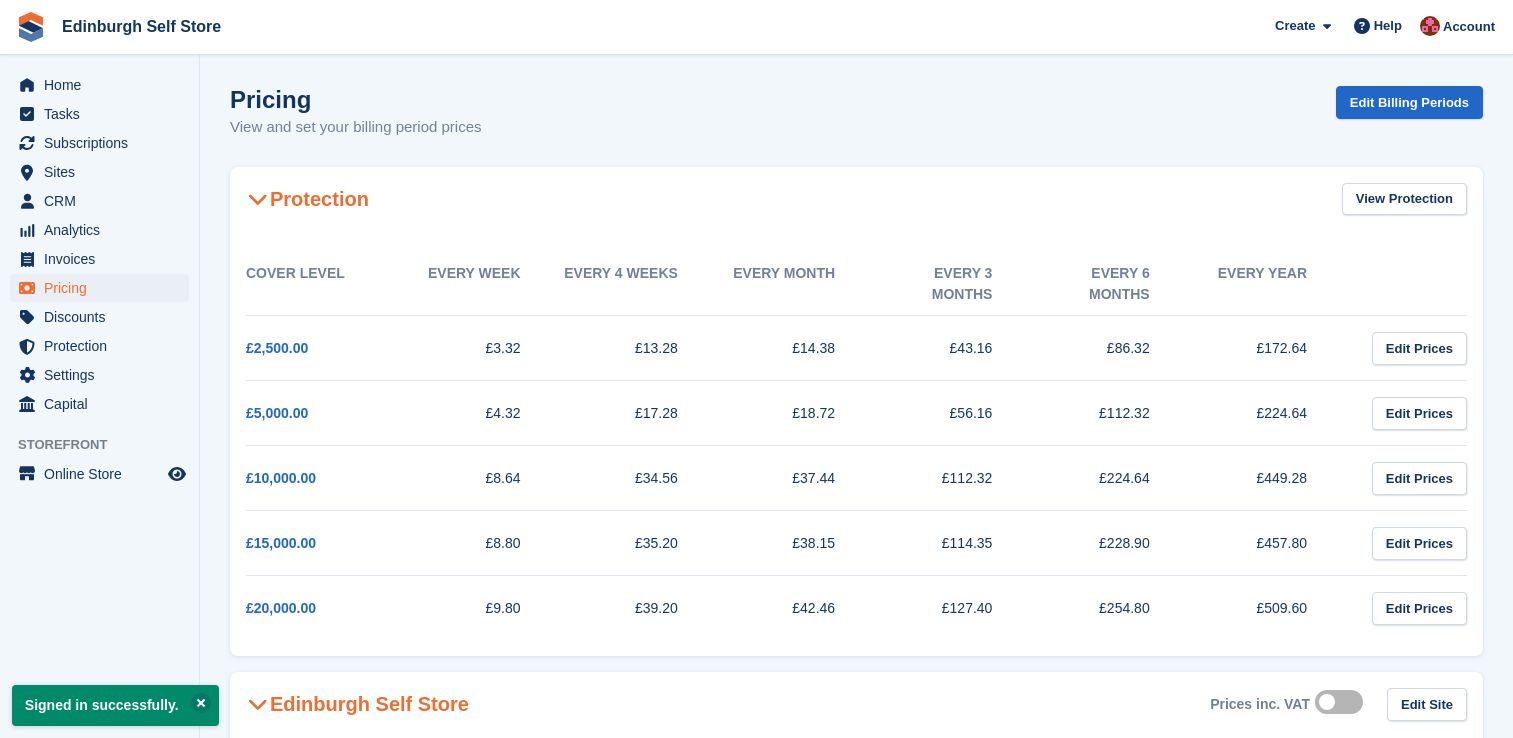 scroll, scrollTop: 0, scrollLeft: 0, axis: both 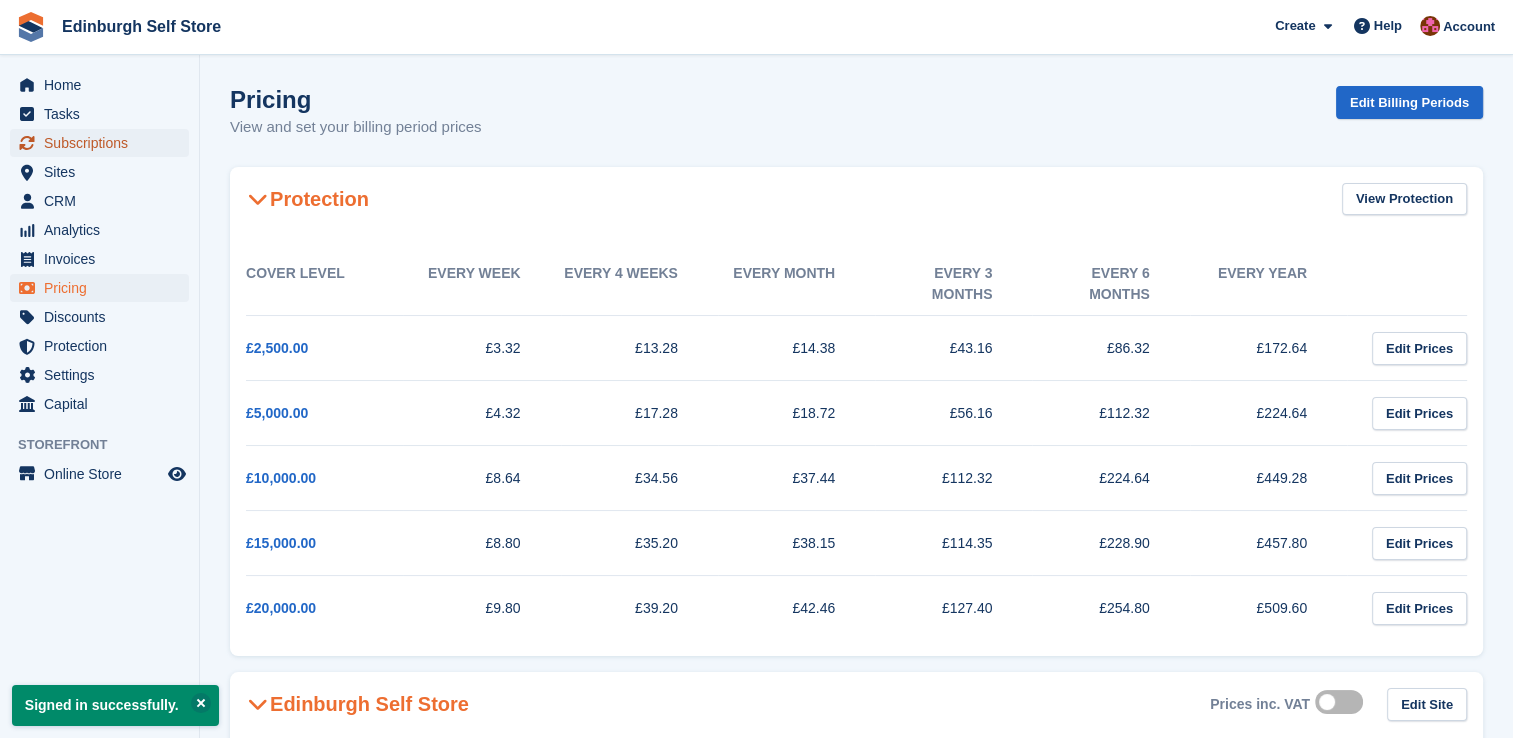 click on "Subscriptions" at bounding box center [104, 143] 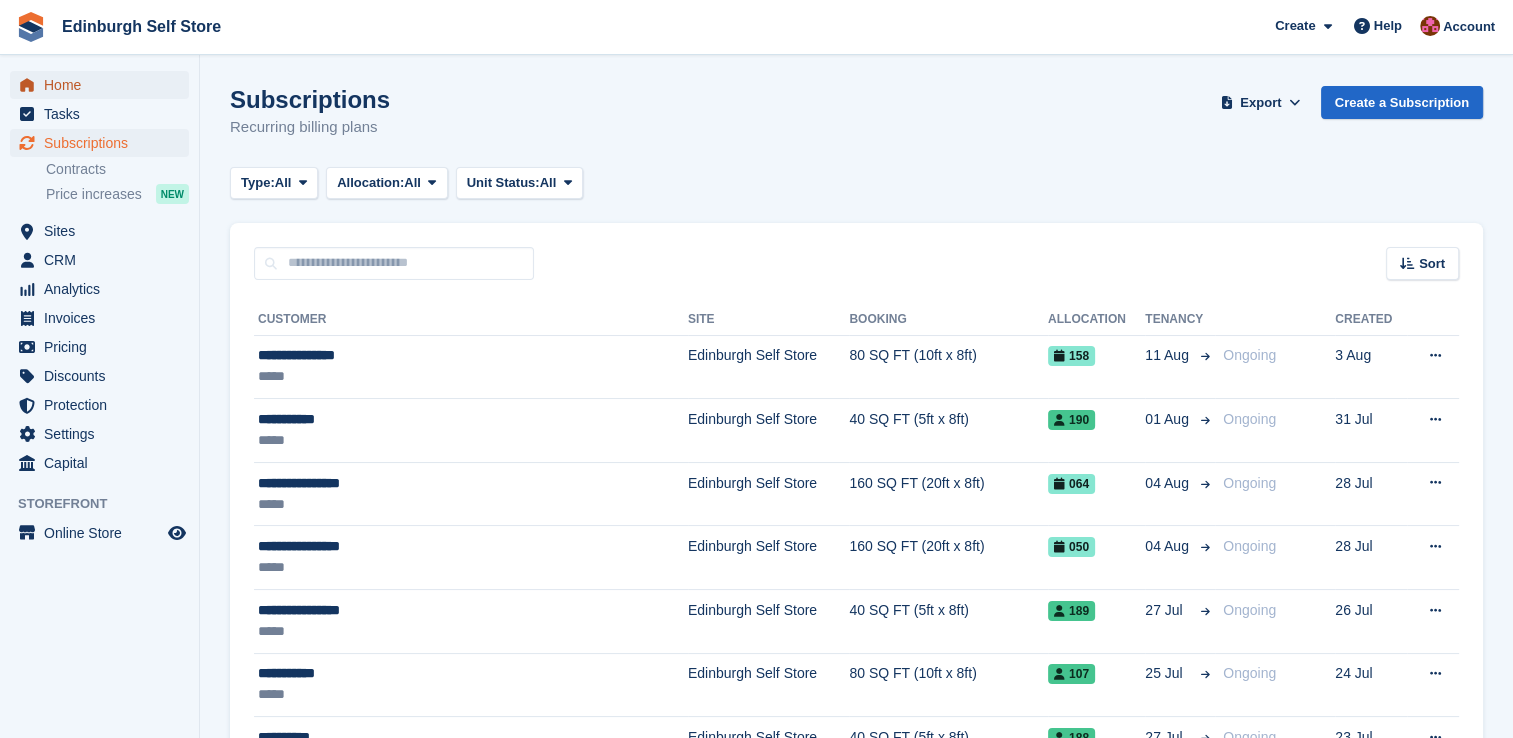 click on "Home" at bounding box center (104, 85) 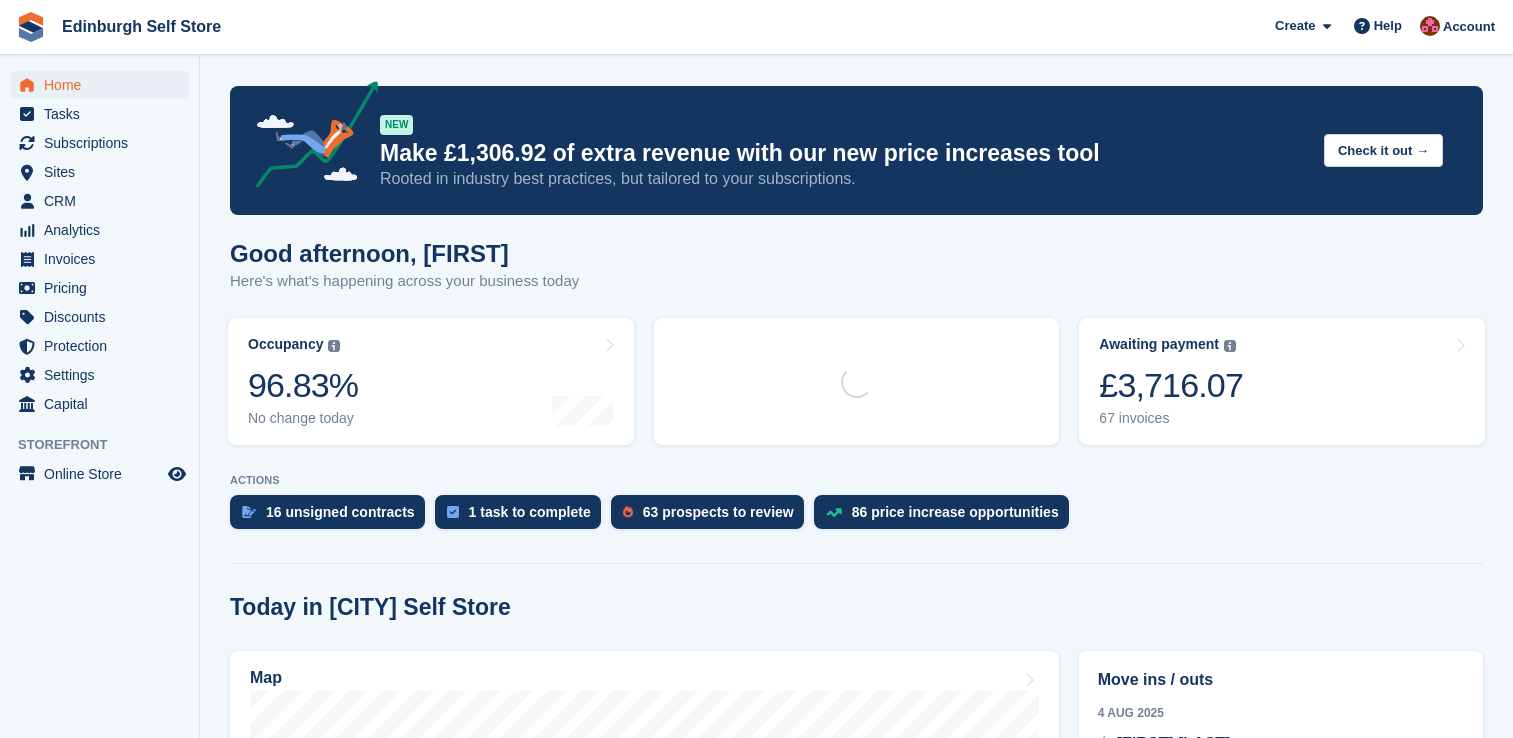 scroll, scrollTop: 0, scrollLeft: 0, axis: both 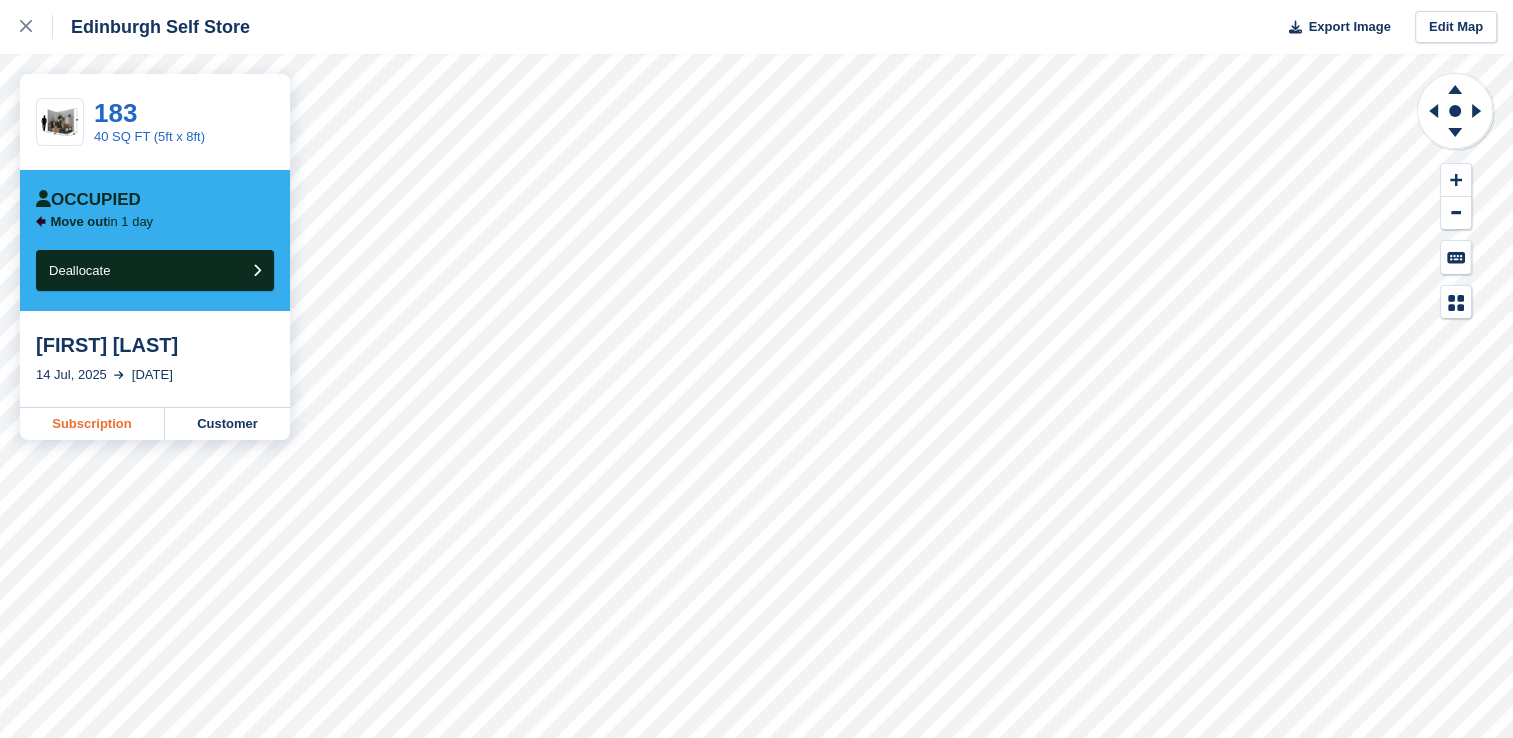 click on "Subscription" at bounding box center [92, 424] 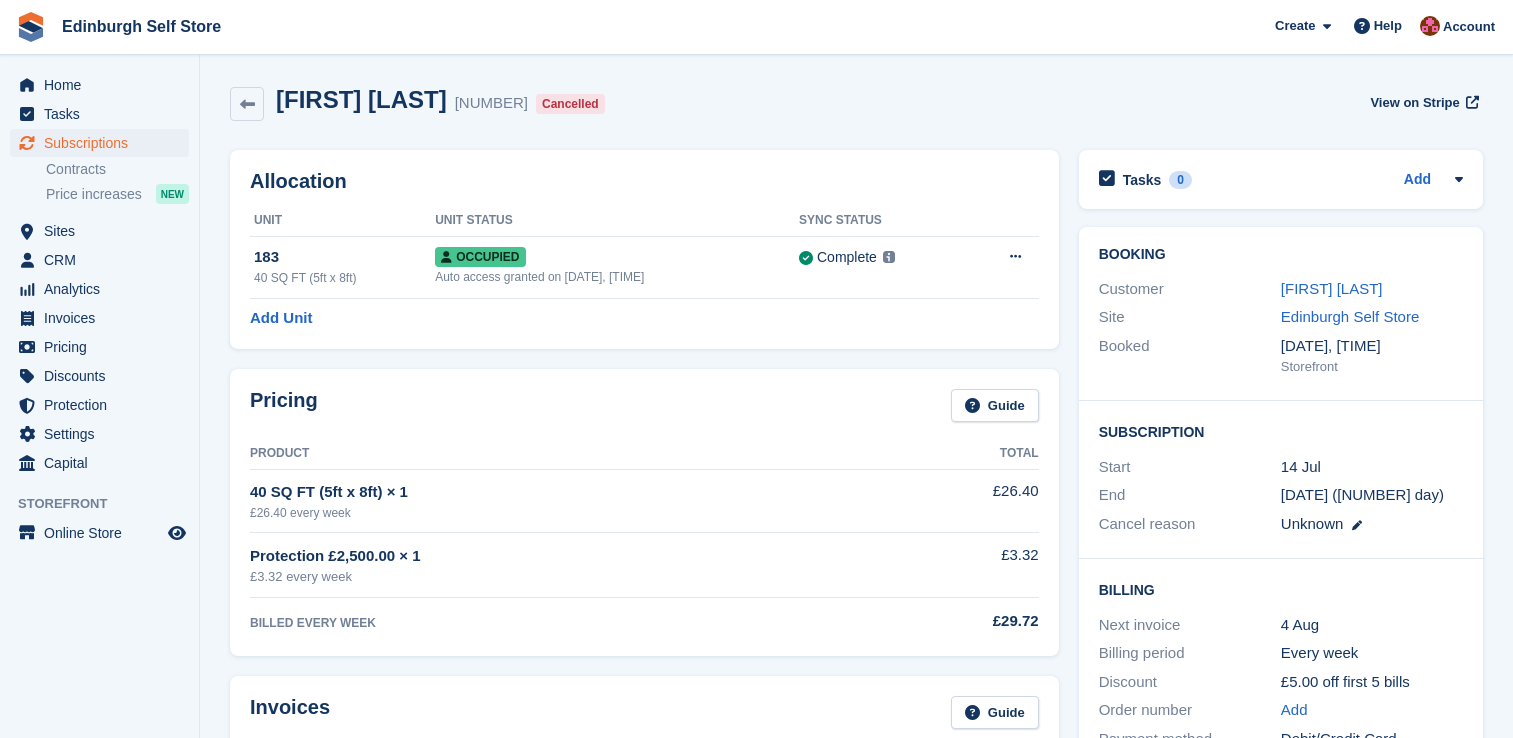 scroll, scrollTop: 0, scrollLeft: 0, axis: both 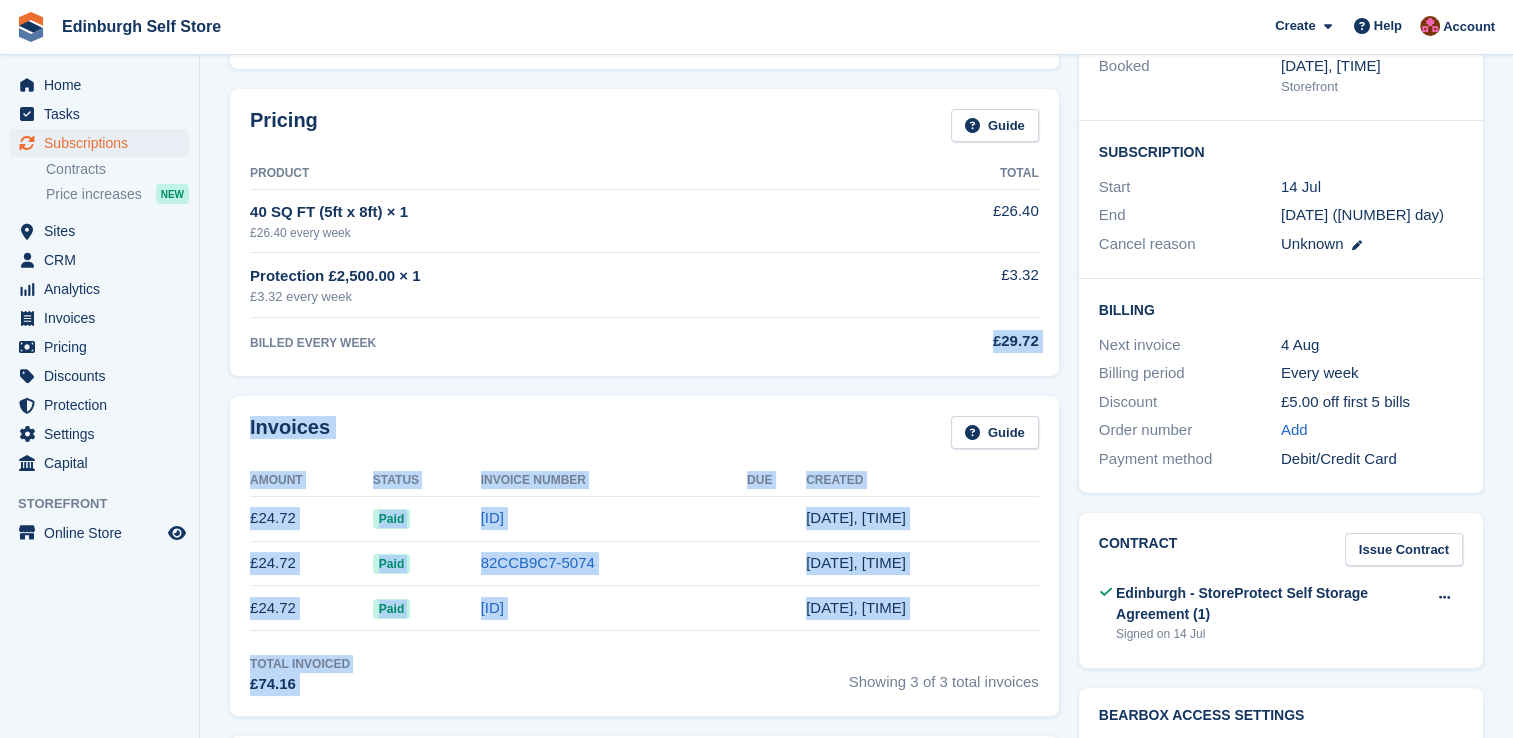 drag, startPoint x: 605, startPoint y: 658, endPoint x: 595, endPoint y: 320, distance: 338.1479 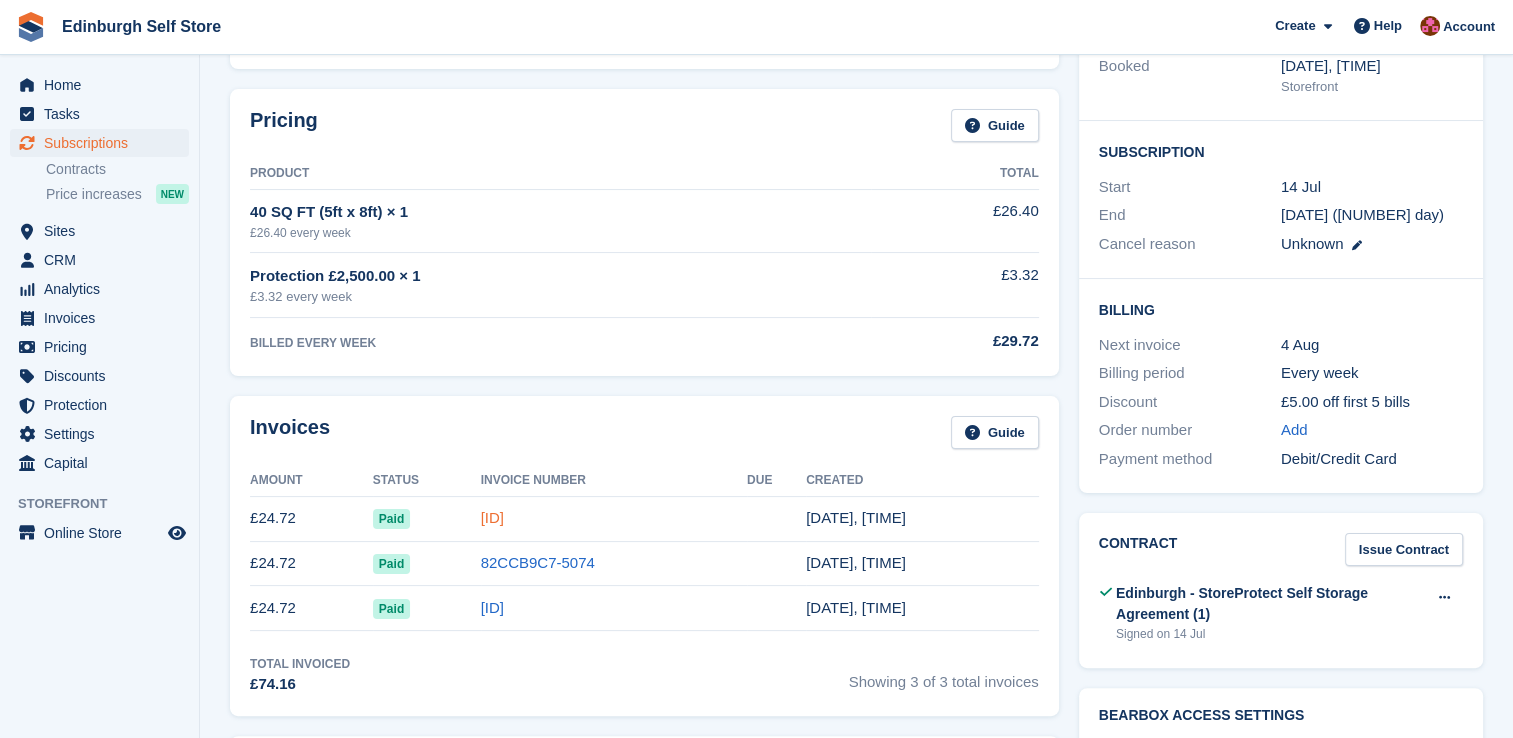 click on "82CCB9C7-5221" at bounding box center (492, 517) 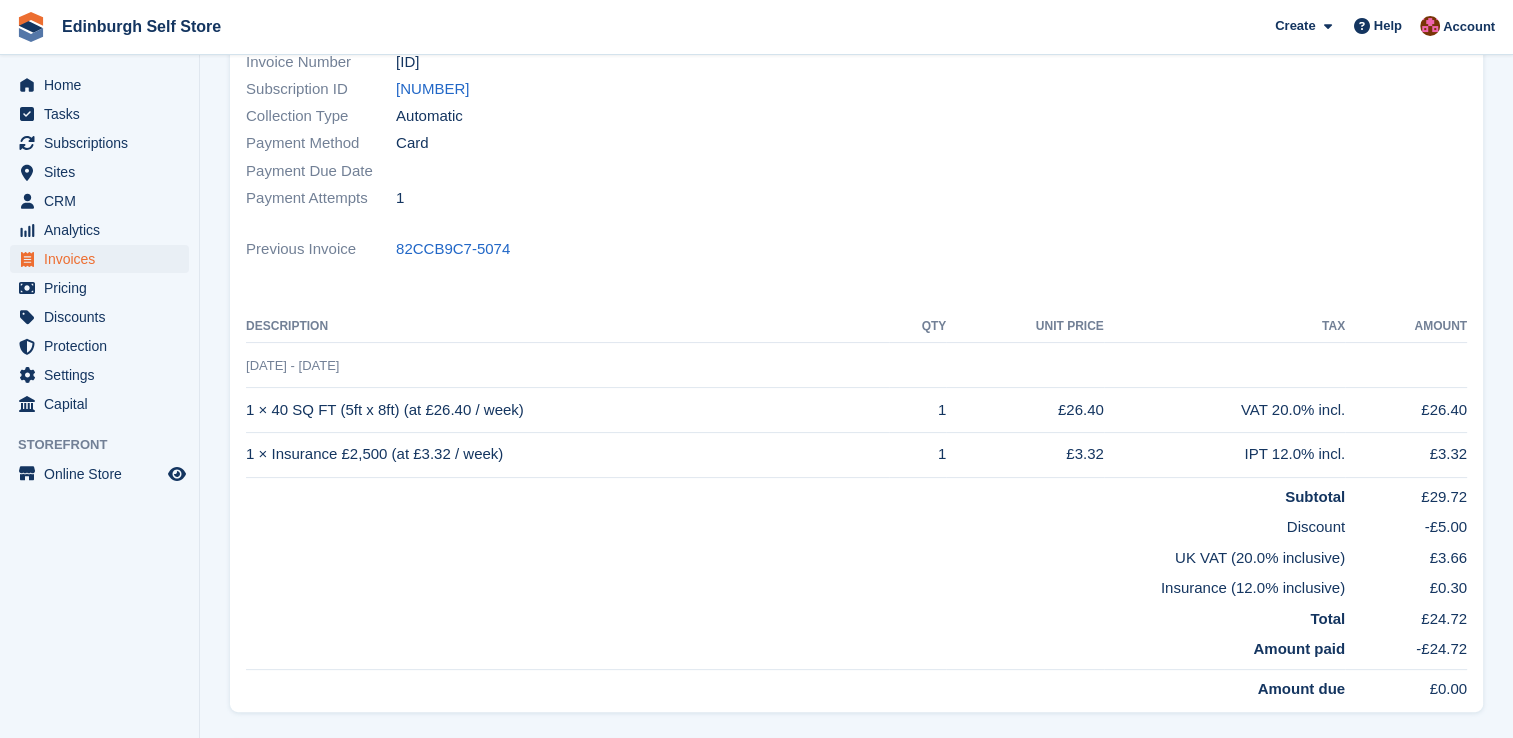 scroll, scrollTop: 0, scrollLeft: 0, axis: both 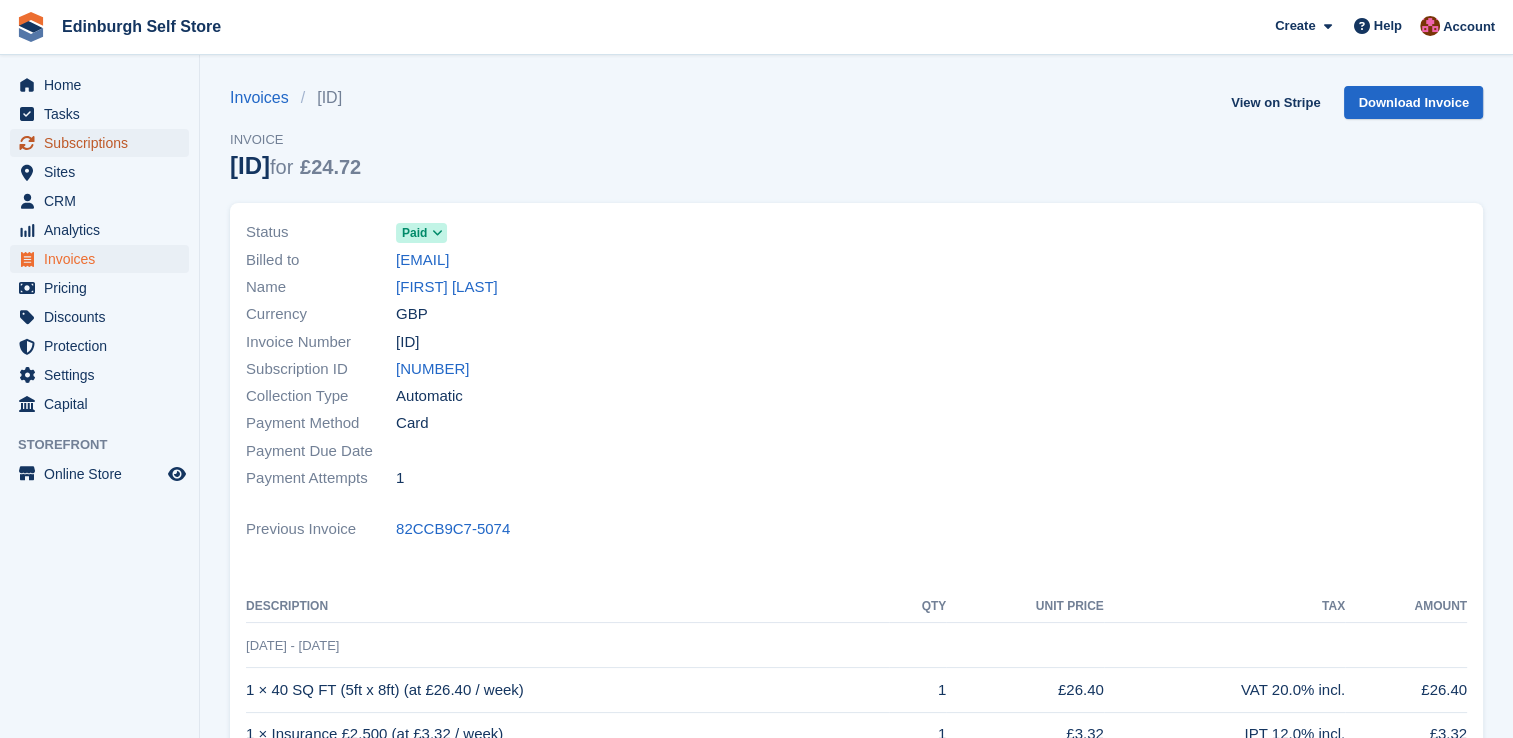 click on "Subscriptions" at bounding box center (104, 143) 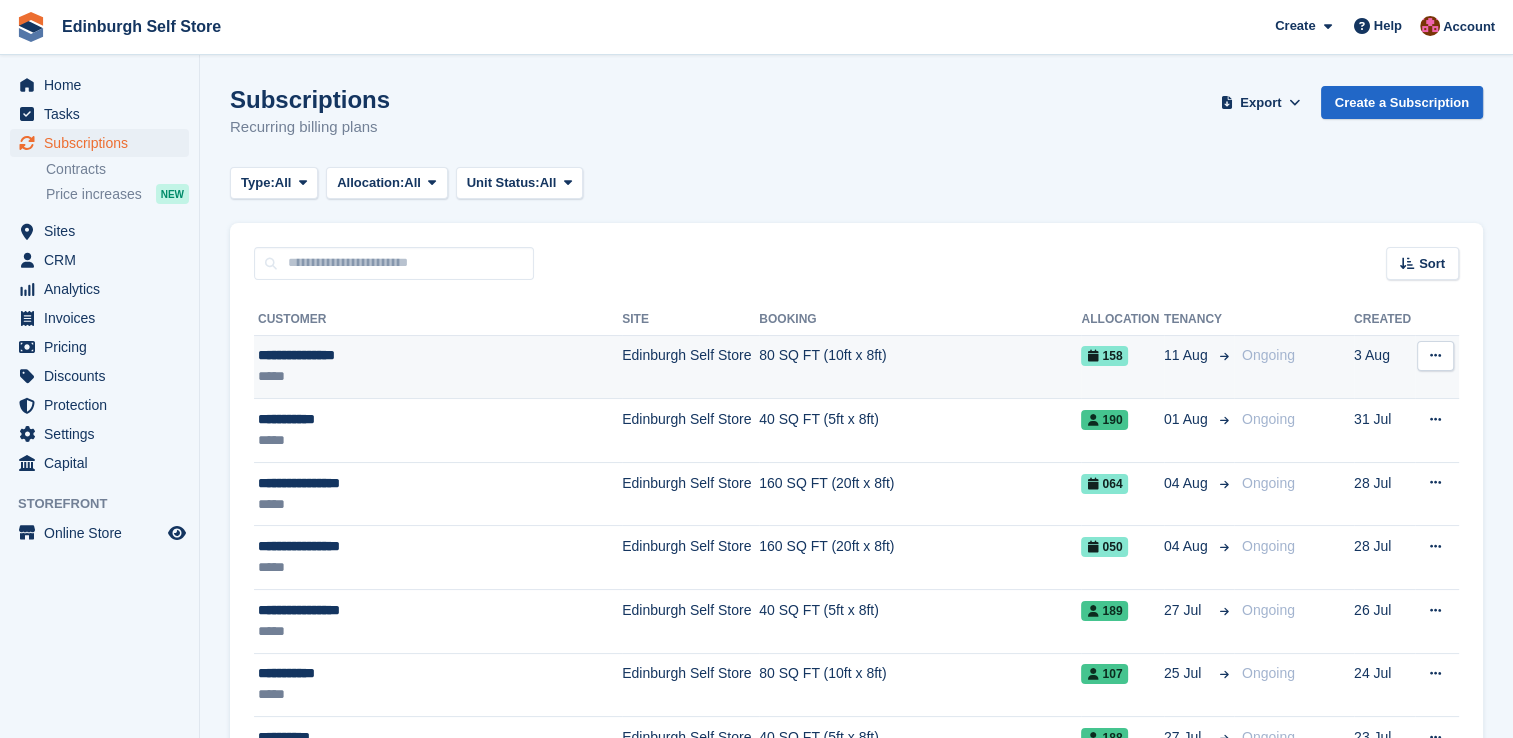 click on "Edinburgh Self Store" at bounding box center (690, 367) 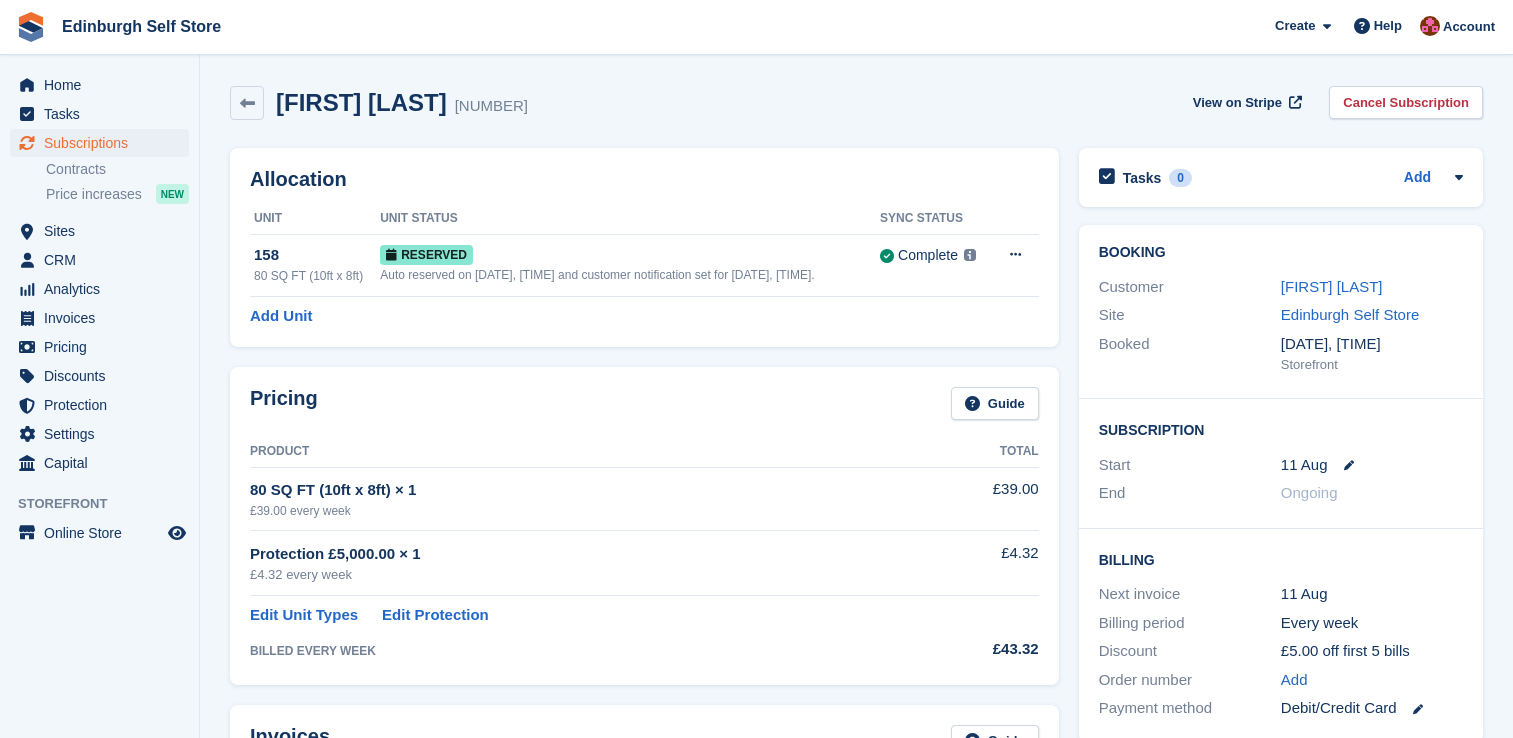 scroll, scrollTop: 0, scrollLeft: 0, axis: both 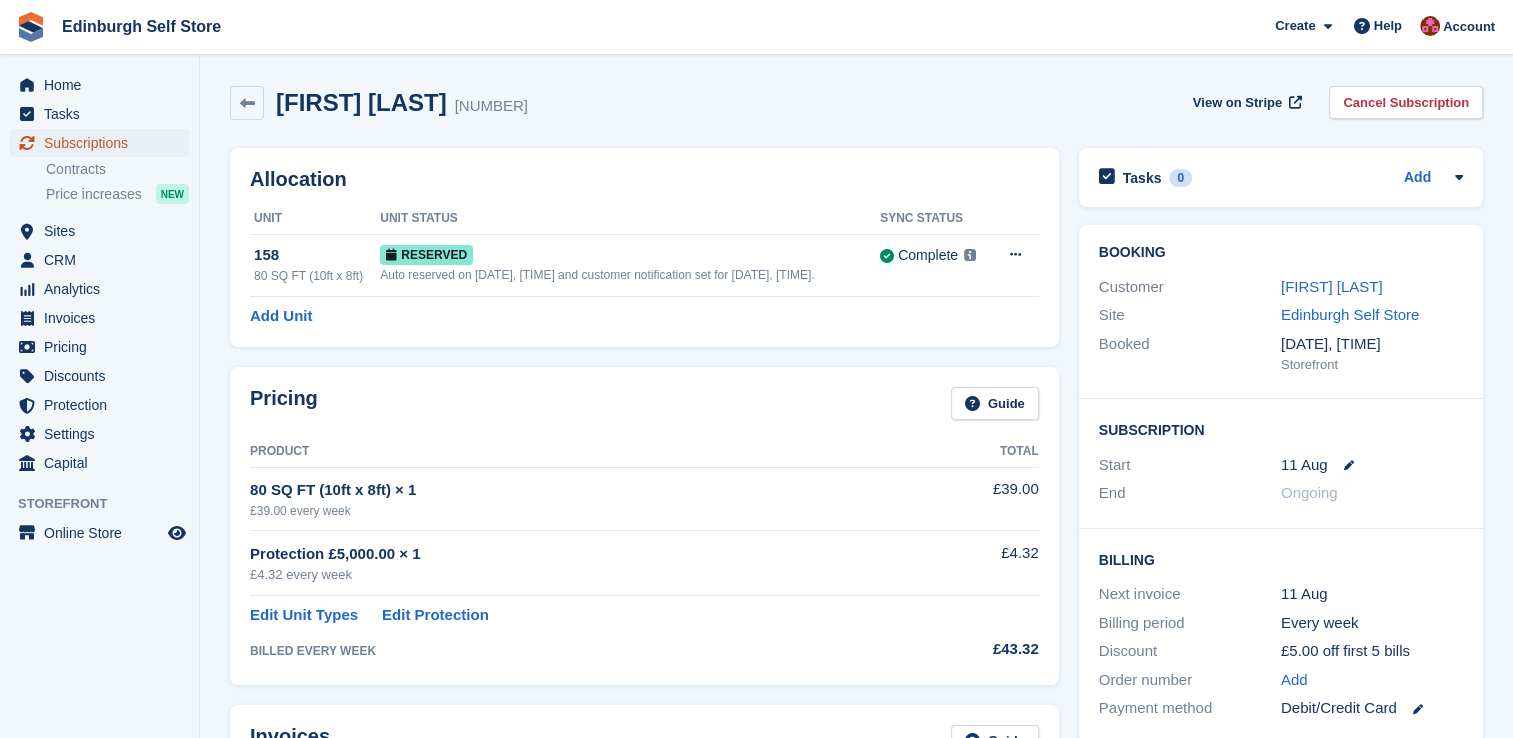 click on "Subscriptions" at bounding box center [104, 143] 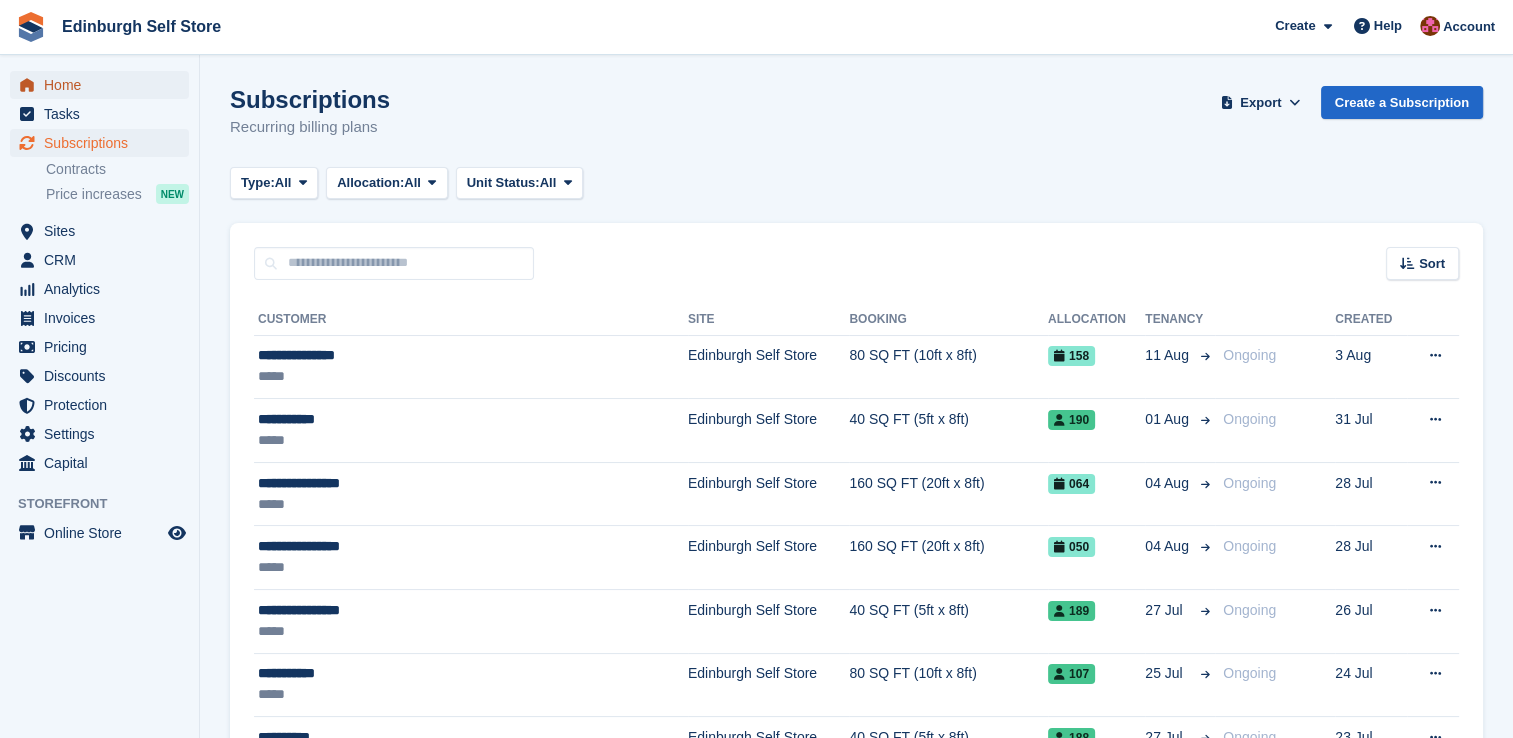 click on "Home" at bounding box center (104, 85) 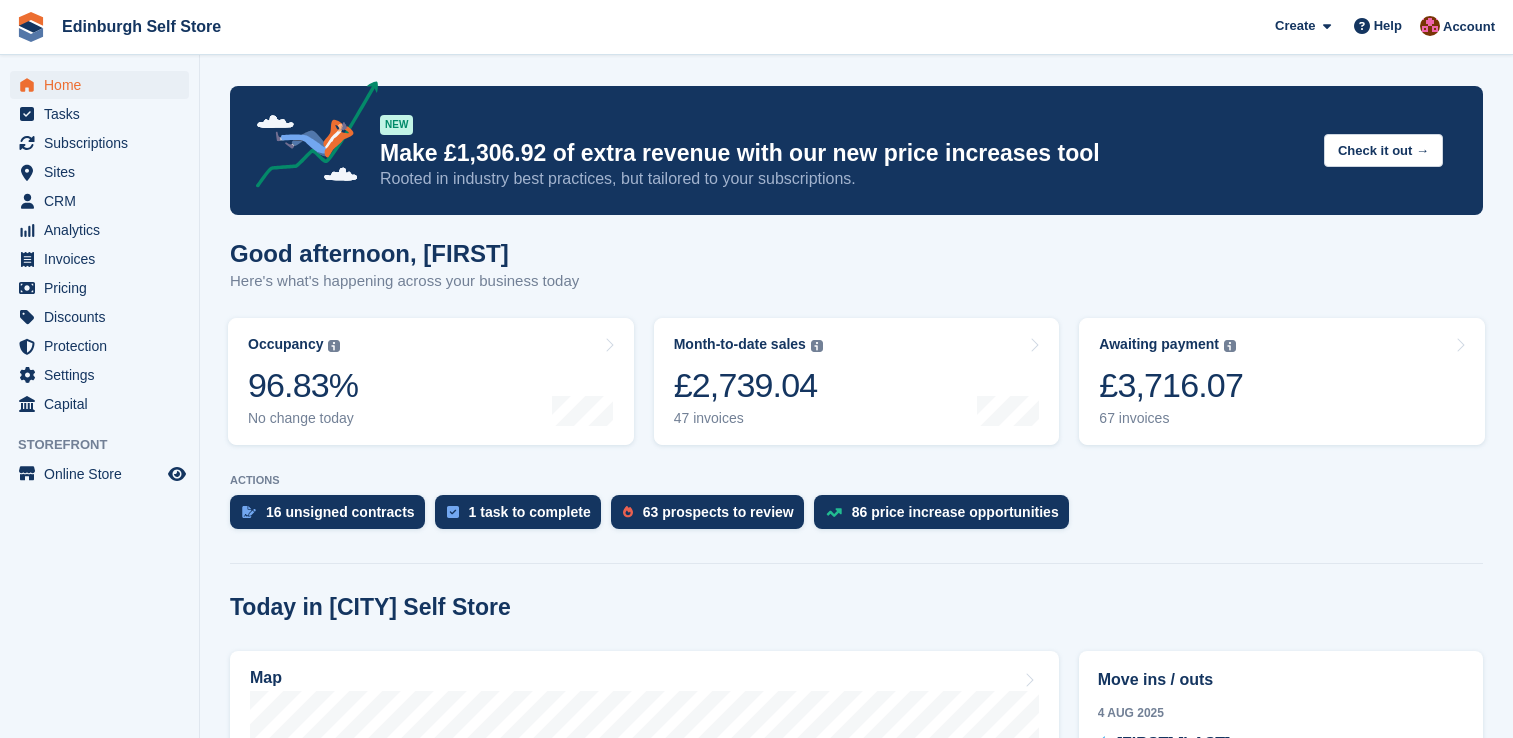 scroll, scrollTop: 0, scrollLeft: 0, axis: both 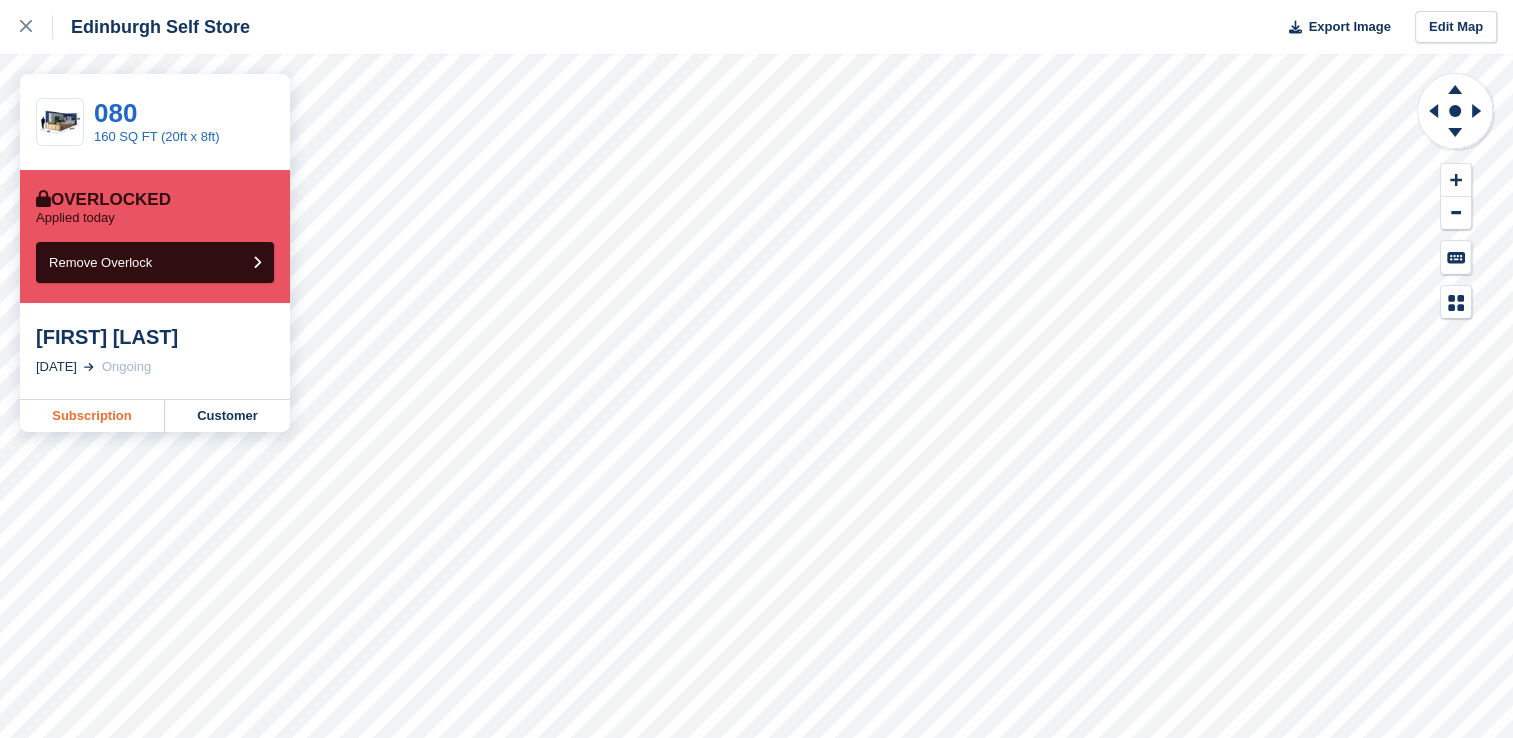 click on "Subscription" at bounding box center [92, 416] 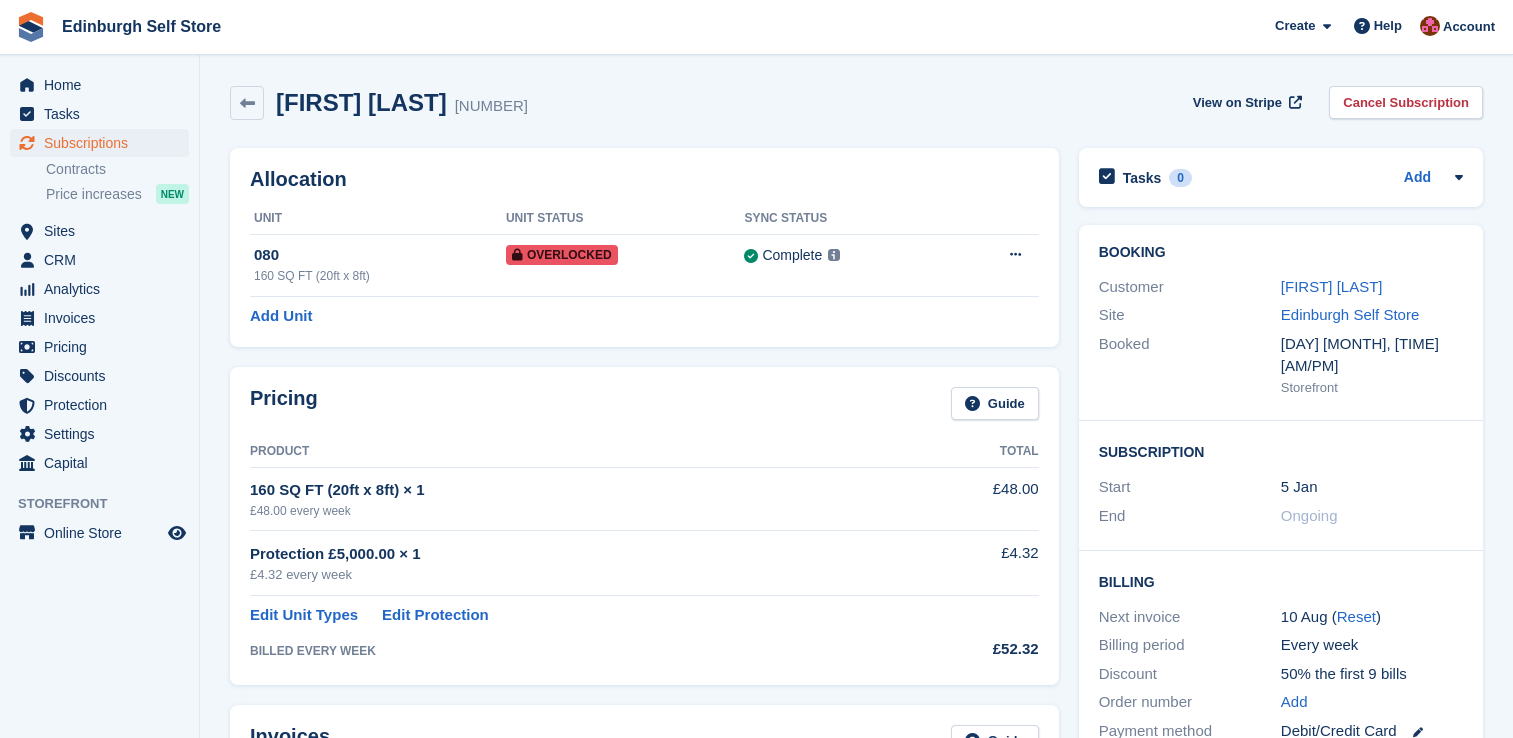 scroll, scrollTop: 0, scrollLeft: 0, axis: both 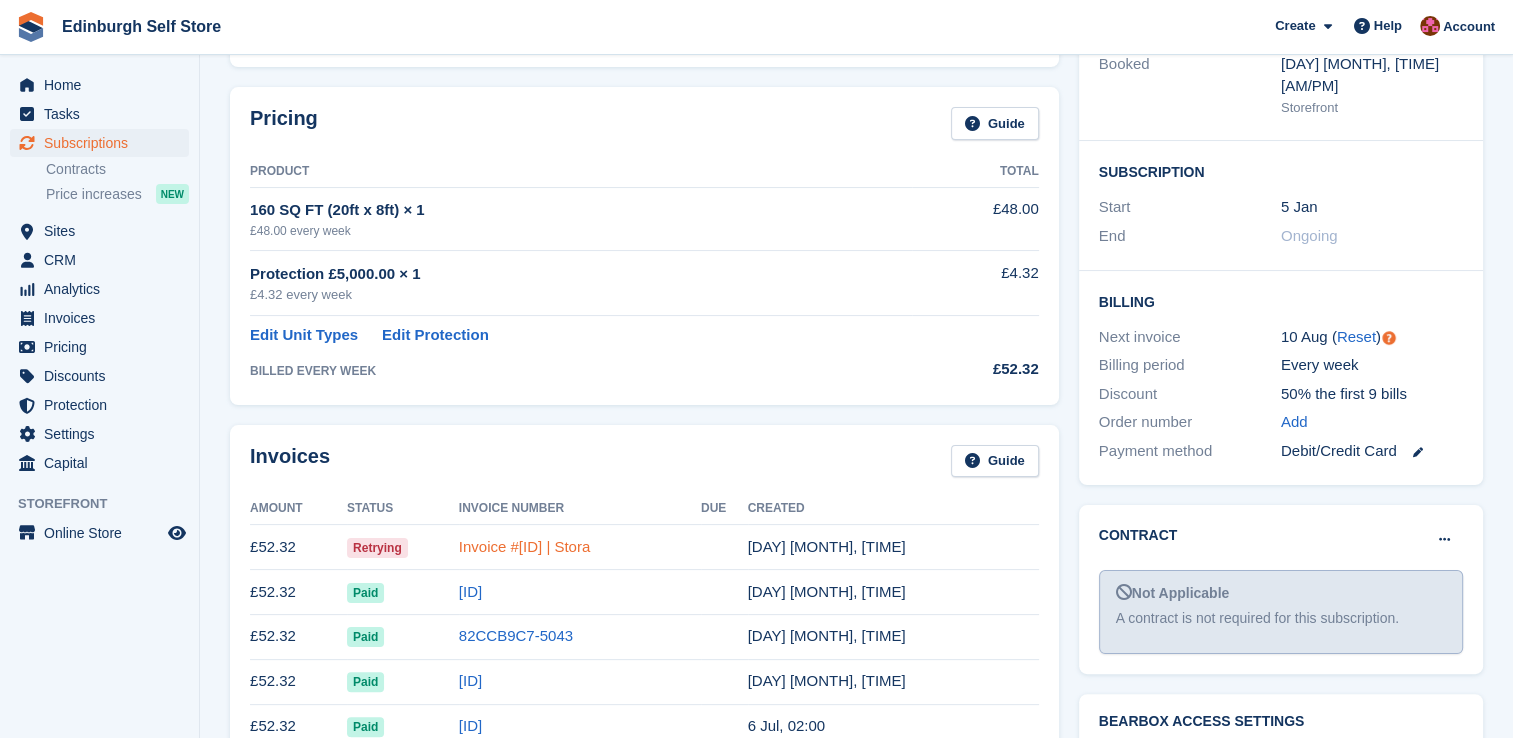 click on "82CCB9C7-5334" at bounding box center (524, 546) 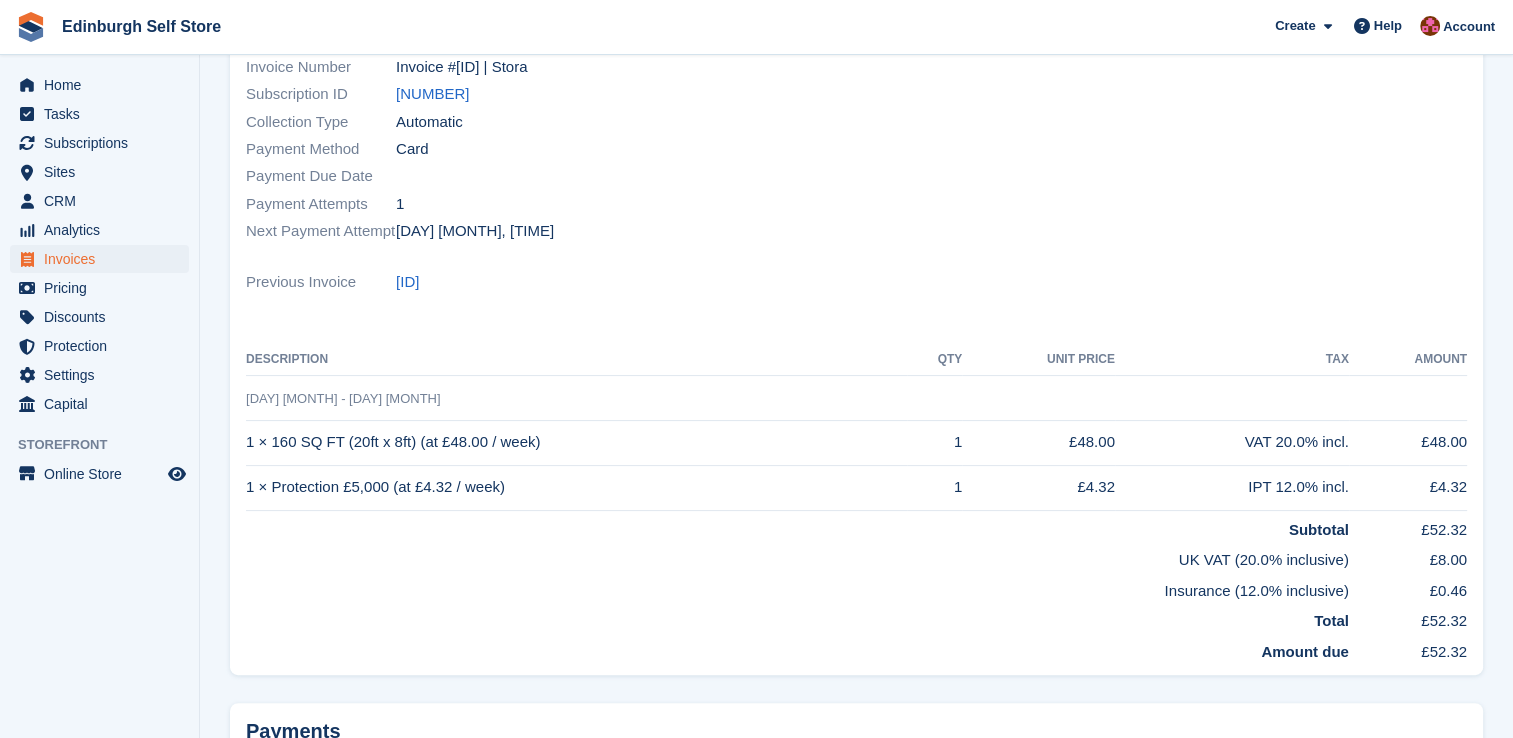 scroll, scrollTop: 0, scrollLeft: 0, axis: both 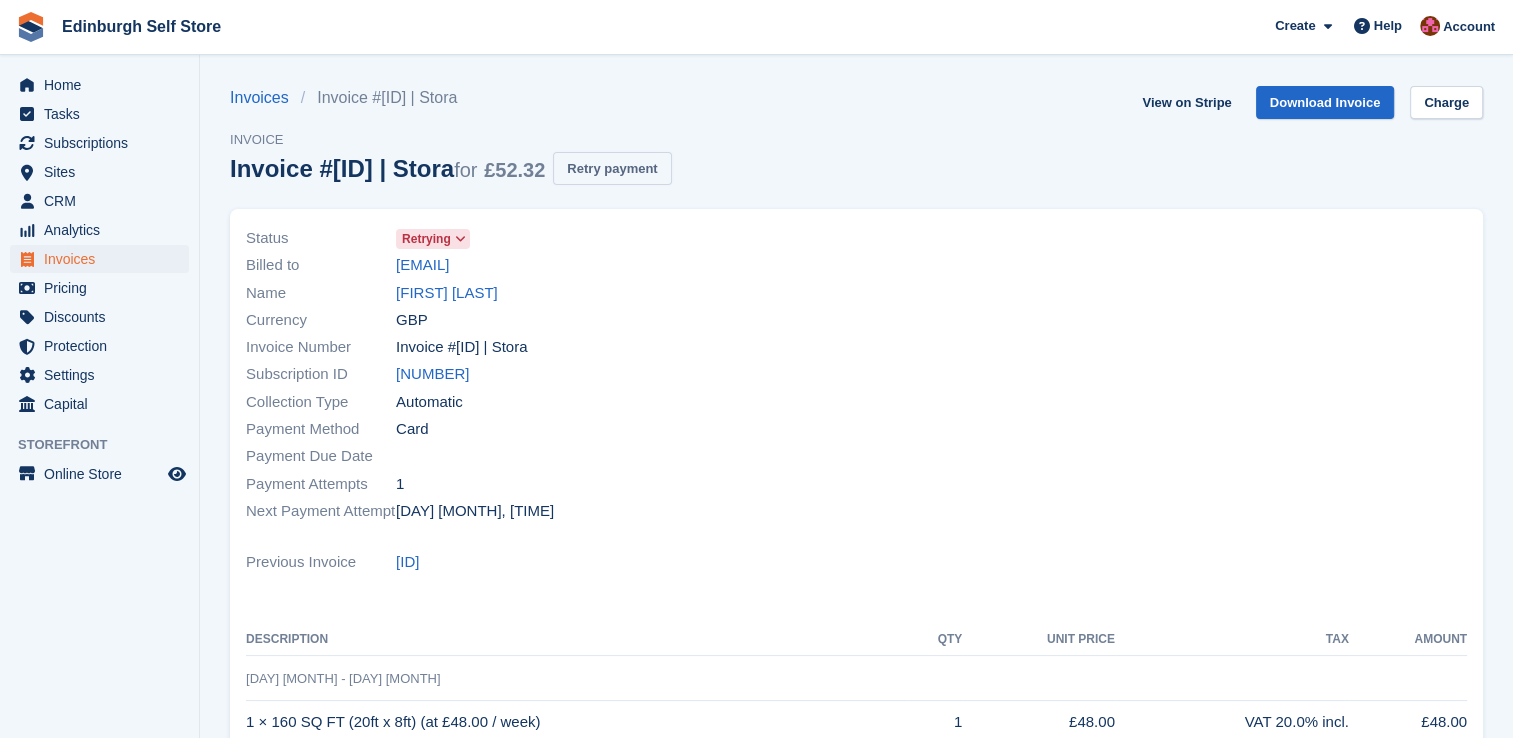 click on "Retry payment" at bounding box center (612, 168) 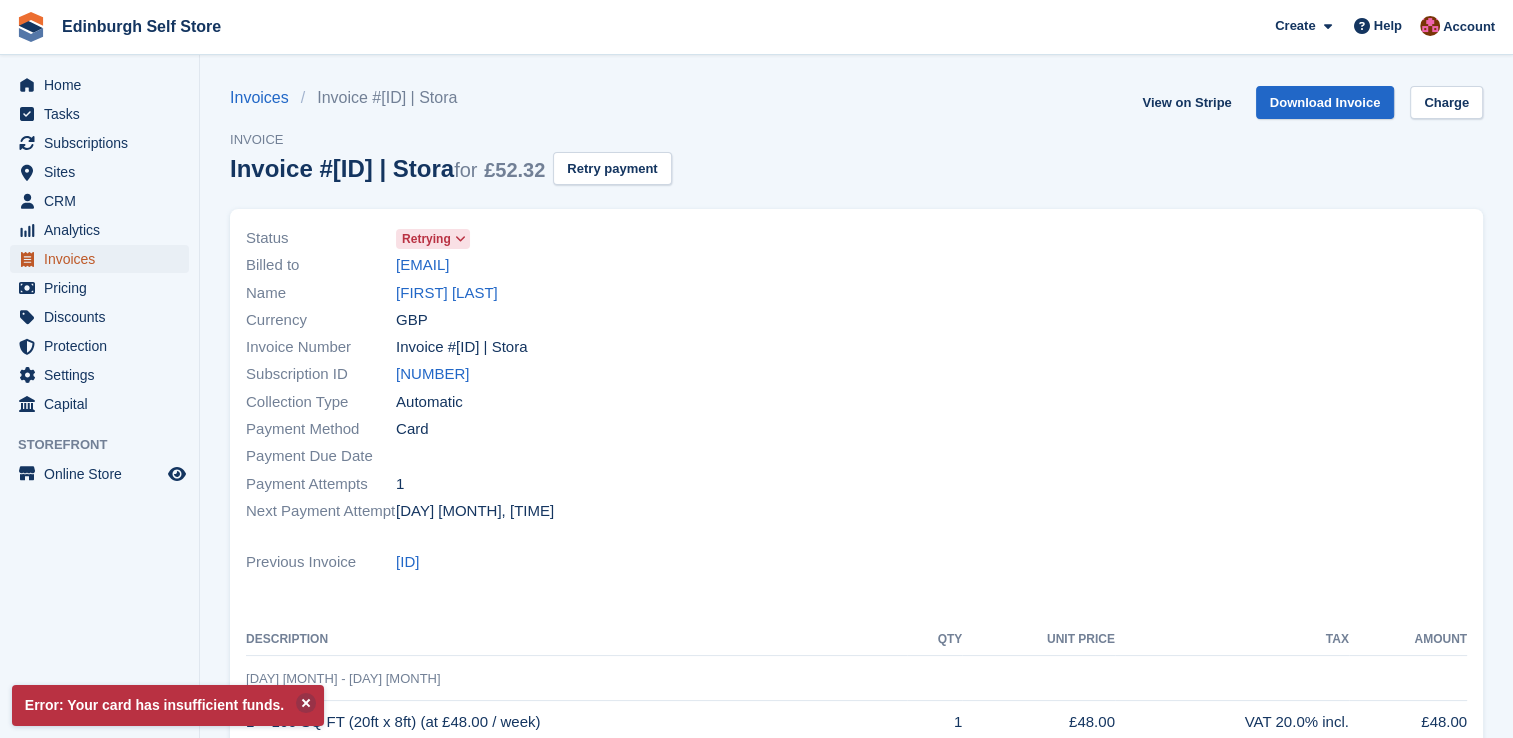 click on "Invoices" at bounding box center (104, 259) 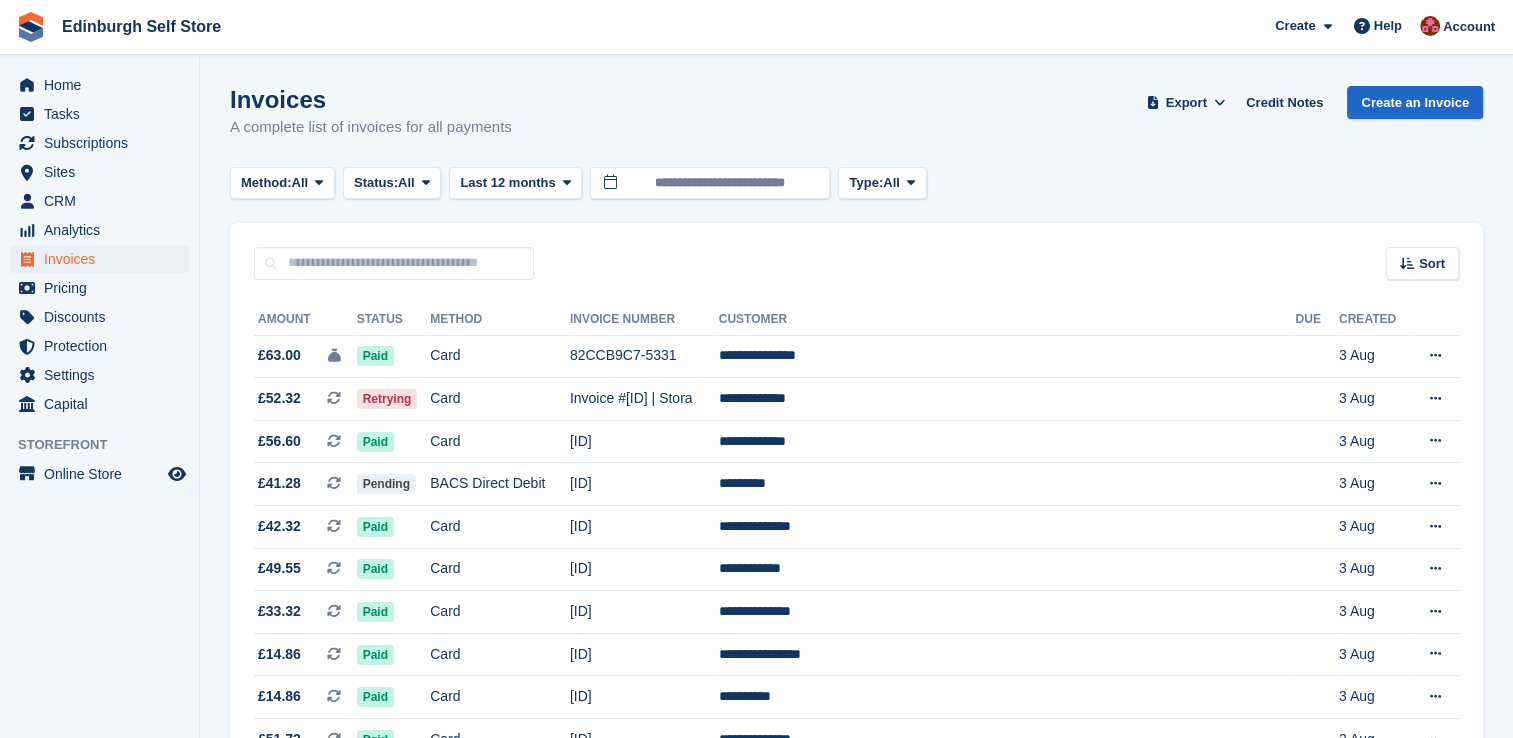 click on "Method:
All
All
Bank Transfer
Cash
Cheque
Debit/Credit Card
Direct Debit
SEPA Direct Debit
Other
Status:
All
All
Paid
Draft
Open
Void
Uncollectible
Last 12 months
Today
Yesterday
Last 7 days
Last 2 weeks
Last 4 weeks
Last 3 months
Last 6 months
Last 9 months
Last 12 months
Last 18 months
Month to date
Quarter to date
Year to date
All" at bounding box center (582, 183) 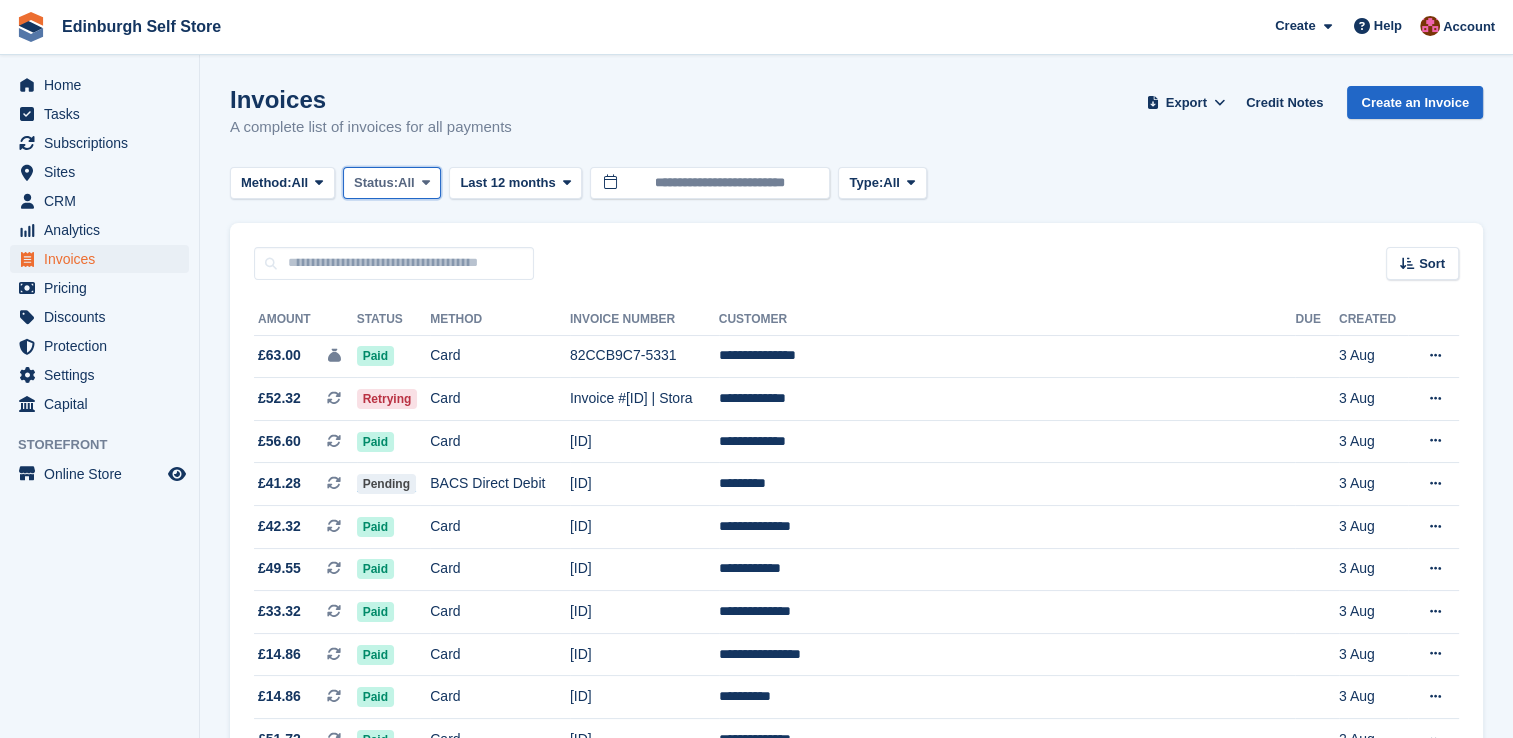click at bounding box center [426, 182] 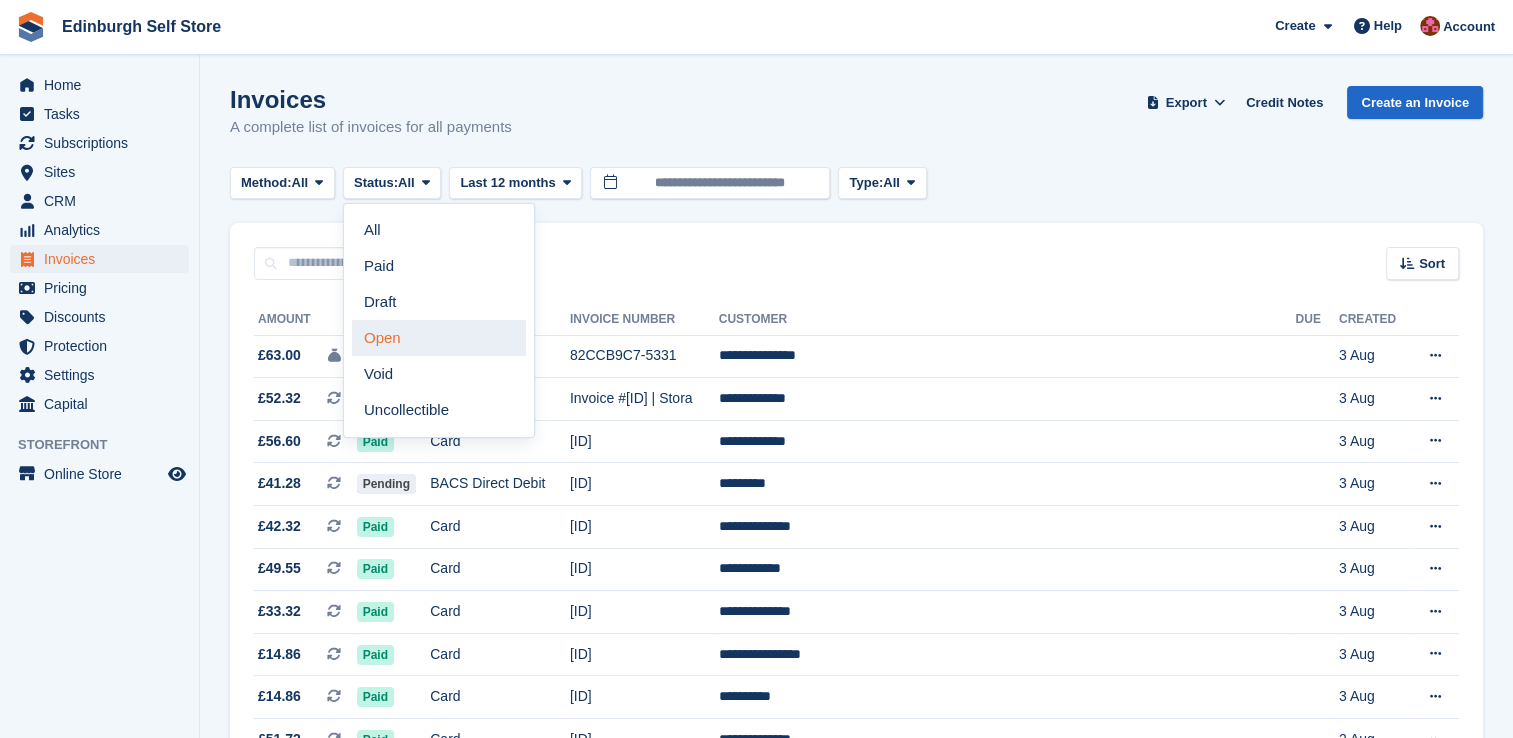 click on "Open" at bounding box center (439, 338) 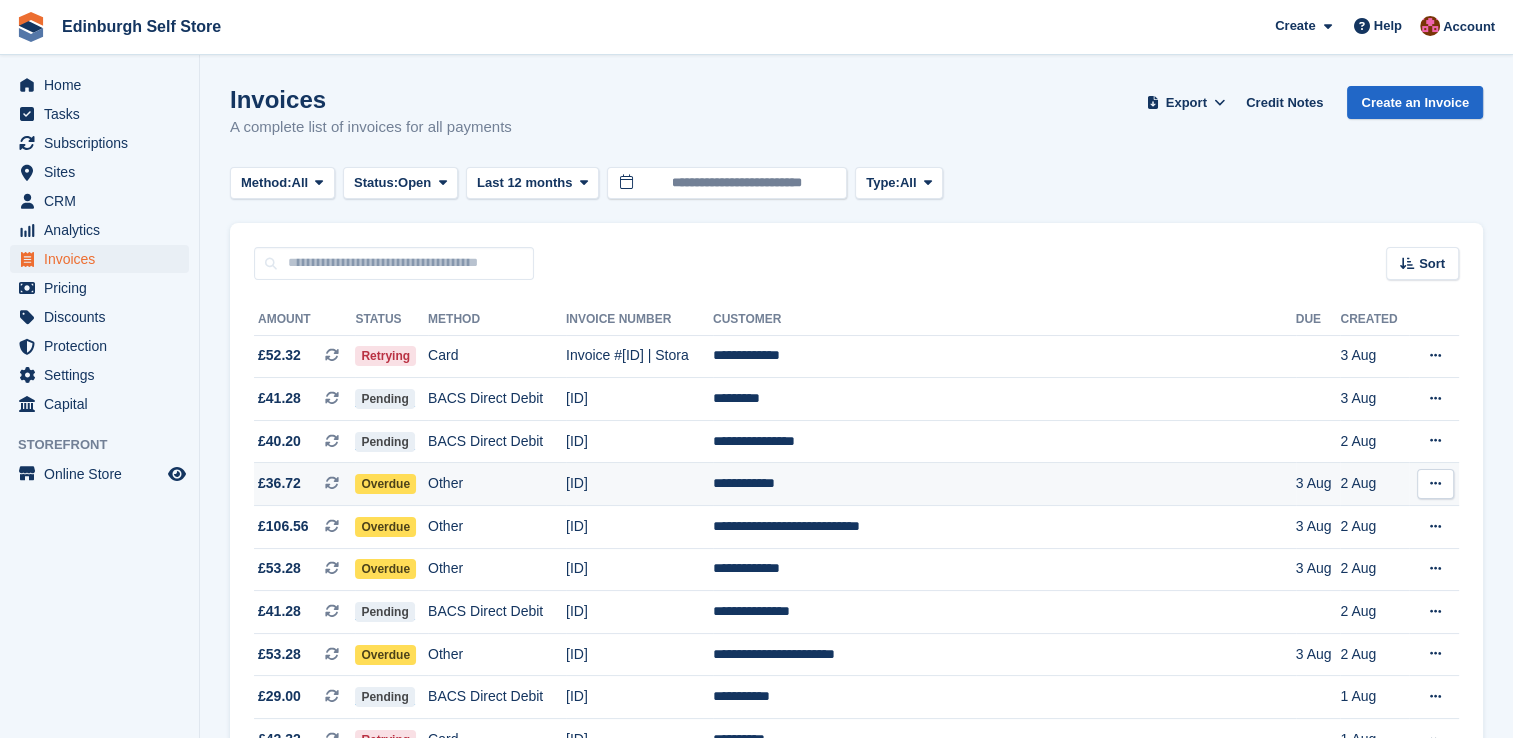 click on "**********" at bounding box center [1004, 484] 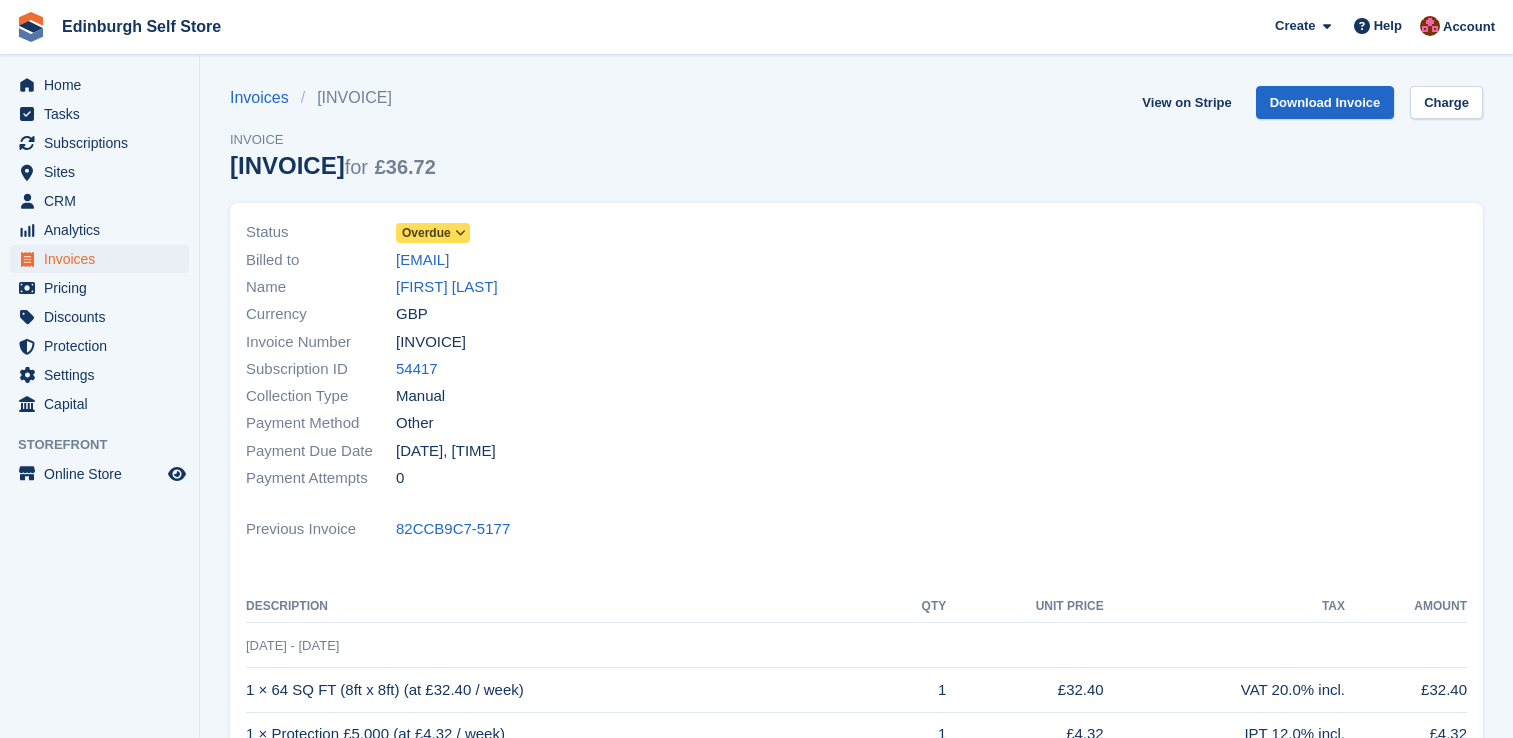 scroll, scrollTop: 0, scrollLeft: 0, axis: both 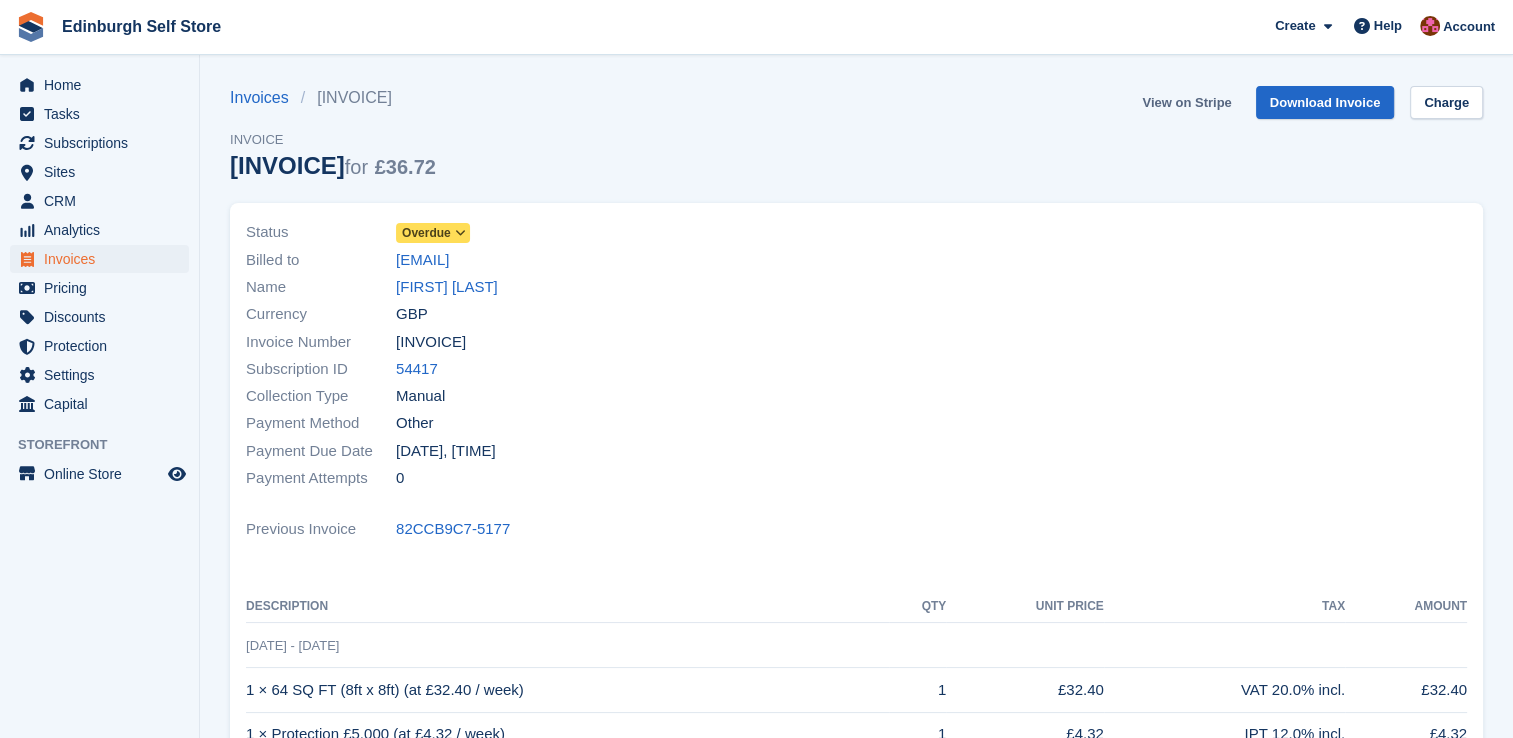 click on "View on Stripe" at bounding box center [1186, 102] 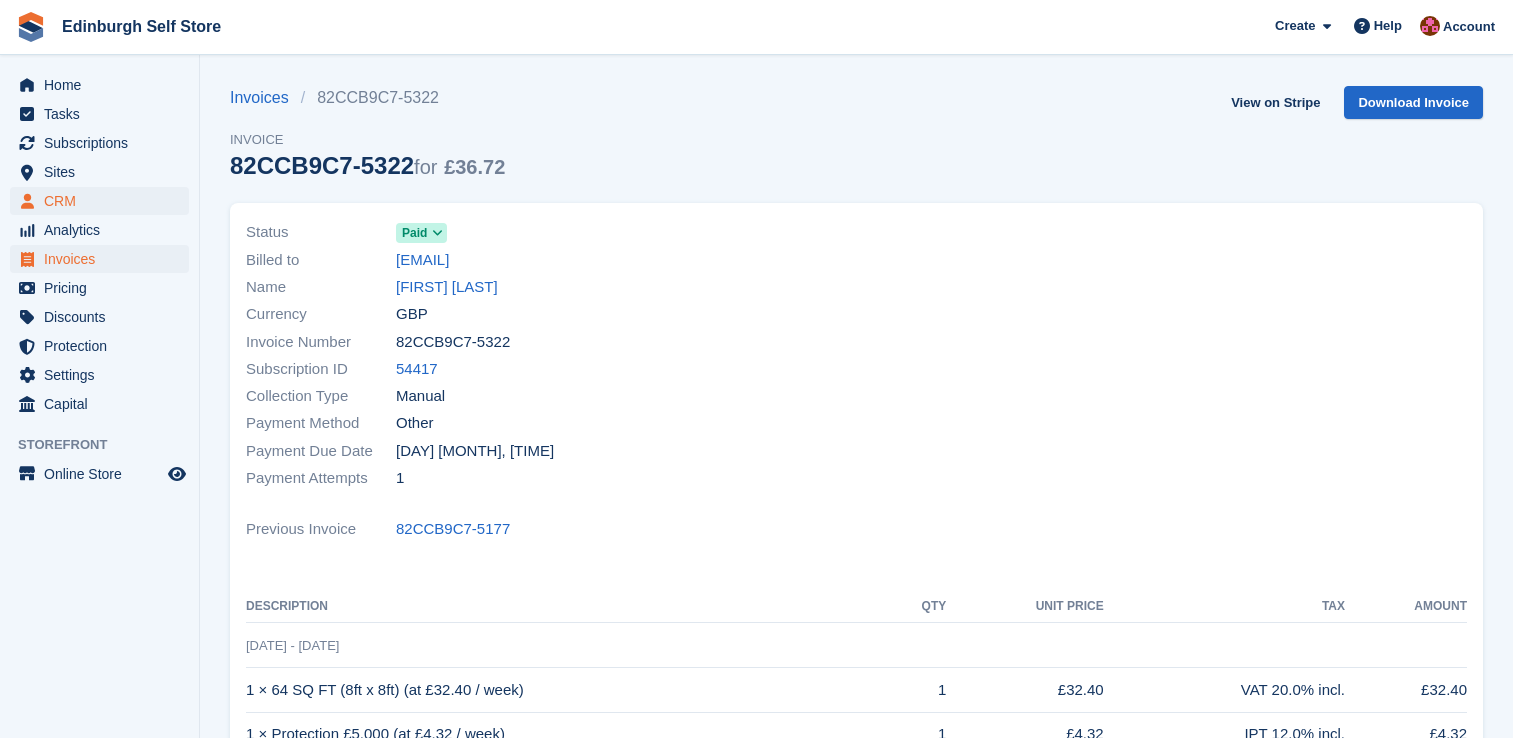 scroll, scrollTop: 0, scrollLeft: 0, axis: both 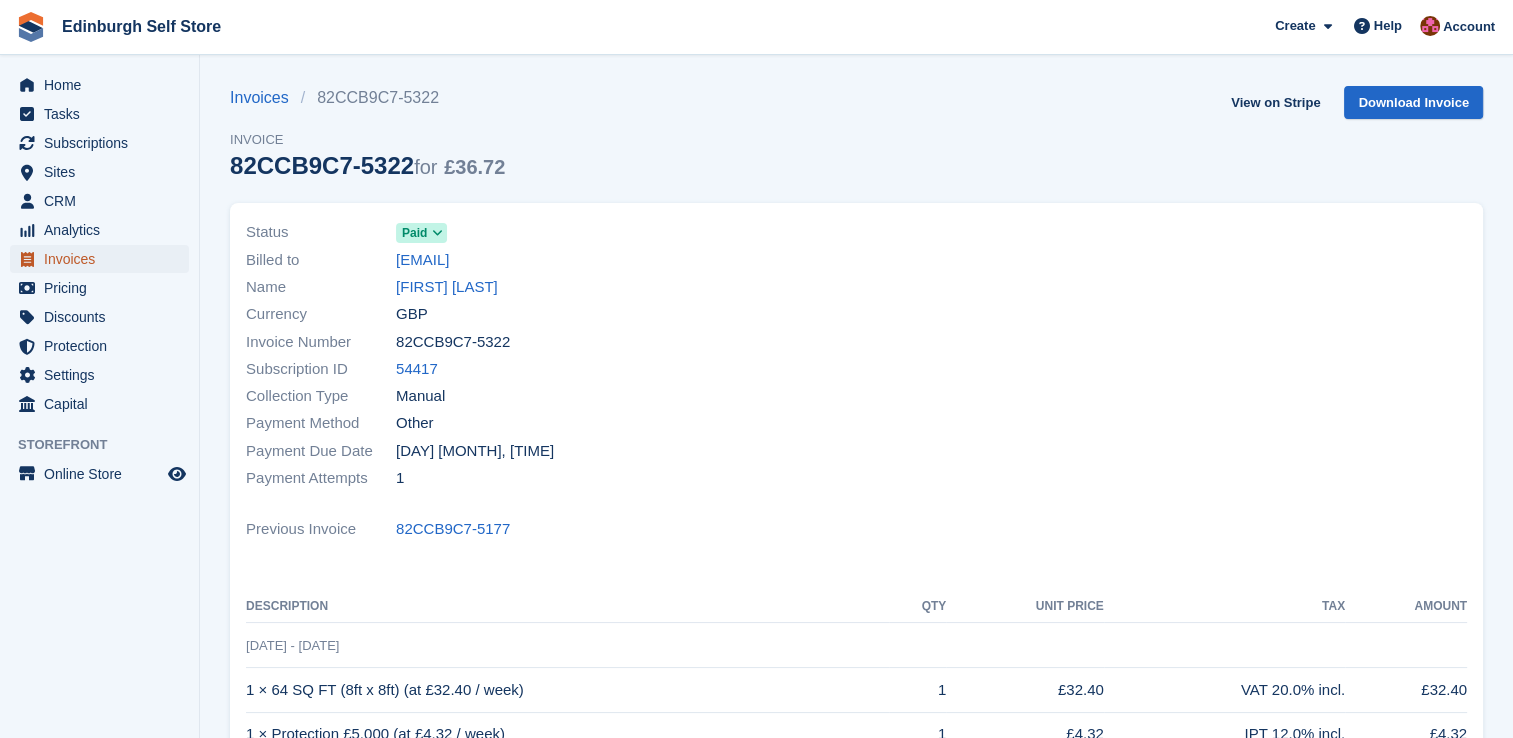 click on "Invoices" at bounding box center (104, 259) 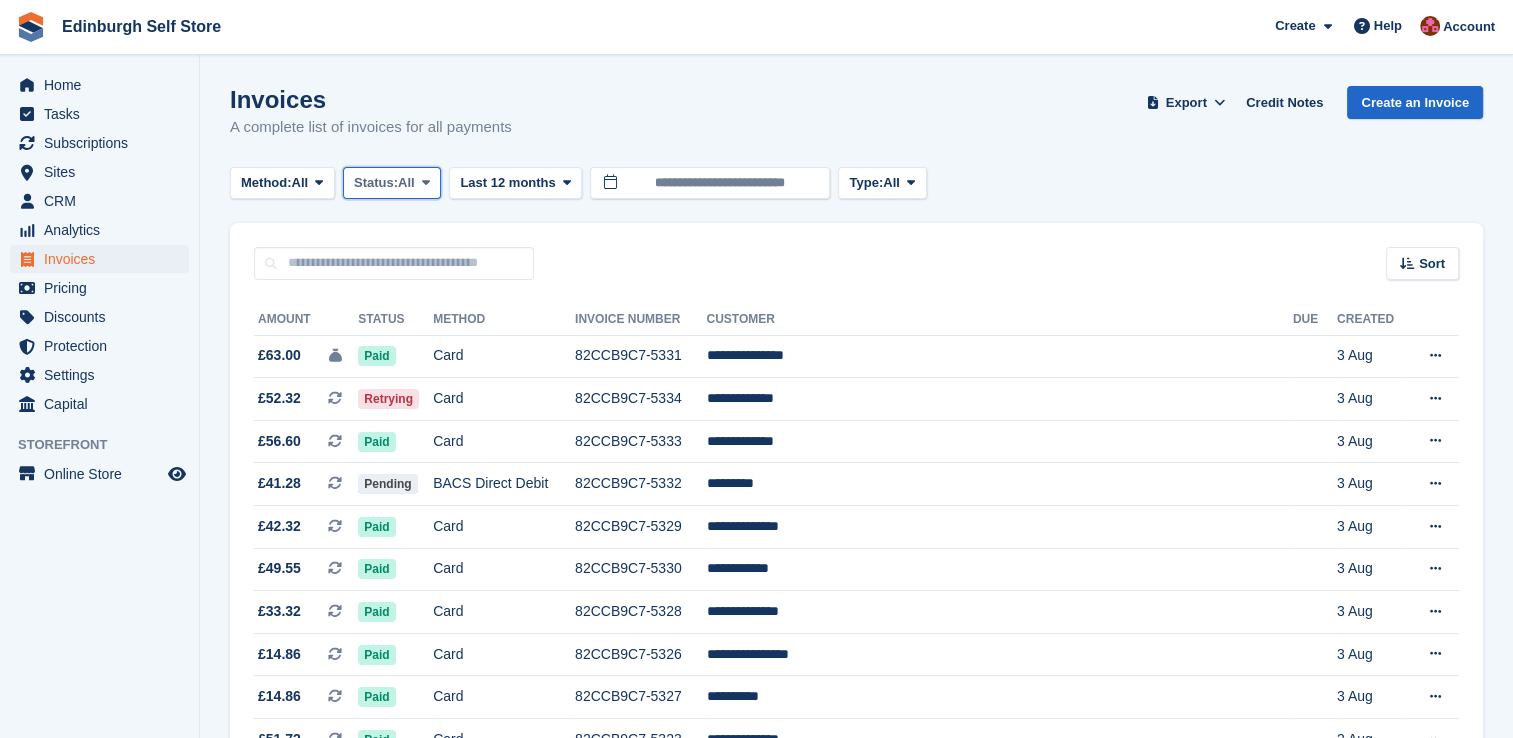 click at bounding box center [426, 182] 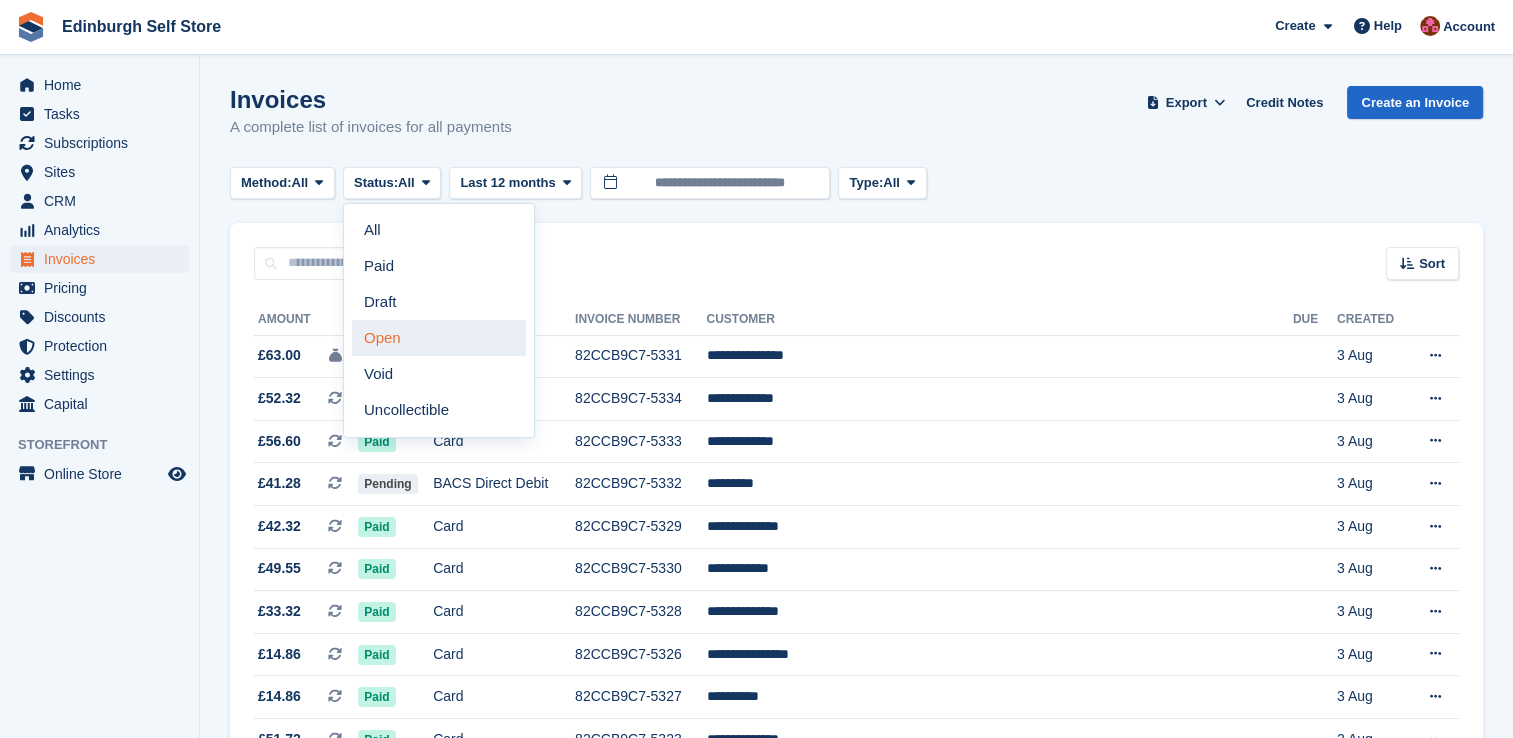 click on "Open" at bounding box center [439, 338] 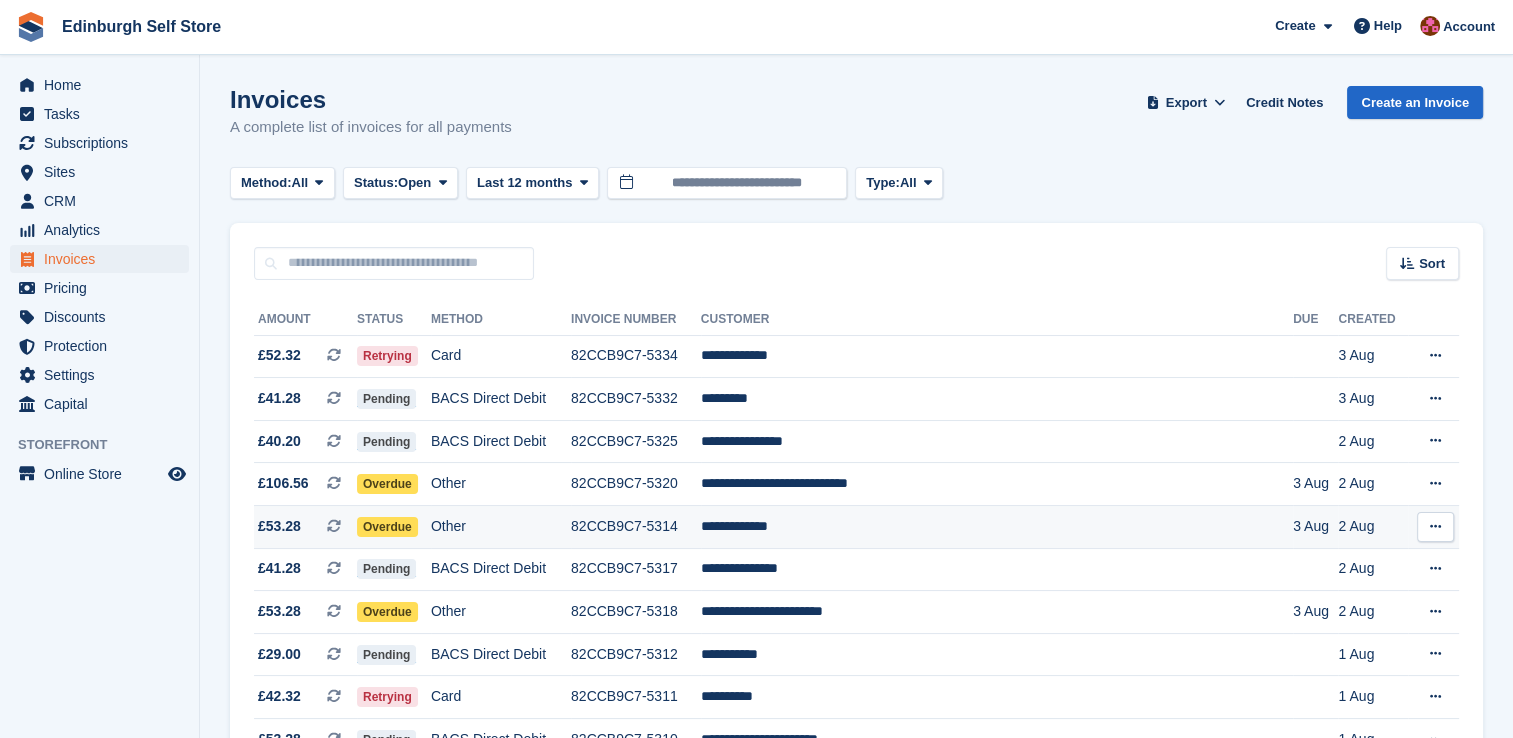 click on "**********" at bounding box center (997, 527) 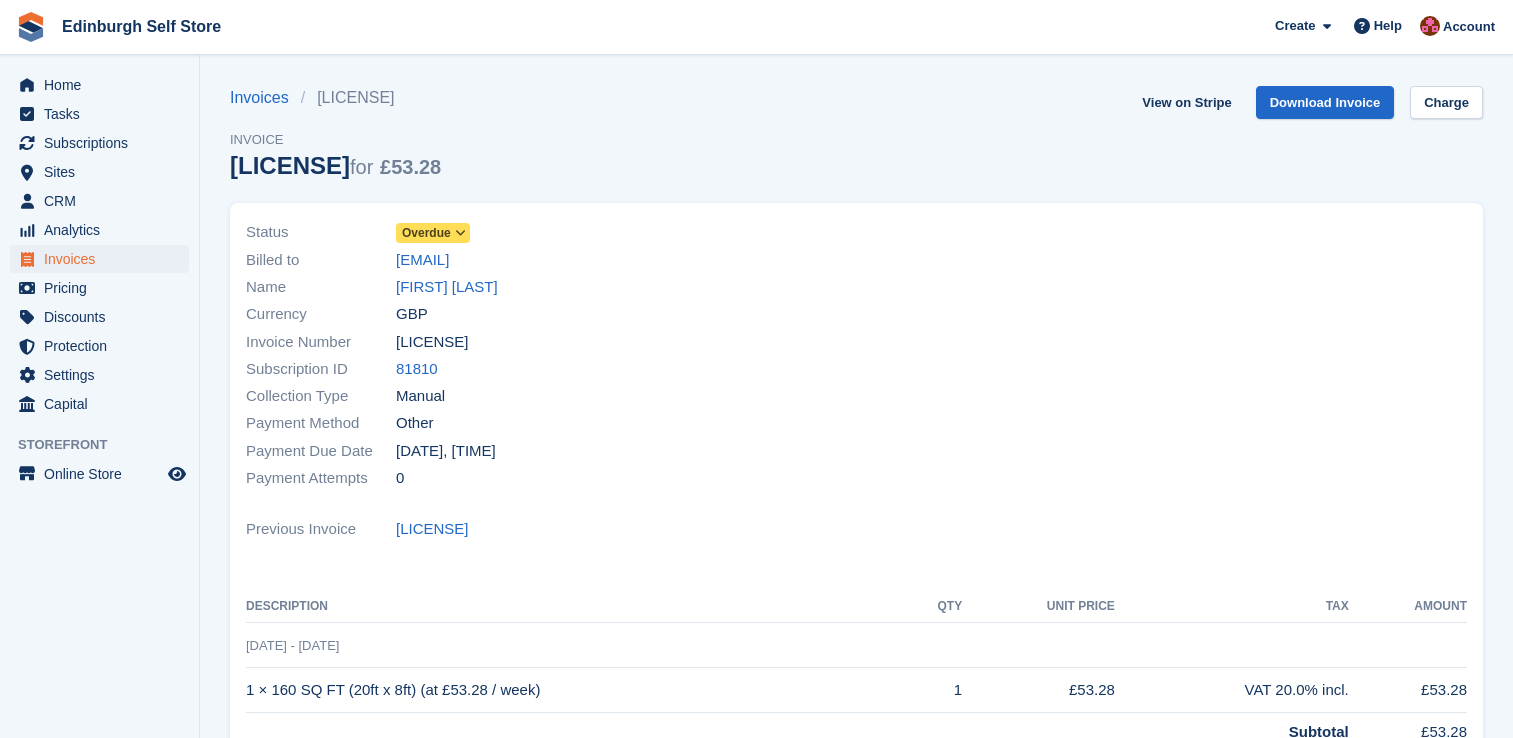 scroll, scrollTop: 0, scrollLeft: 0, axis: both 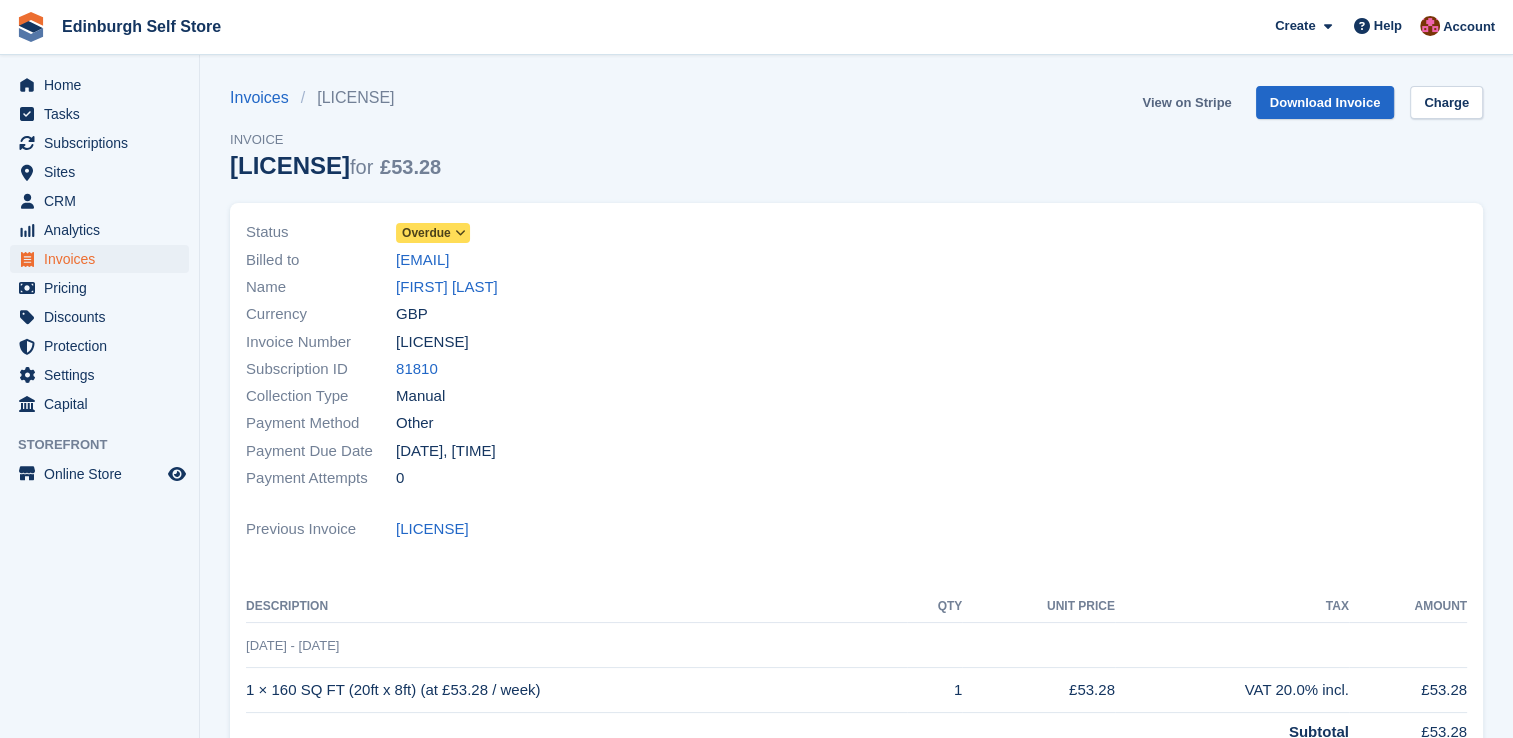 click on "View on Stripe" at bounding box center (1186, 102) 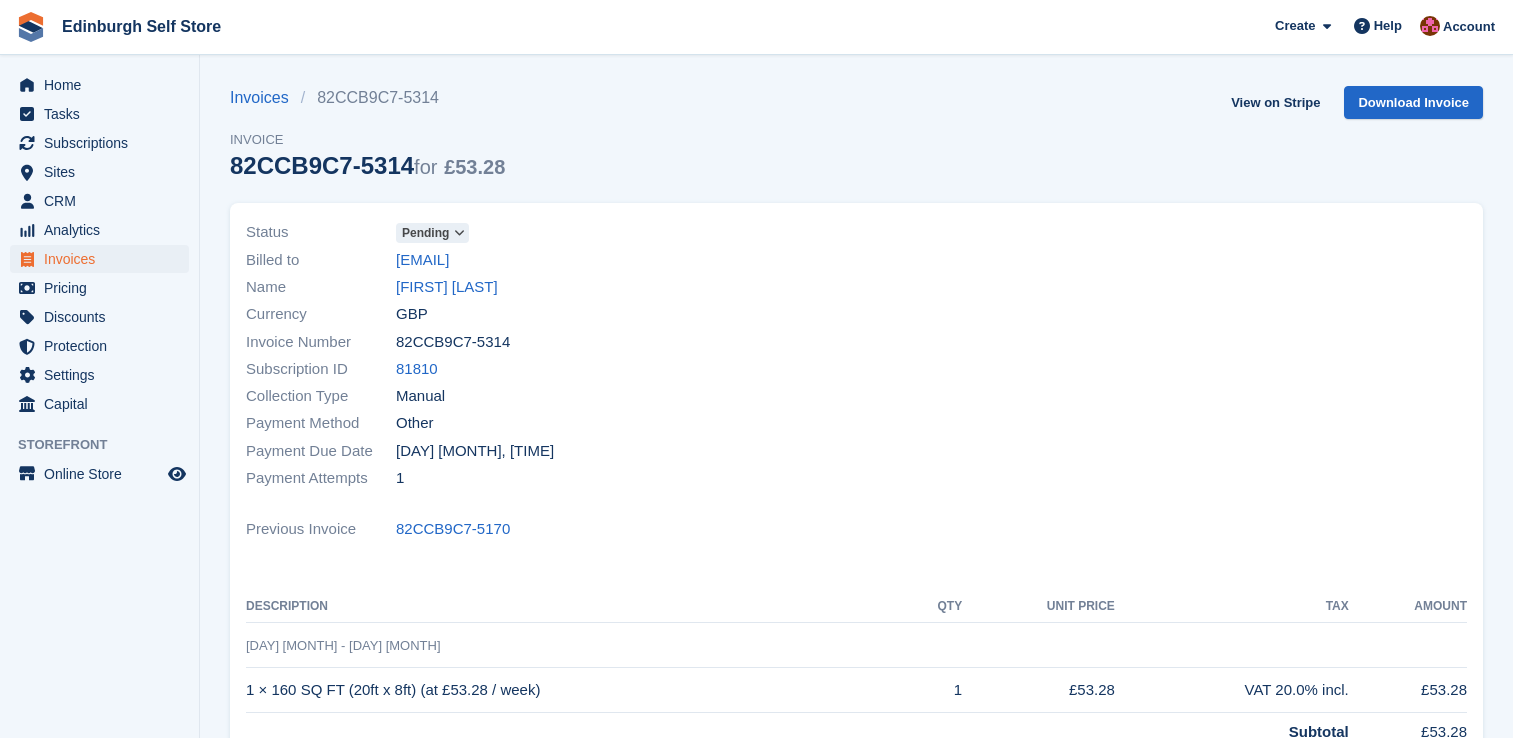 scroll, scrollTop: 0, scrollLeft: 0, axis: both 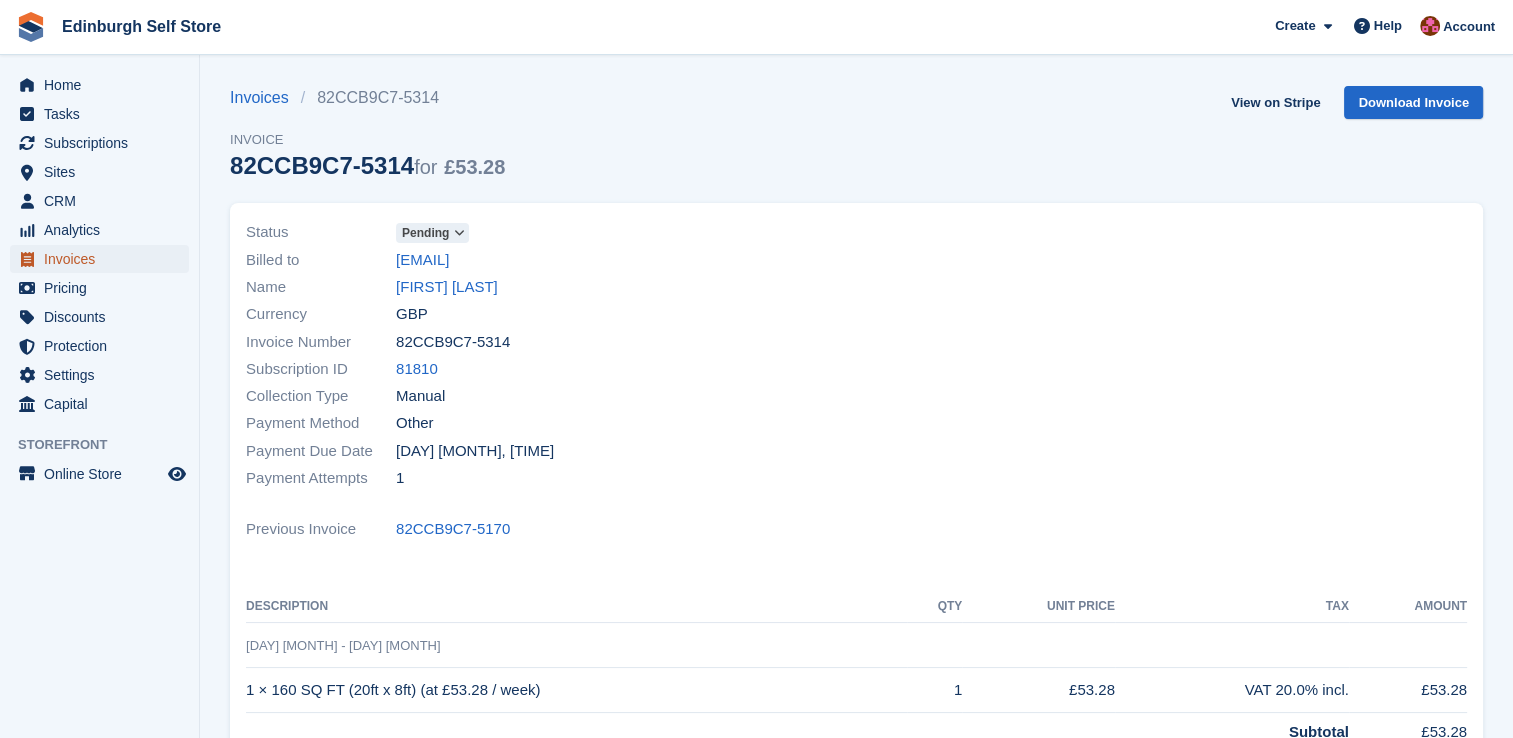 click on "Invoices" at bounding box center [104, 259] 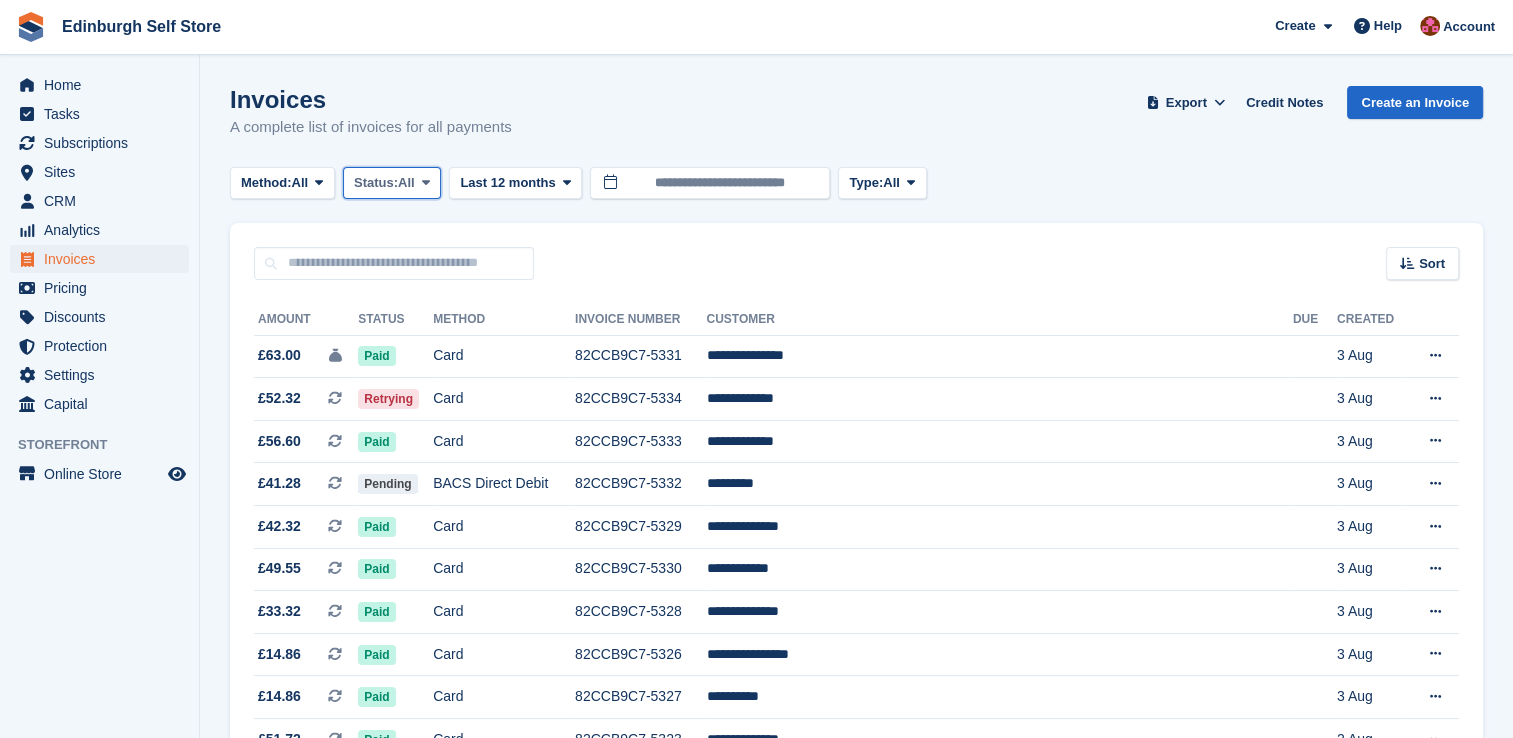 click at bounding box center [426, 182] 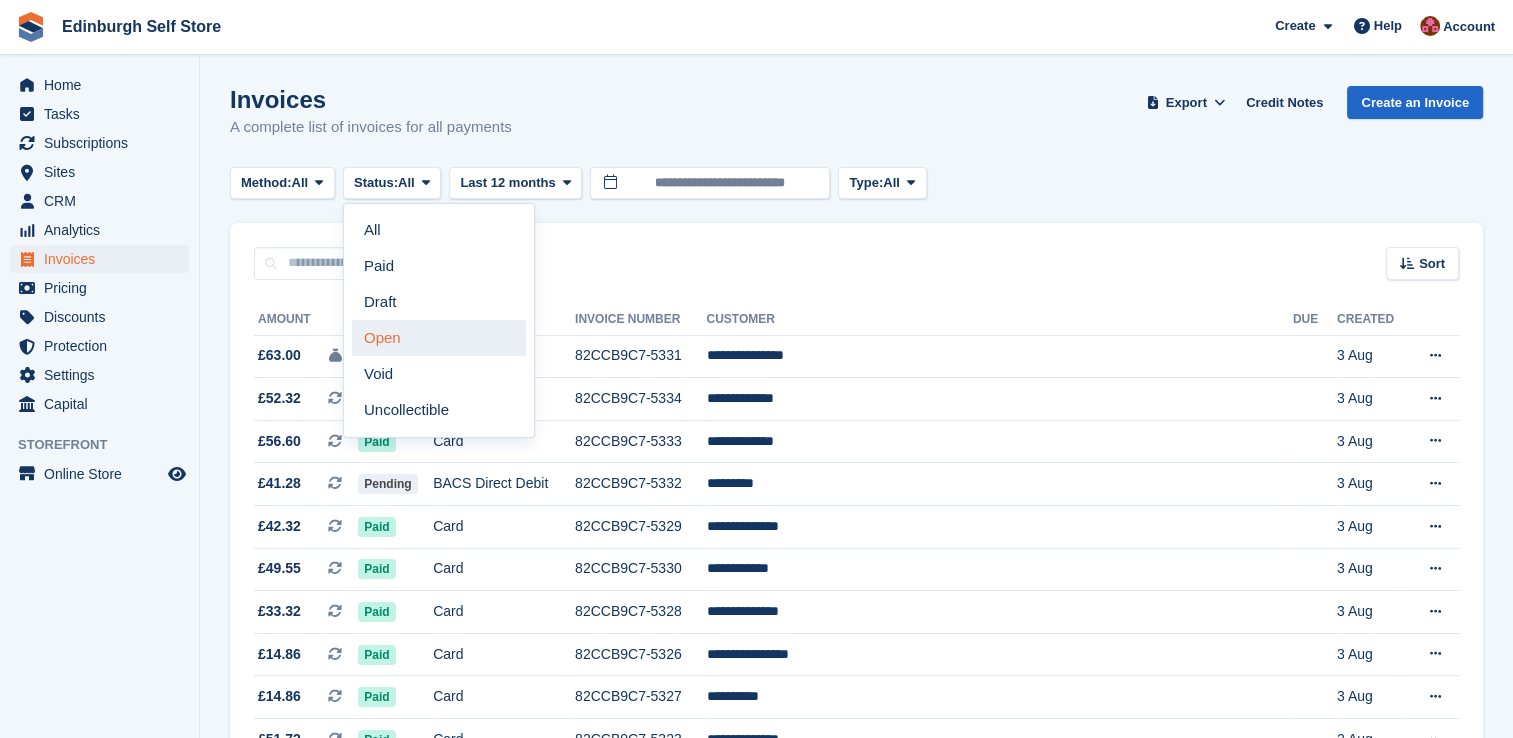 click on "Open" at bounding box center [439, 338] 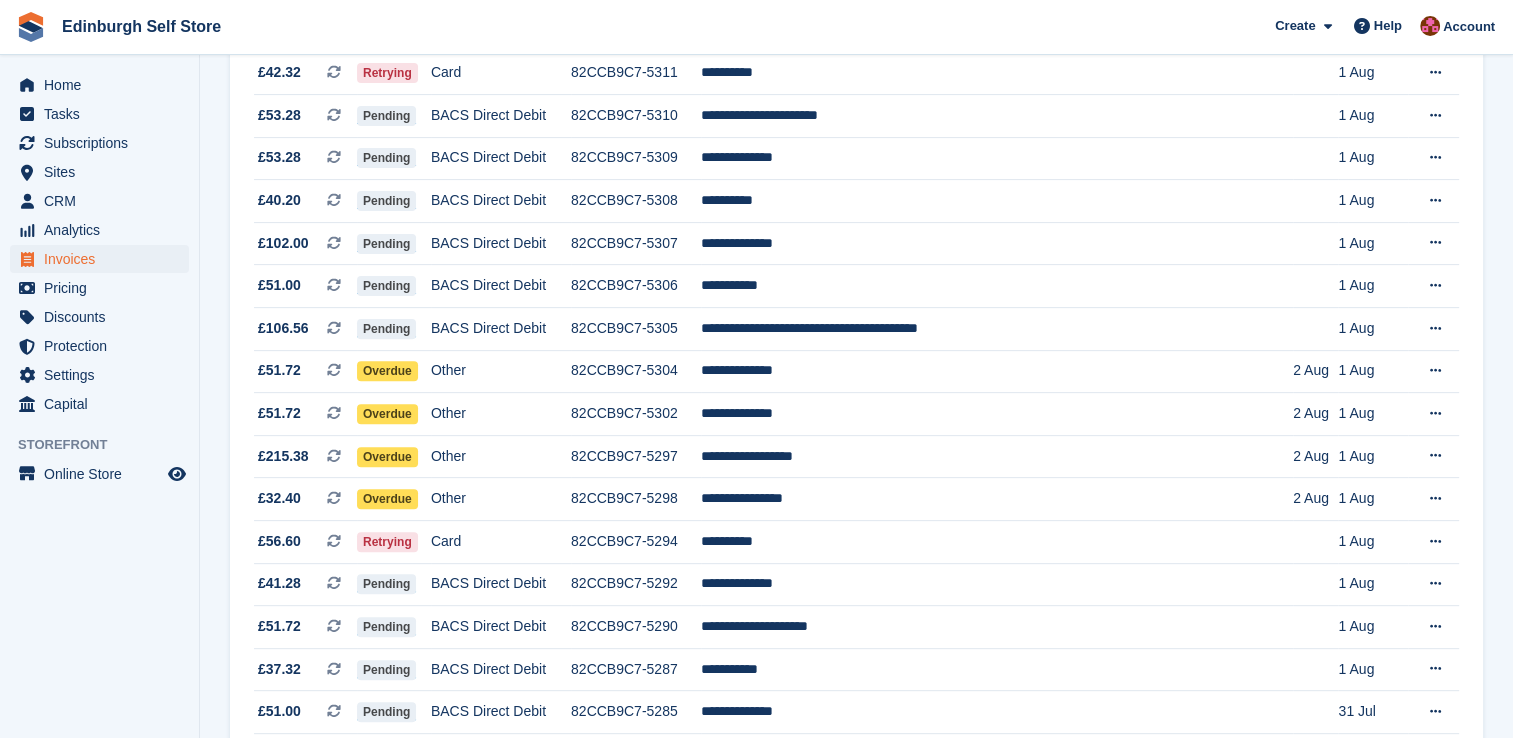 scroll, scrollTop: 640, scrollLeft: 0, axis: vertical 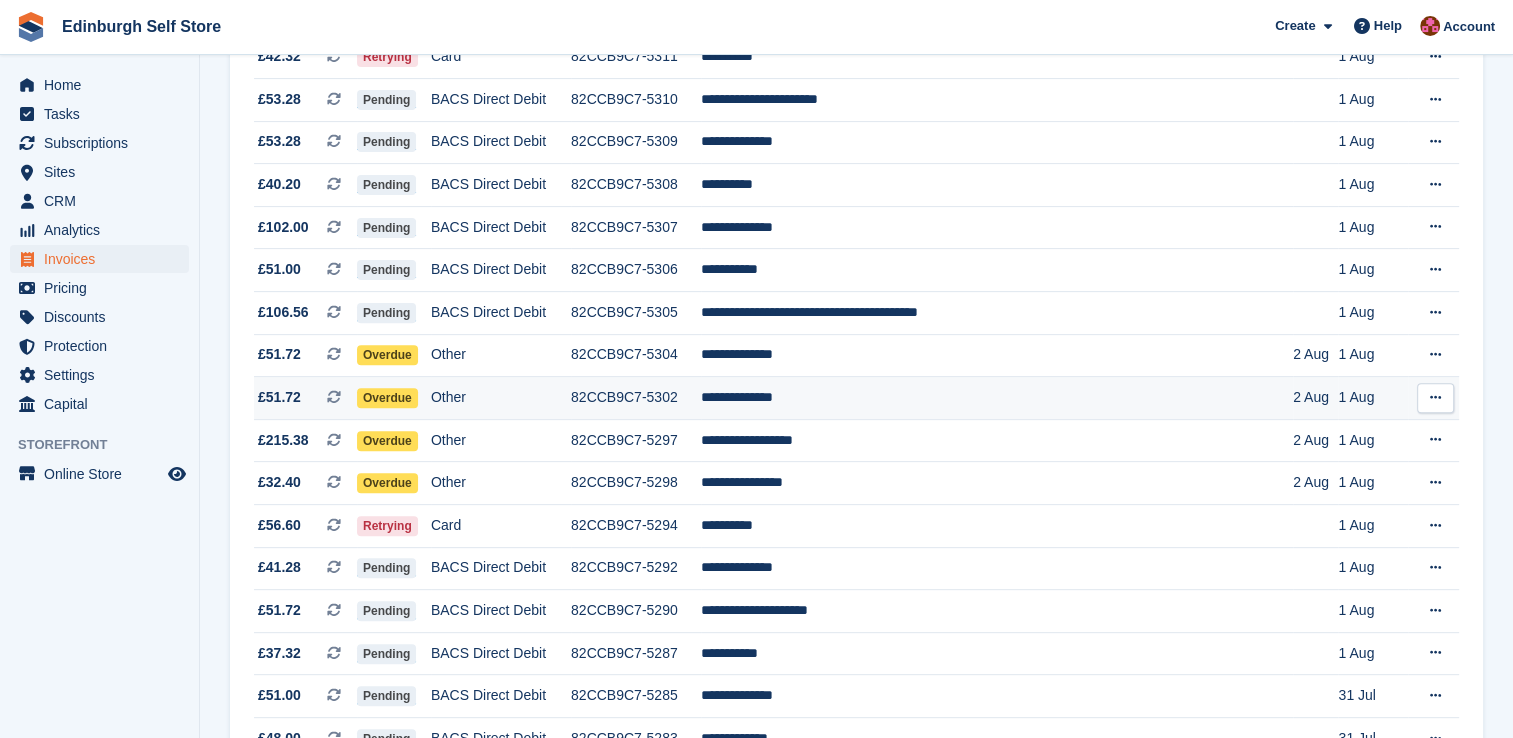 click on "**********" at bounding box center [997, 398] 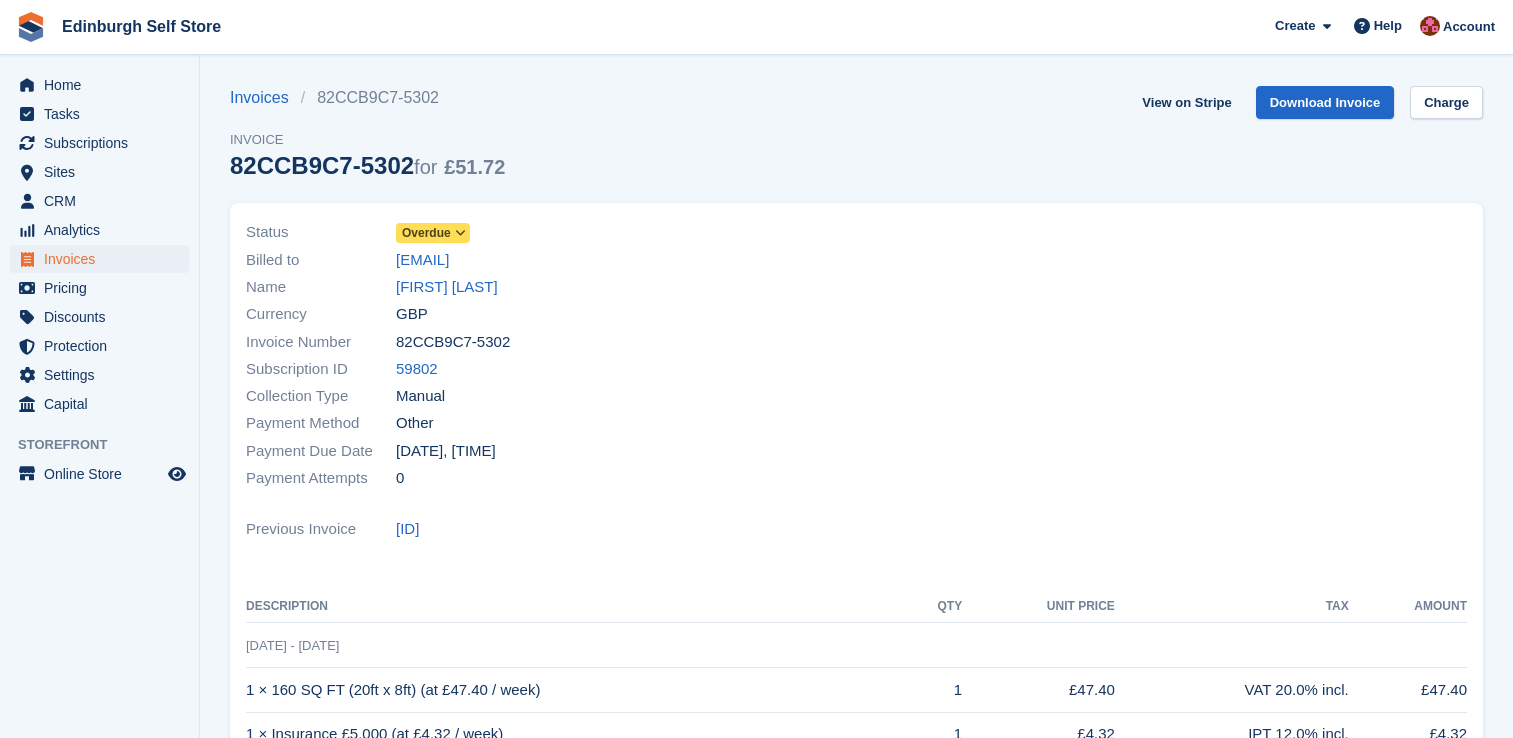 scroll, scrollTop: 0, scrollLeft: 0, axis: both 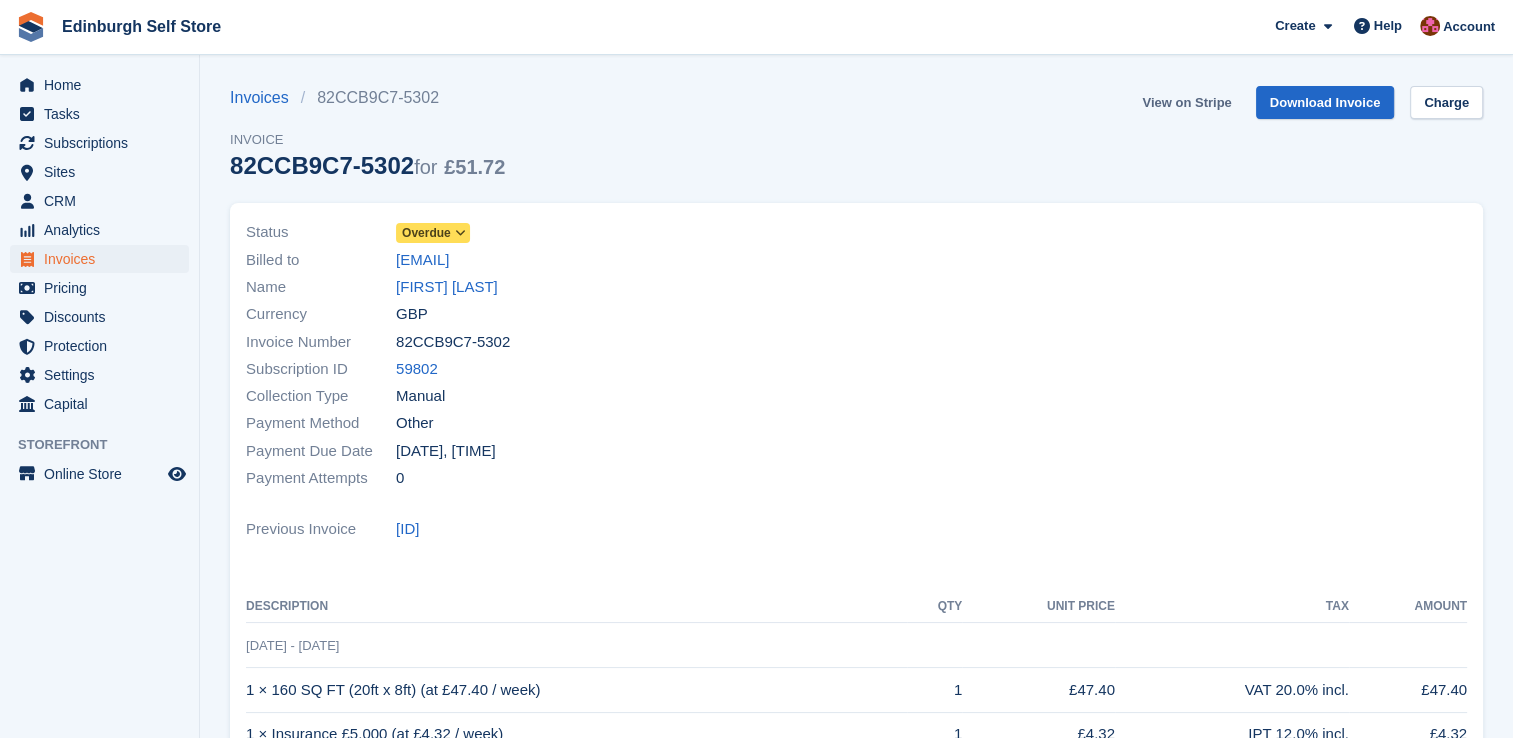 click on "View on Stripe" at bounding box center [1186, 102] 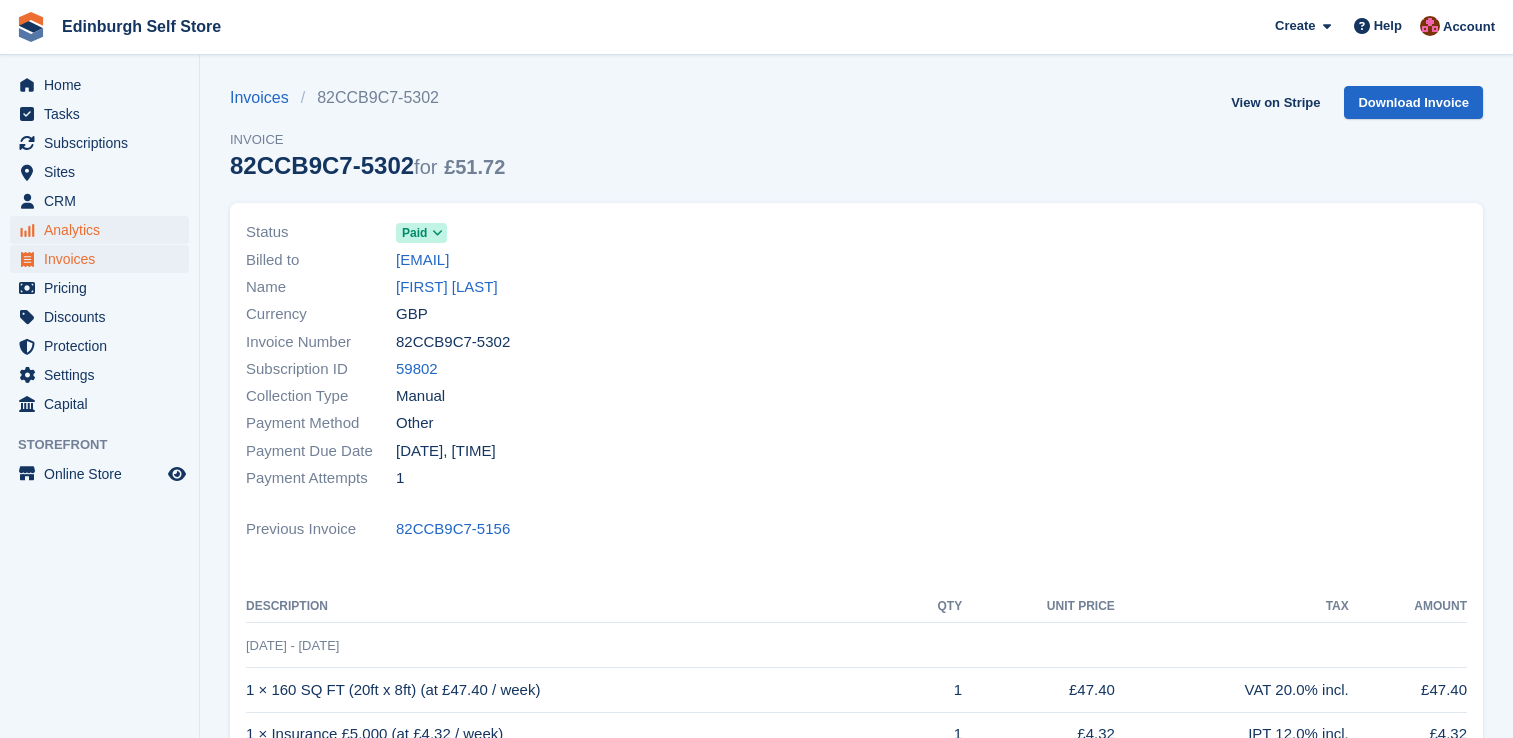 scroll, scrollTop: 0, scrollLeft: 0, axis: both 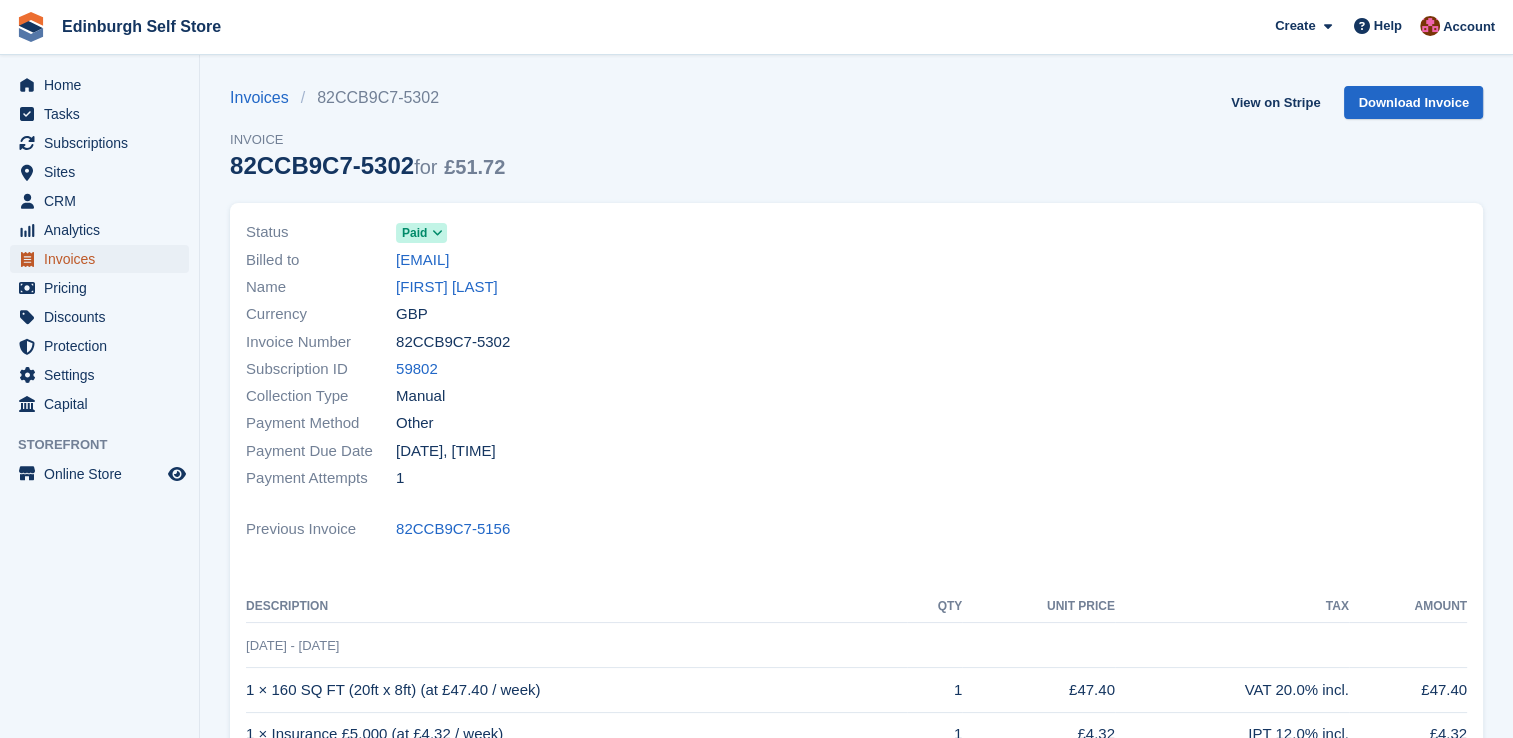 click on "Invoices" at bounding box center (104, 259) 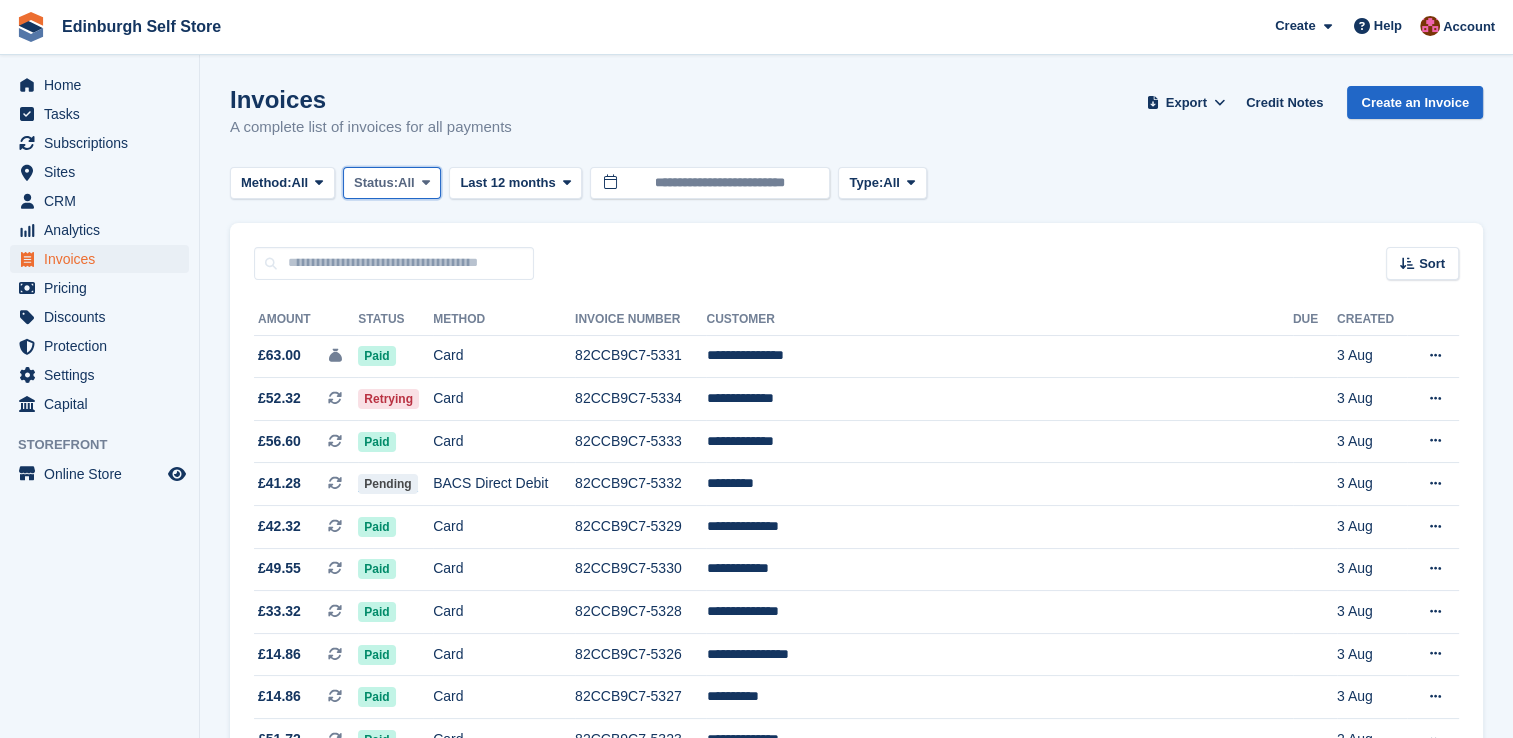 click at bounding box center [426, 182] 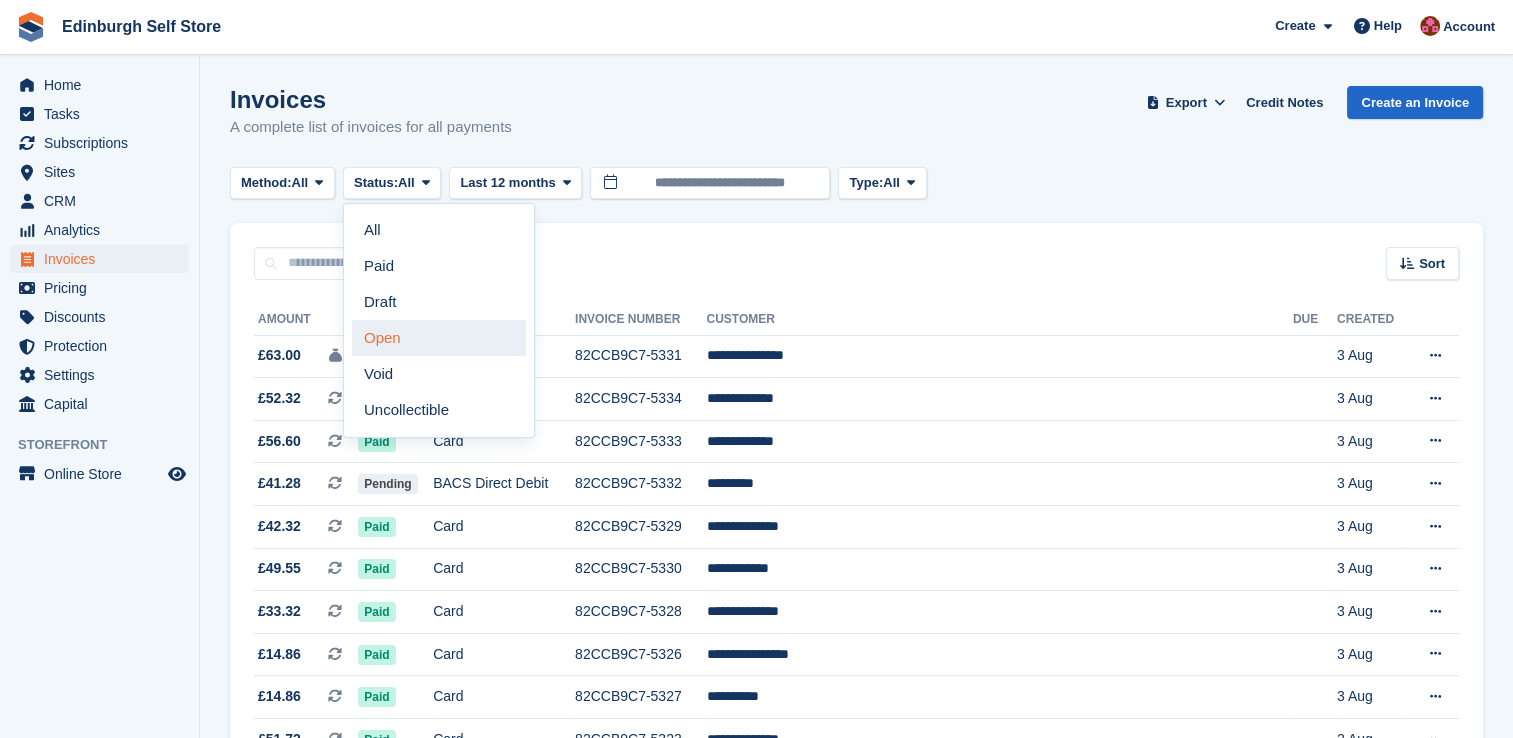 click on "Open" at bounding box center (439, 338) 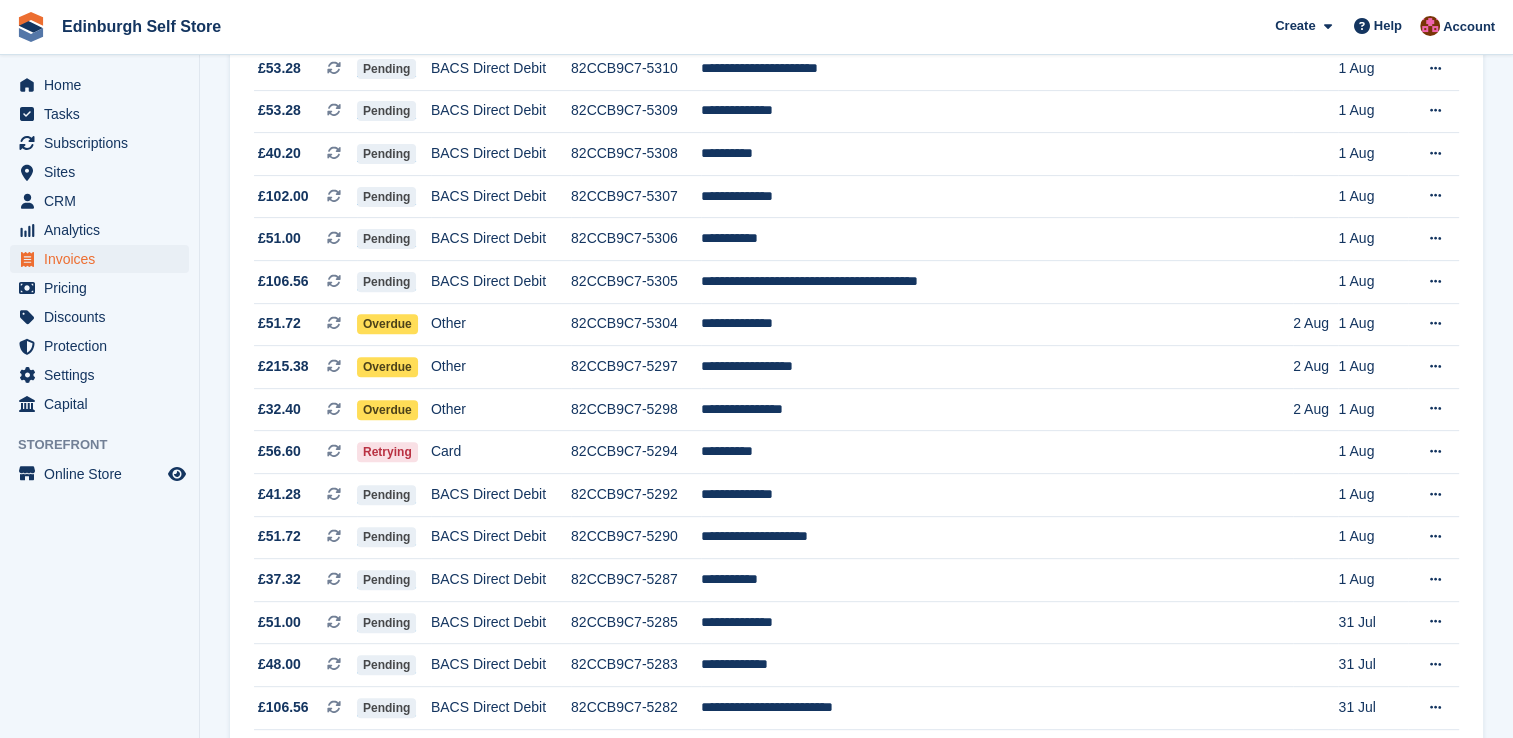 scroll, scrollTop: 680, scrollLeft: 0, axis: vertical 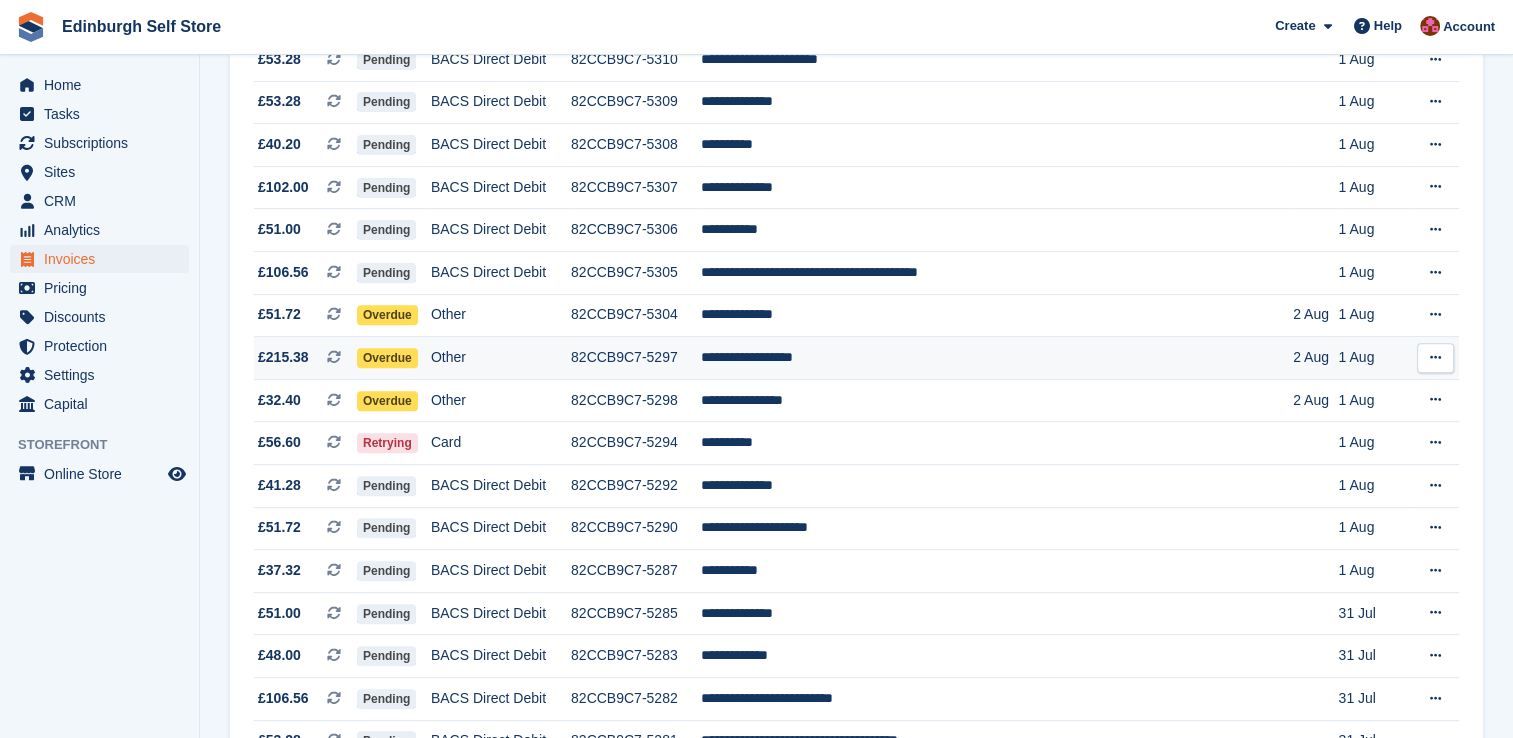 click on "**********" at bounding box center [997, 358] 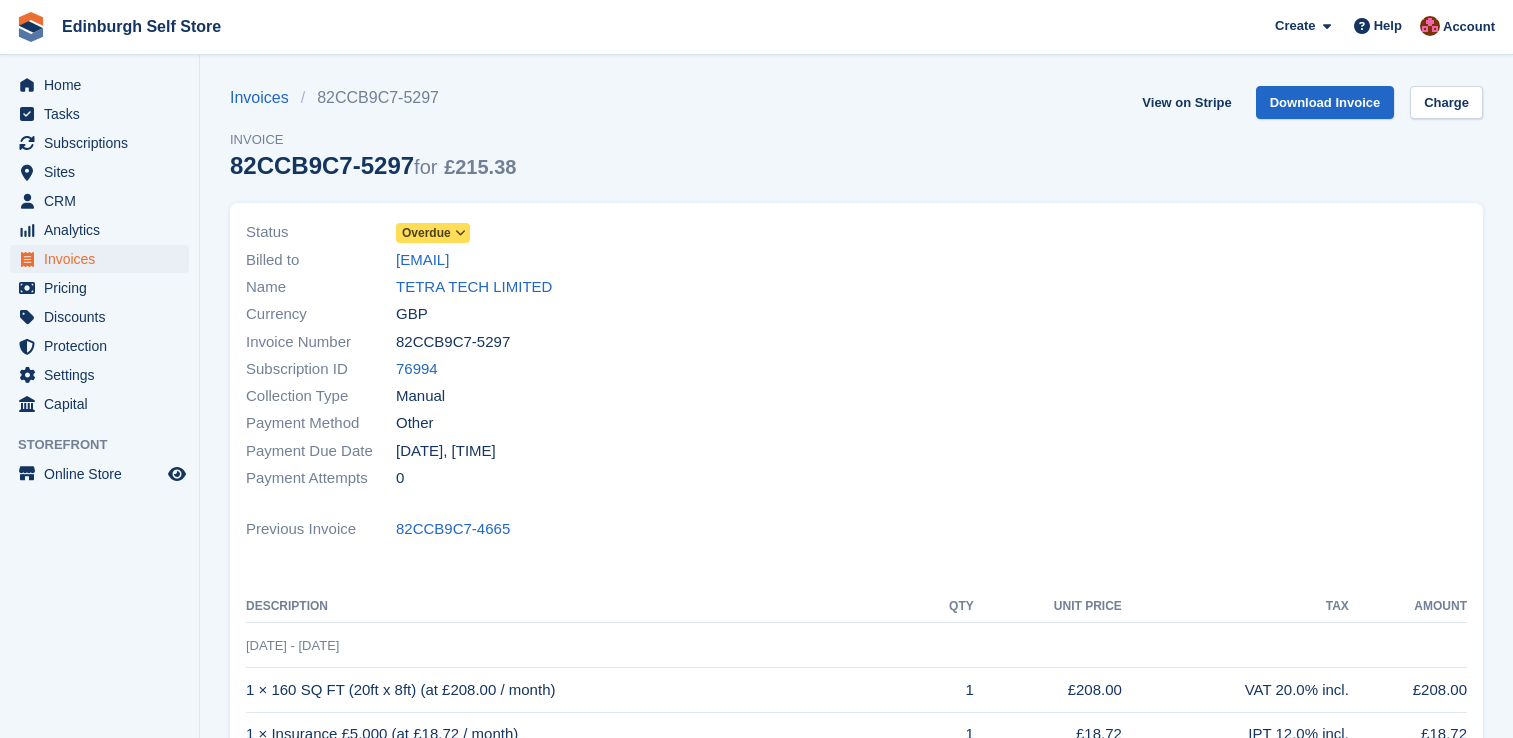scroll, scrollTop: 0, scrollLeft: 0, axis: both 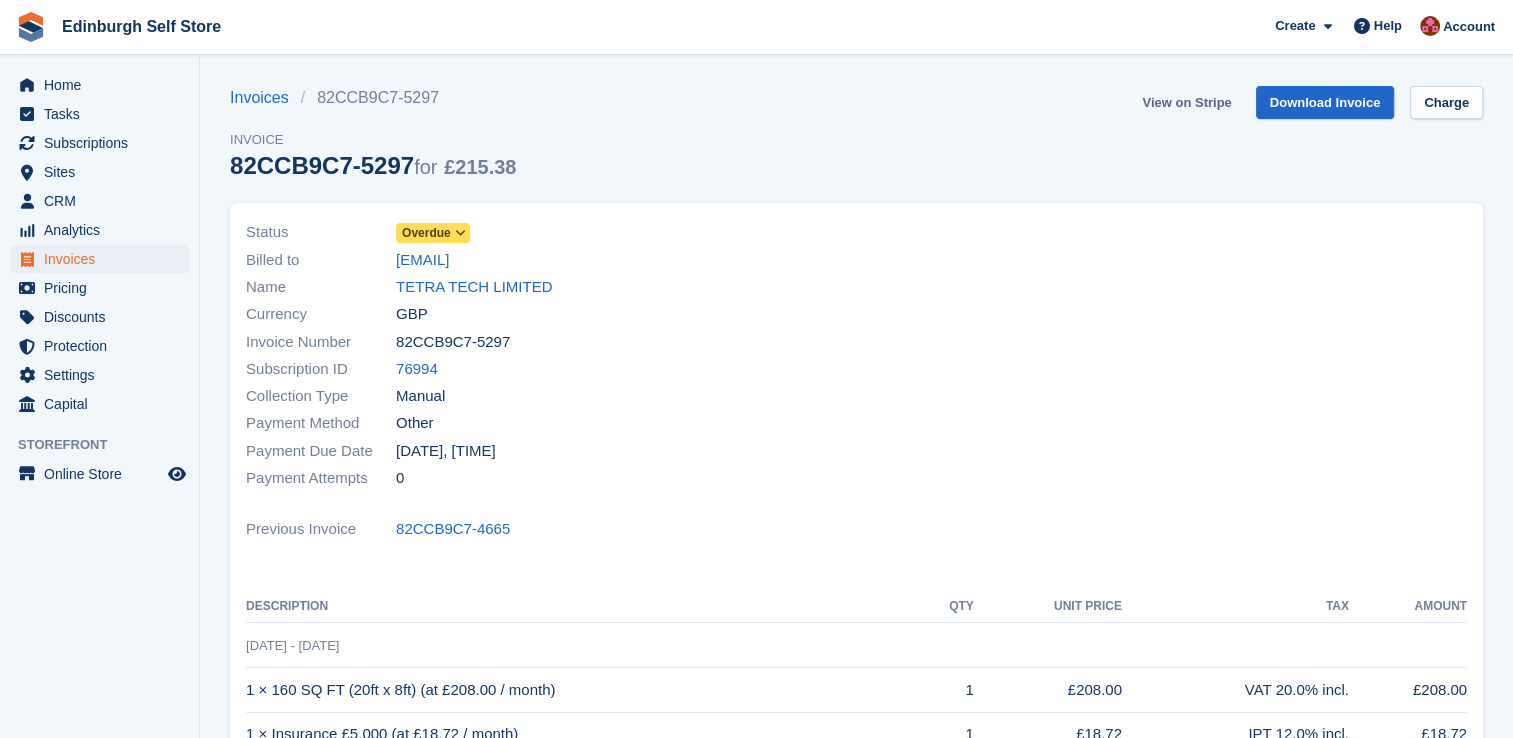 click on "View on Stripe" at bounding box center [1186, 102] 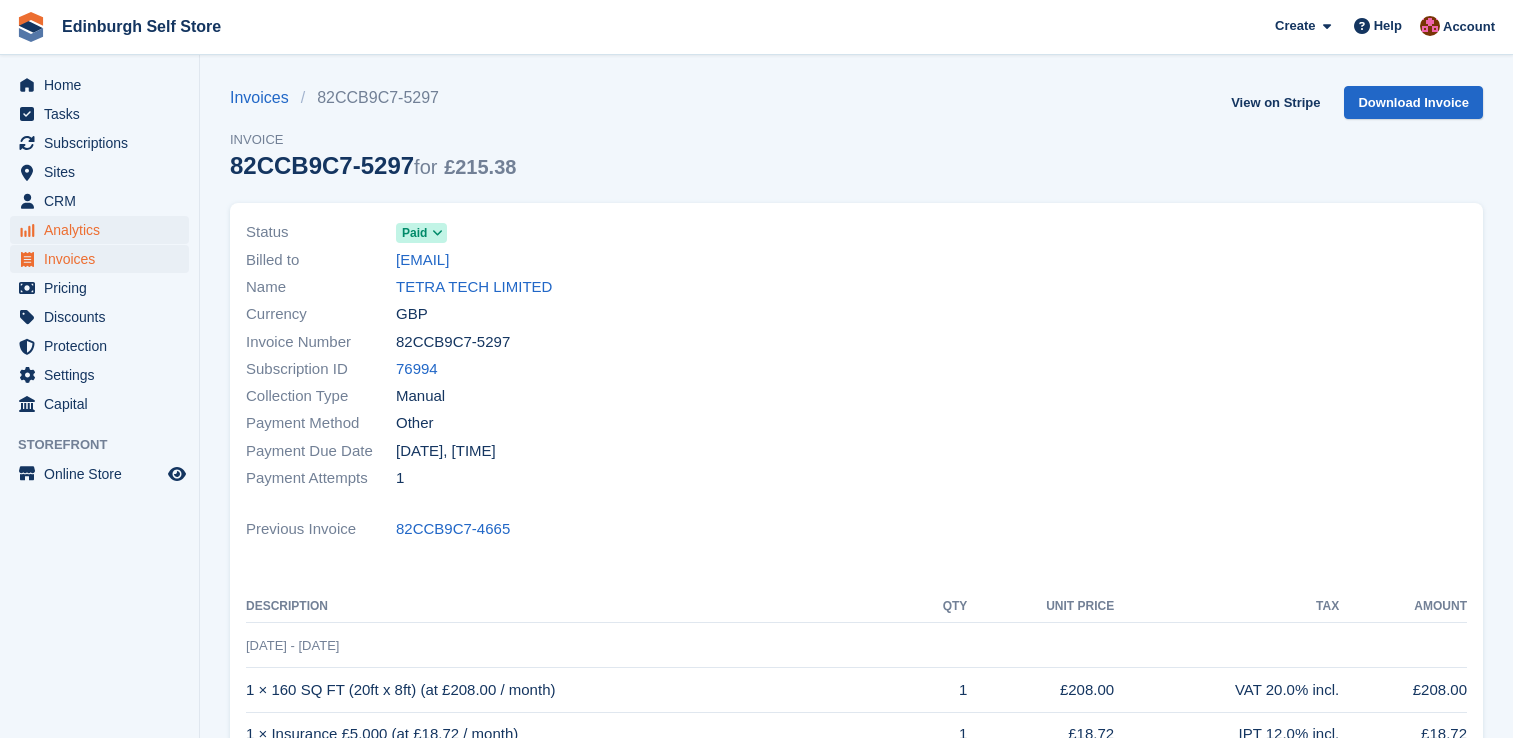 scroll, scrollTop: 0, scrollLeft: 0, axis: both 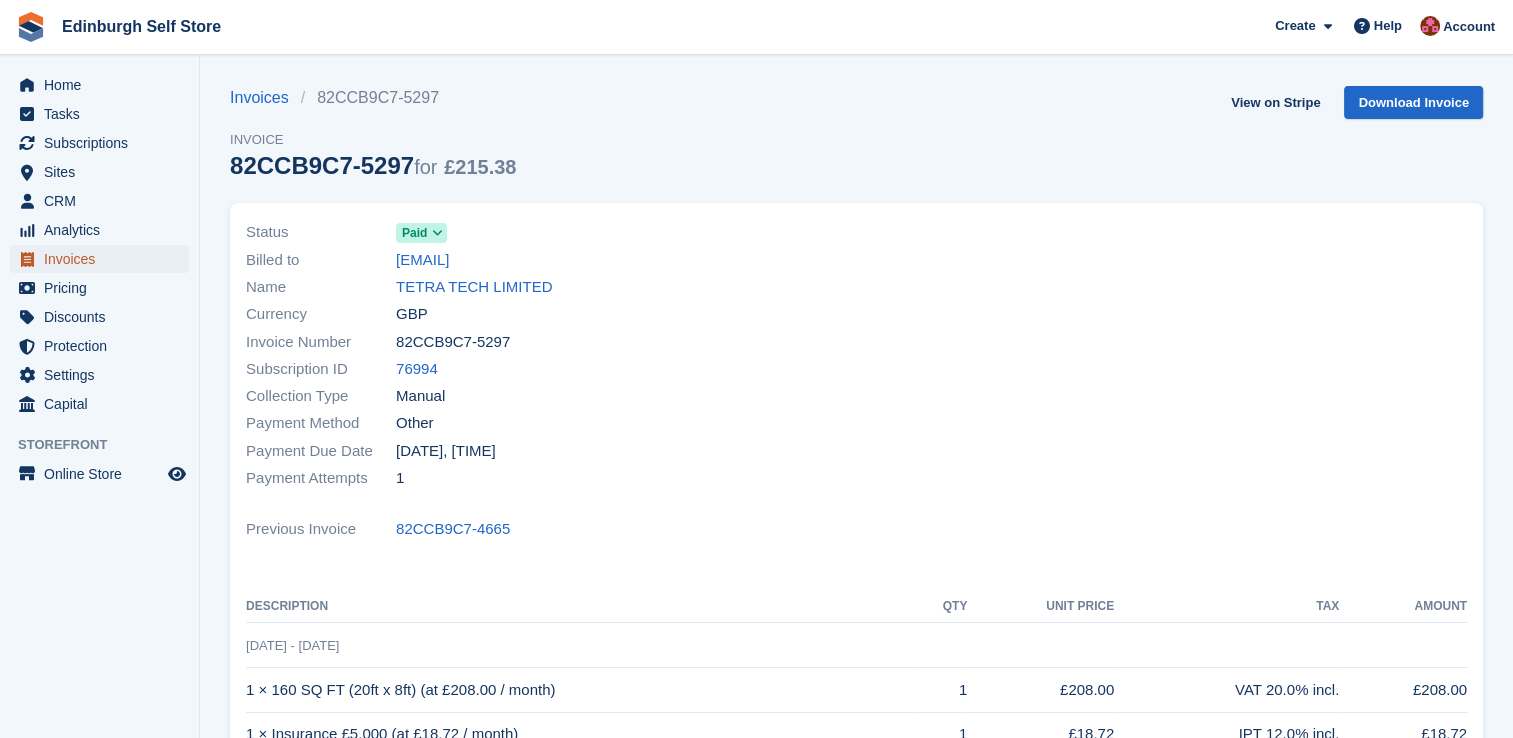 click on "Invoices" at bounding box center [104, 259] 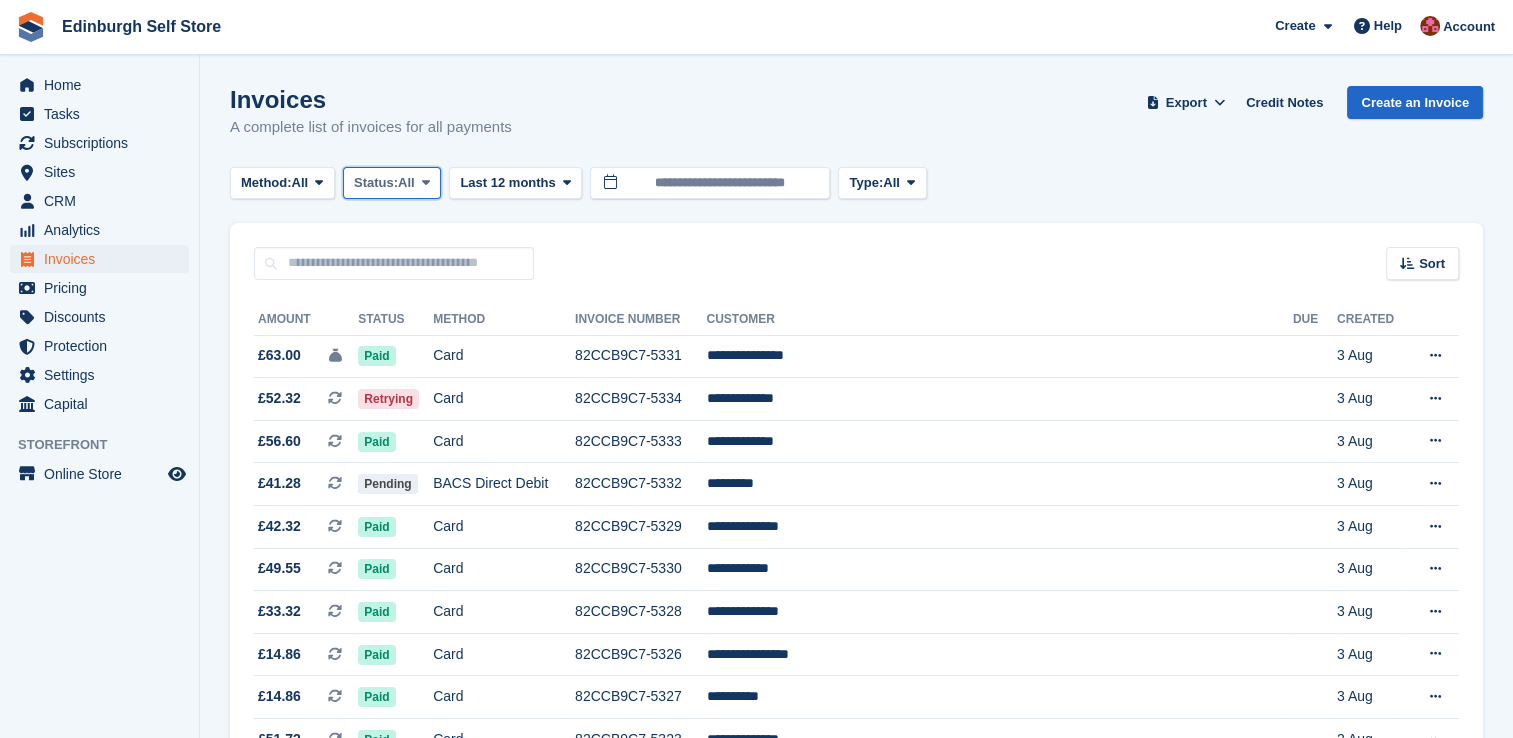 click at bounding box center (426, 183) 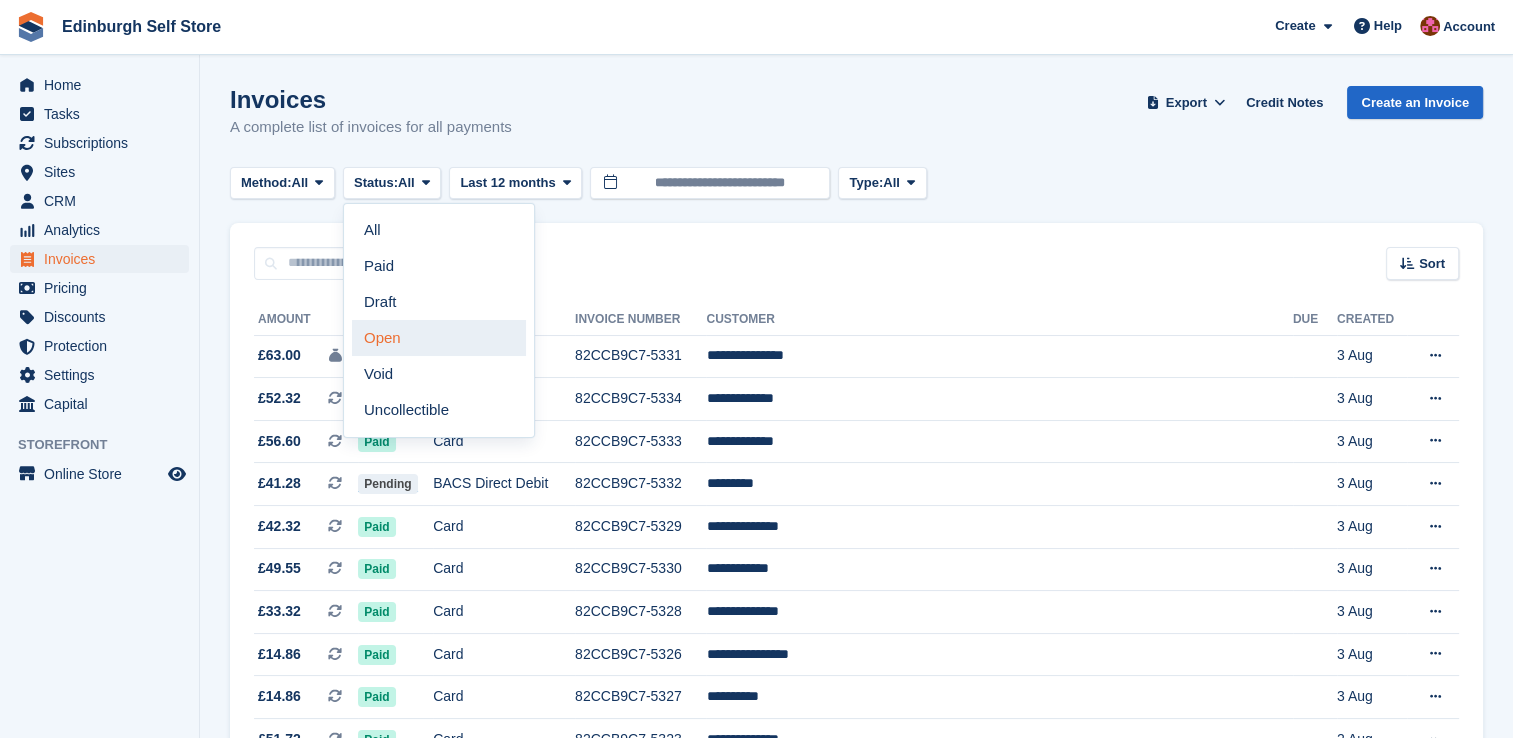 click on "Open" at bounding box center (439, 338) 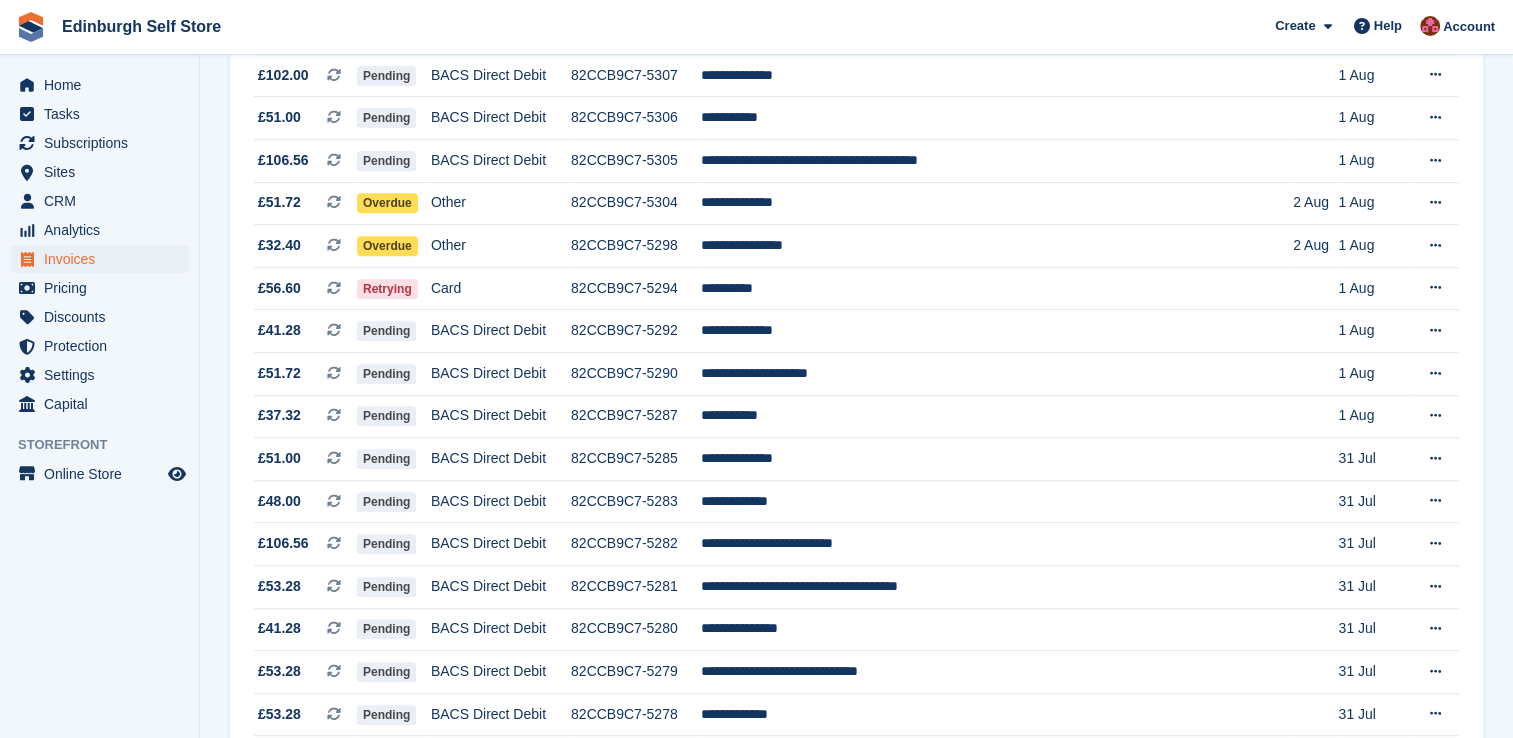 scroll, scrollTop: 800, scrollLeft: 0, axis: vertical 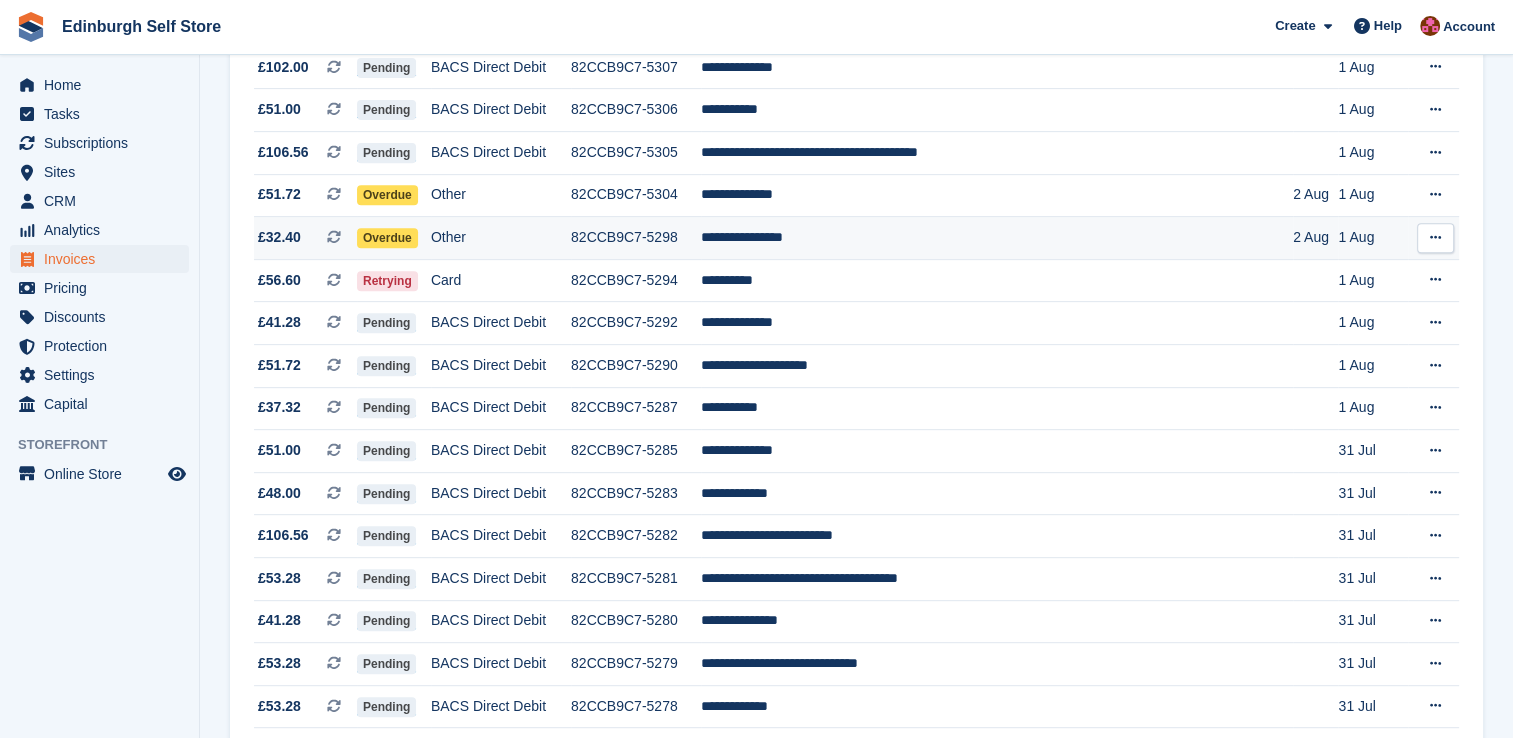 click on "**********" at bounding box center (997, 238) 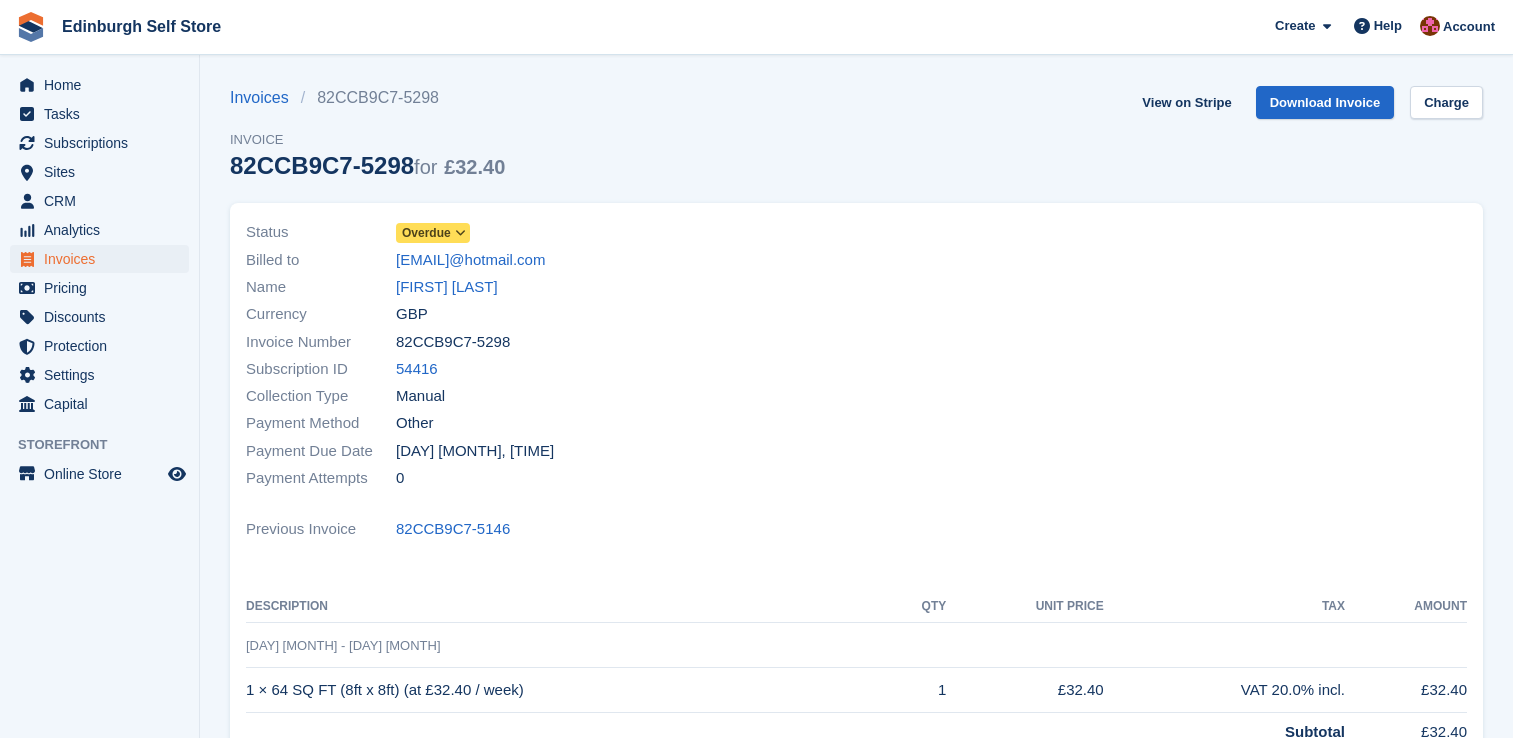 scroll, scrollTop: 0, scrollLeft: 0, axis: both 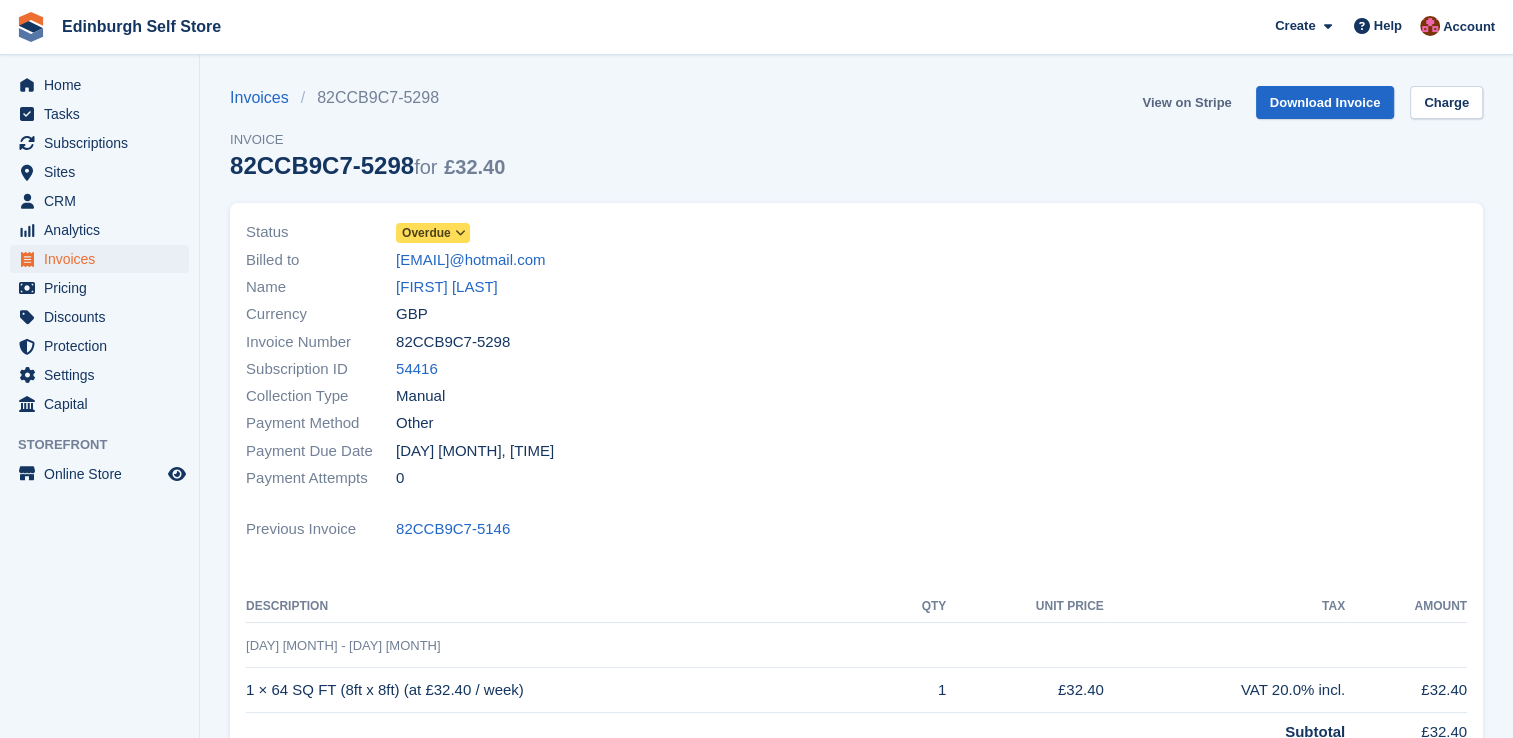 click on "View on Stripe" at bounding box center (1186, 102) 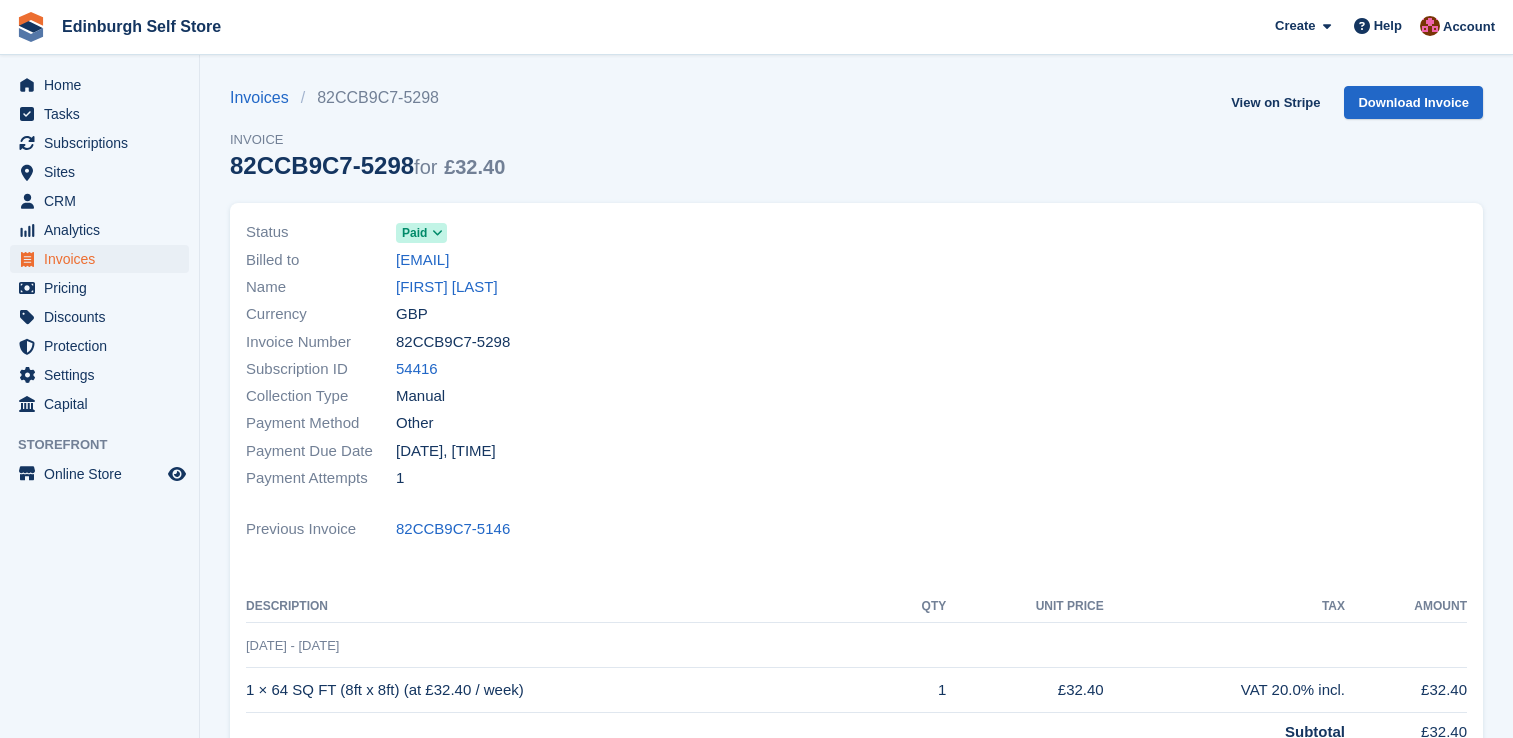 scroll, scrollTop: 0, scrollLeft: 0, axis: both 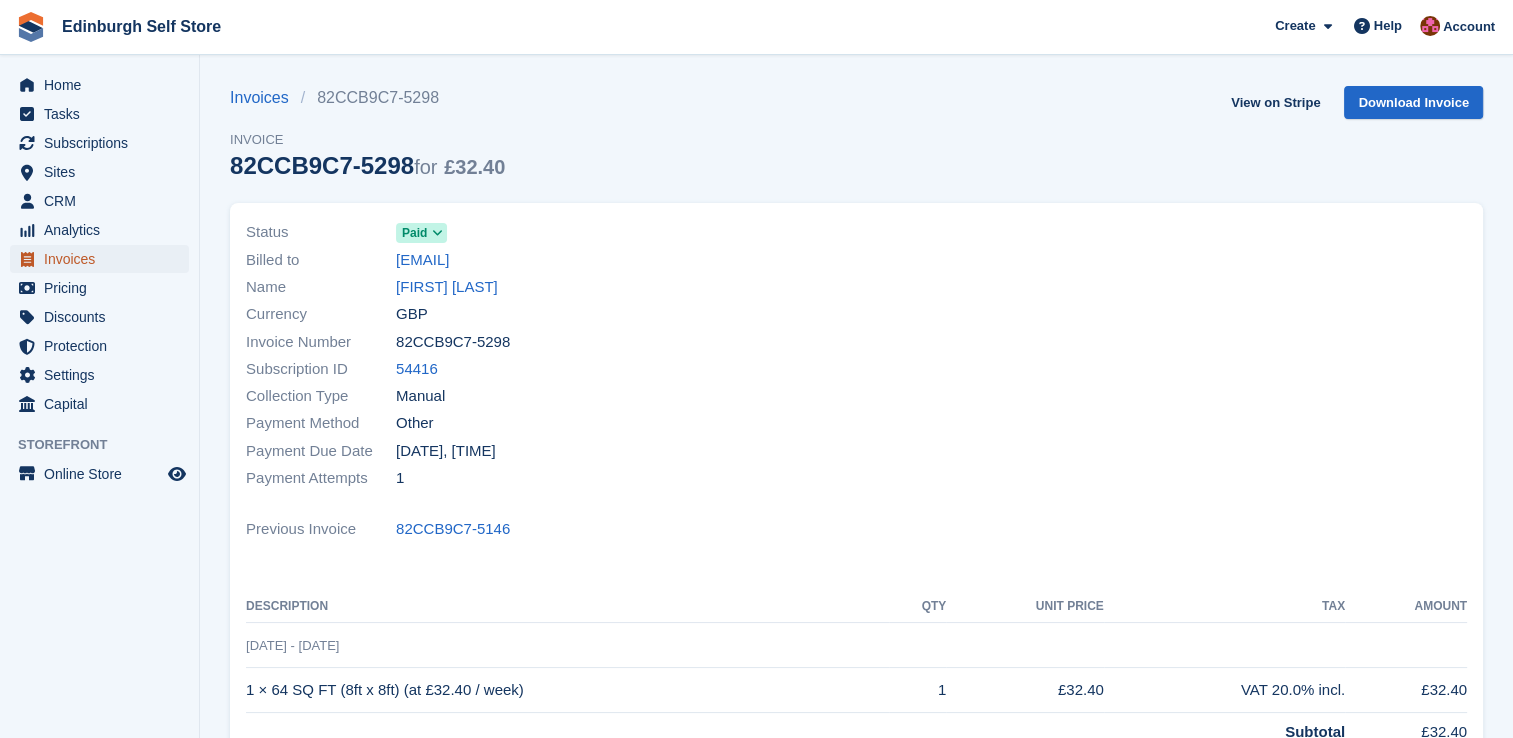 click on "Invoices" at bounding box center (104, 259) 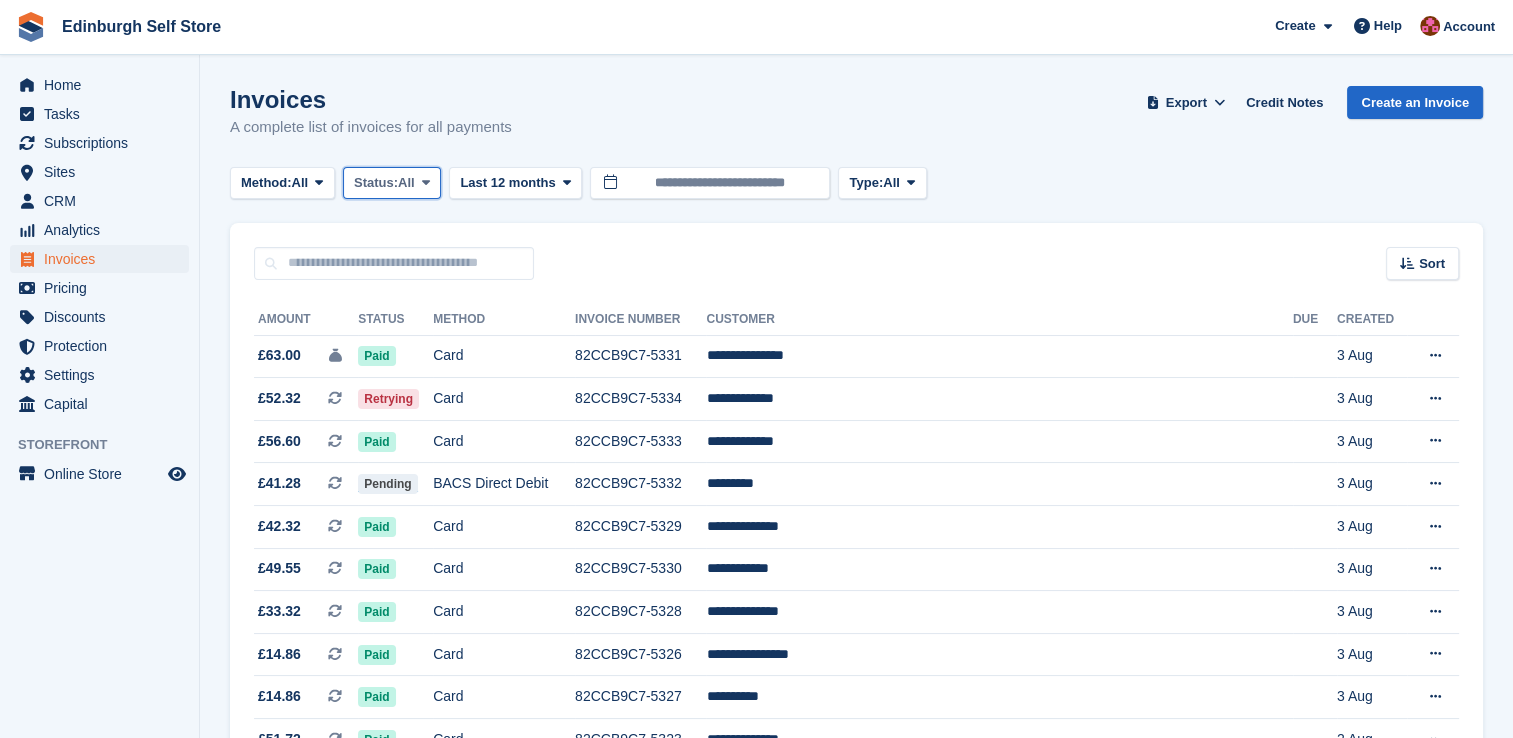 click at bounding box center [426, 182] 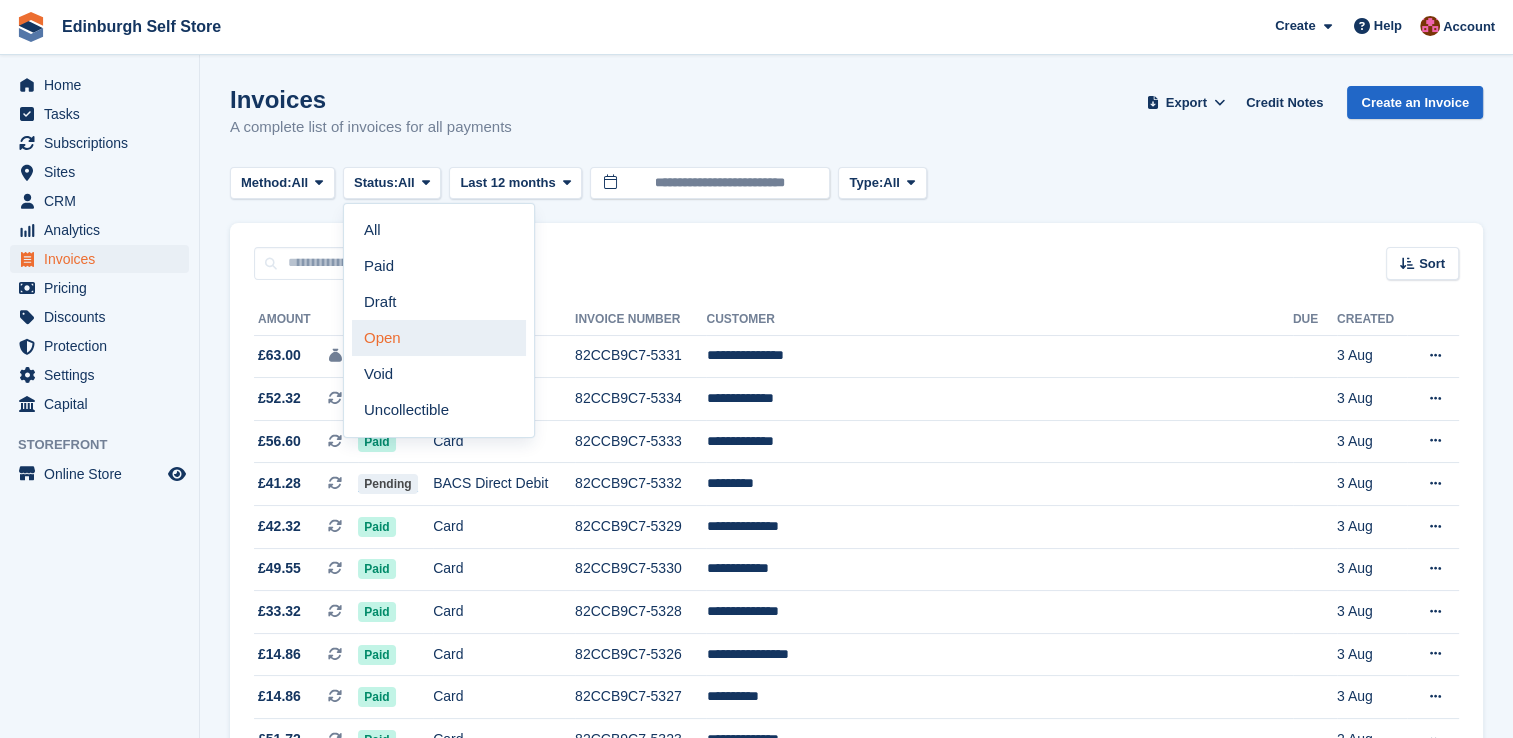 click on "Open" at bounding box center (439, 338) 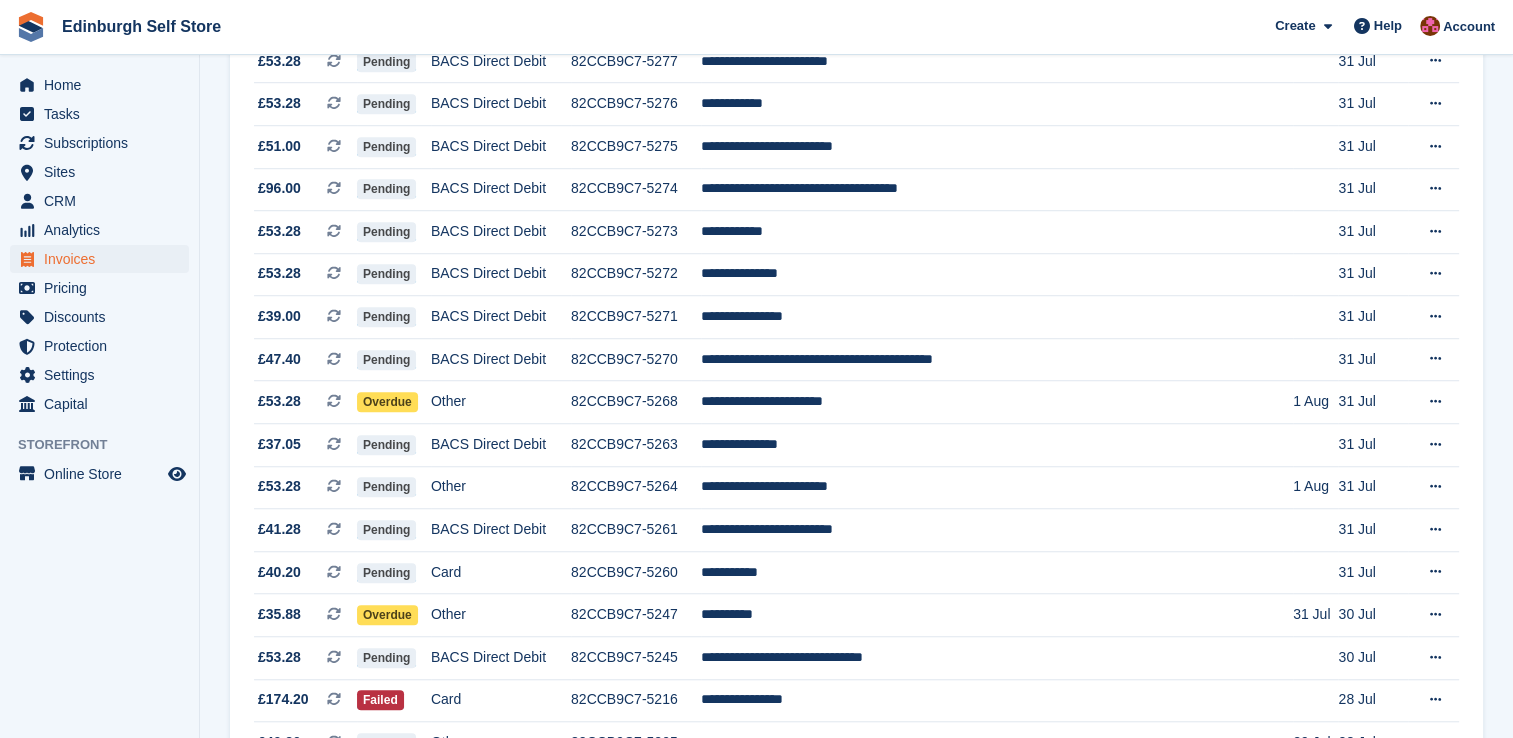 scroll, scrollTop: 1480, scrollLeft: 0, axis: vertical 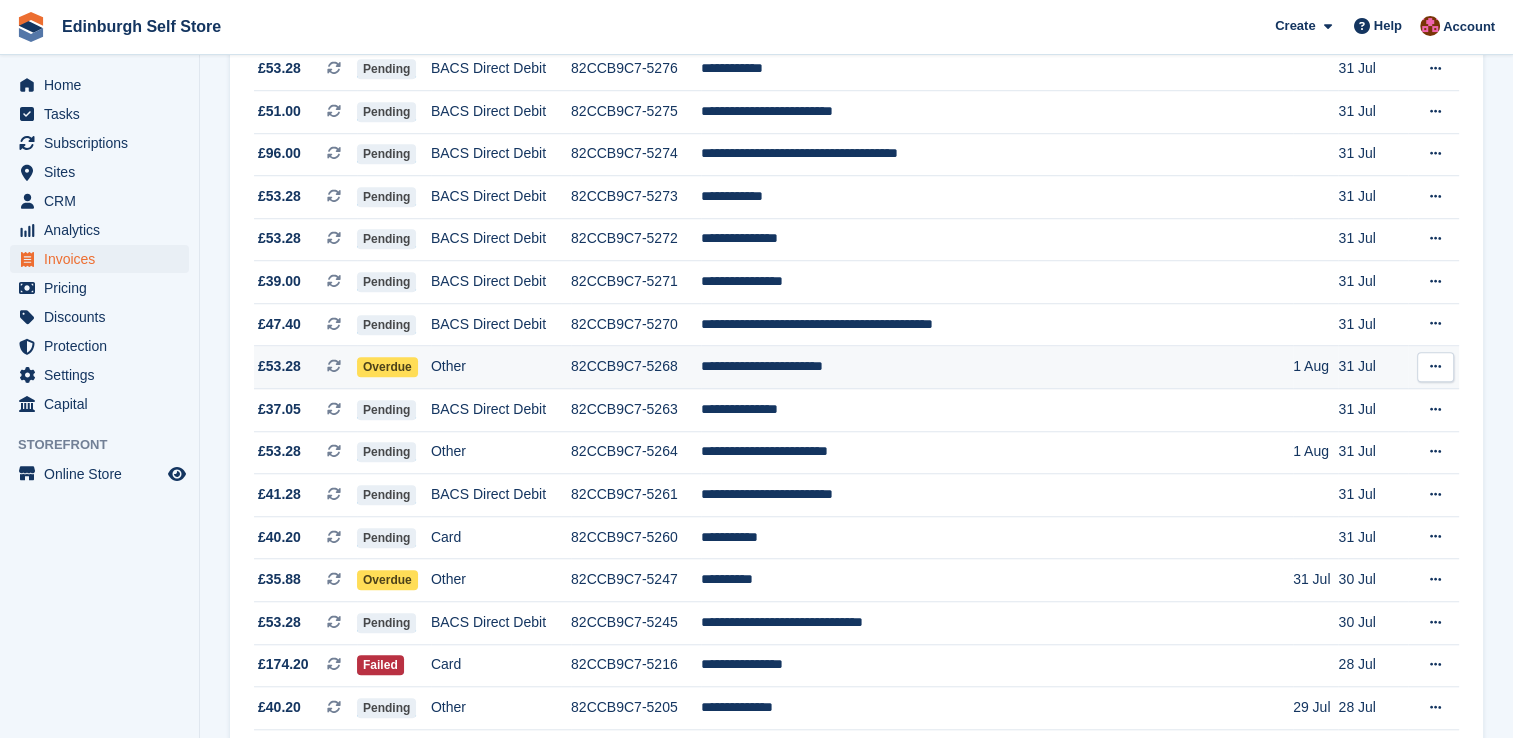 click on "**********" at bounding box center [997, 367] 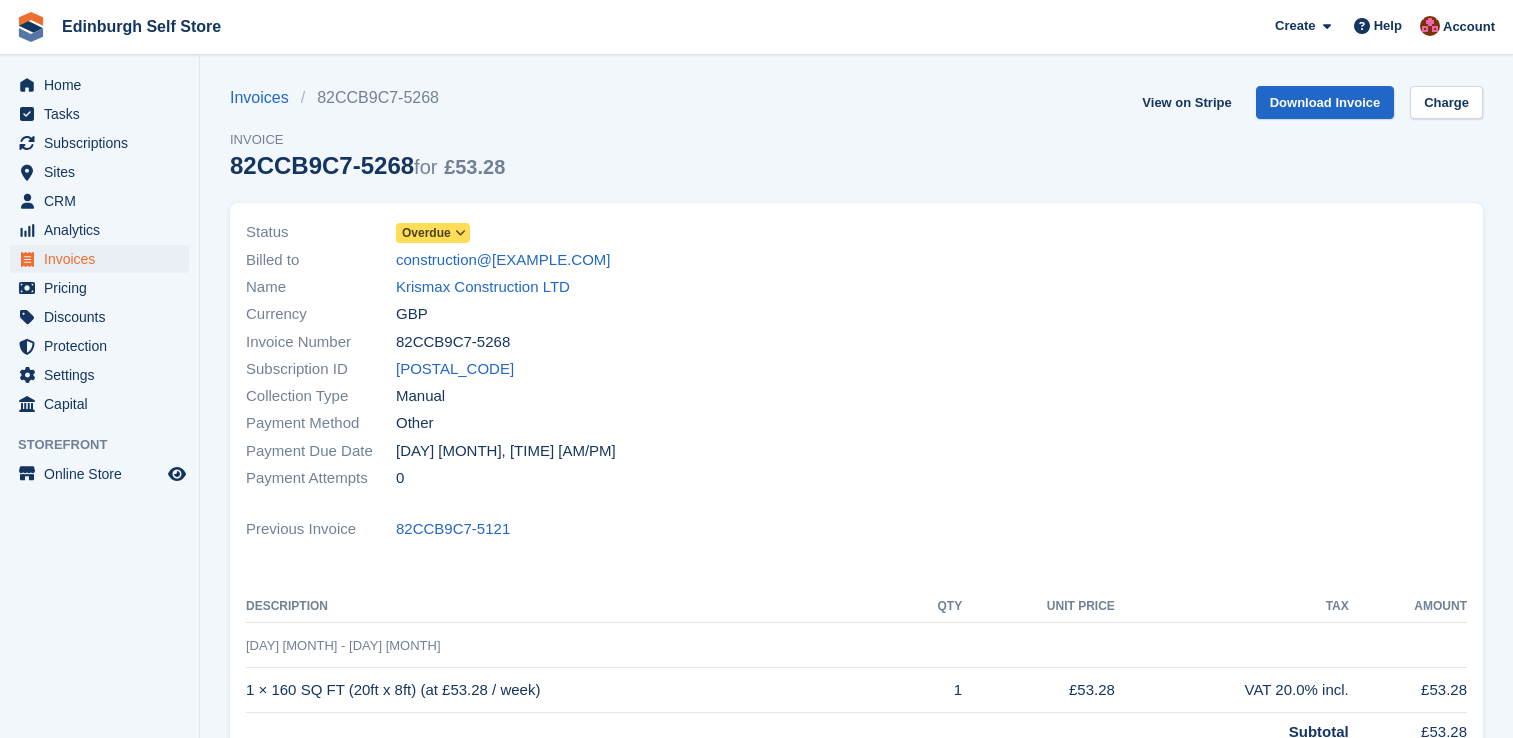 scroll, scrollTop: 0, scrollLeft: 0, axis: both 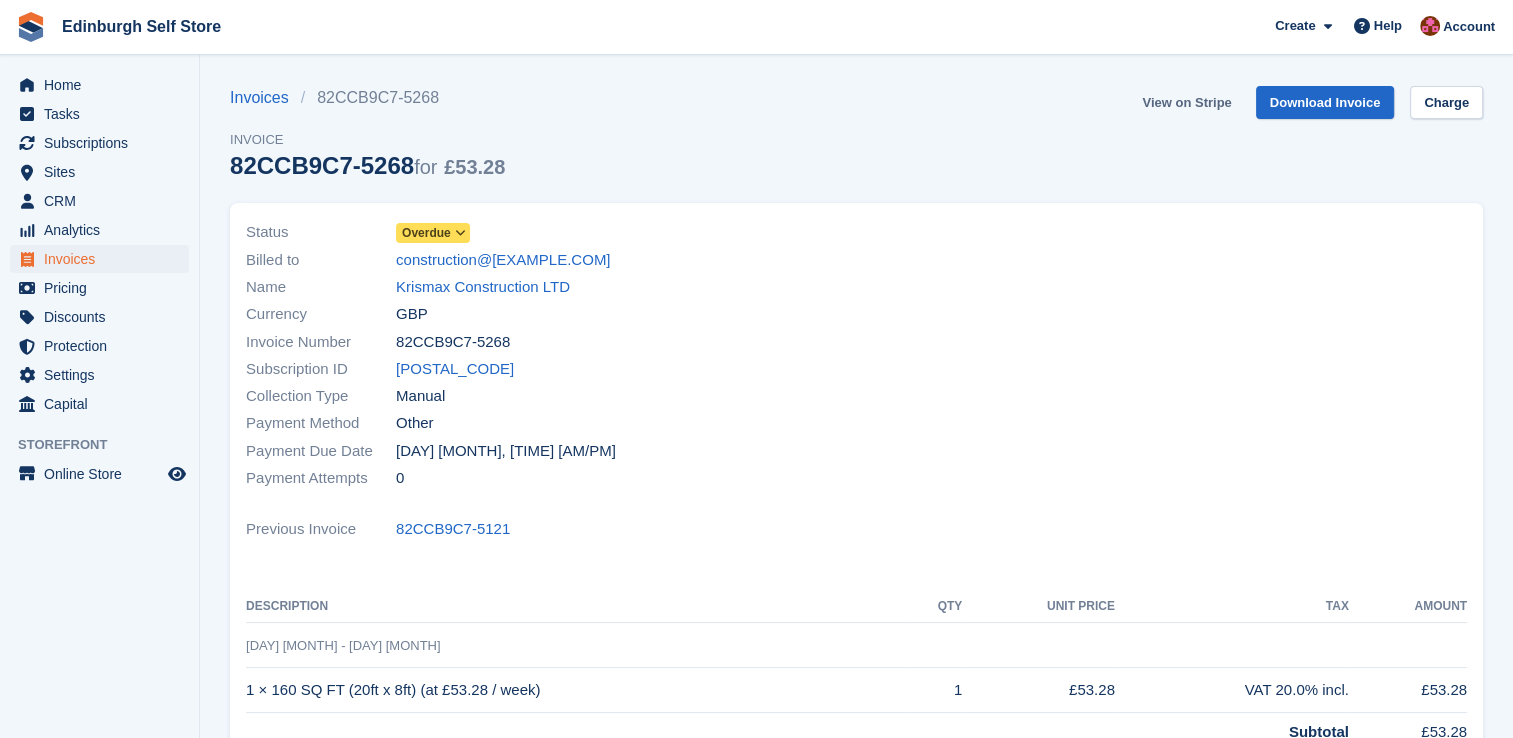 click on "View on Stripe" at bounding box center [1186, 102] 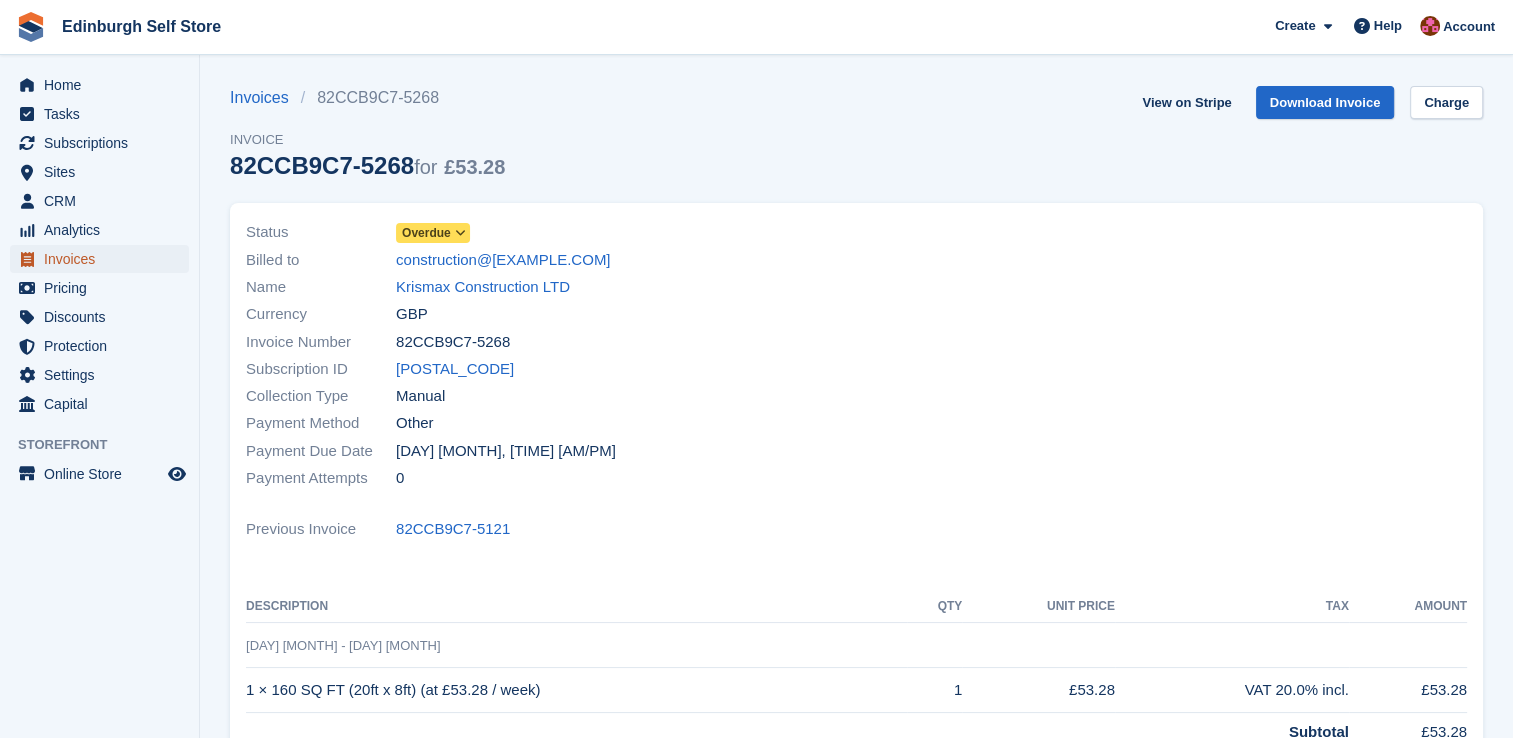 click on "Invoices" at bounding box center (104, 259) 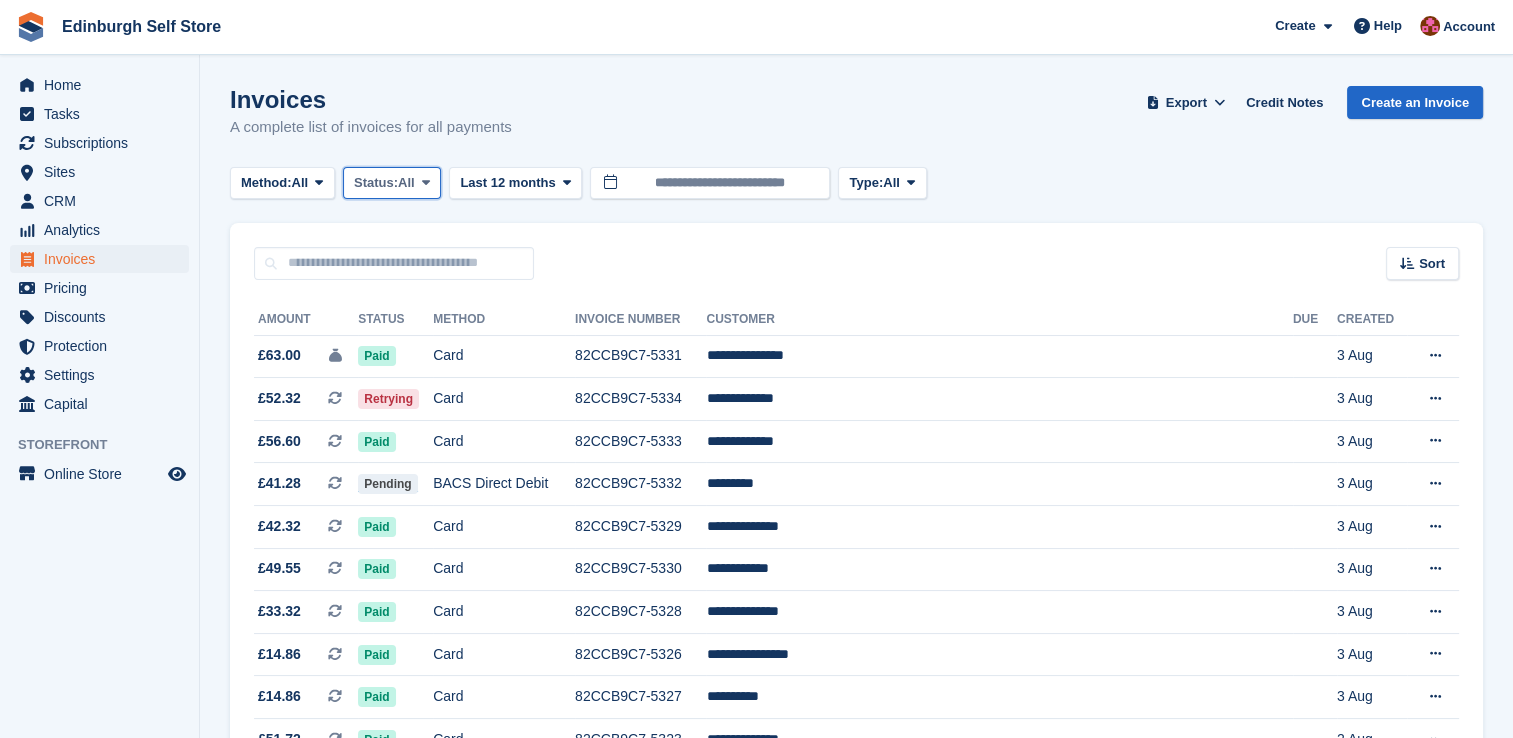 click at bounding box center [426, 182] 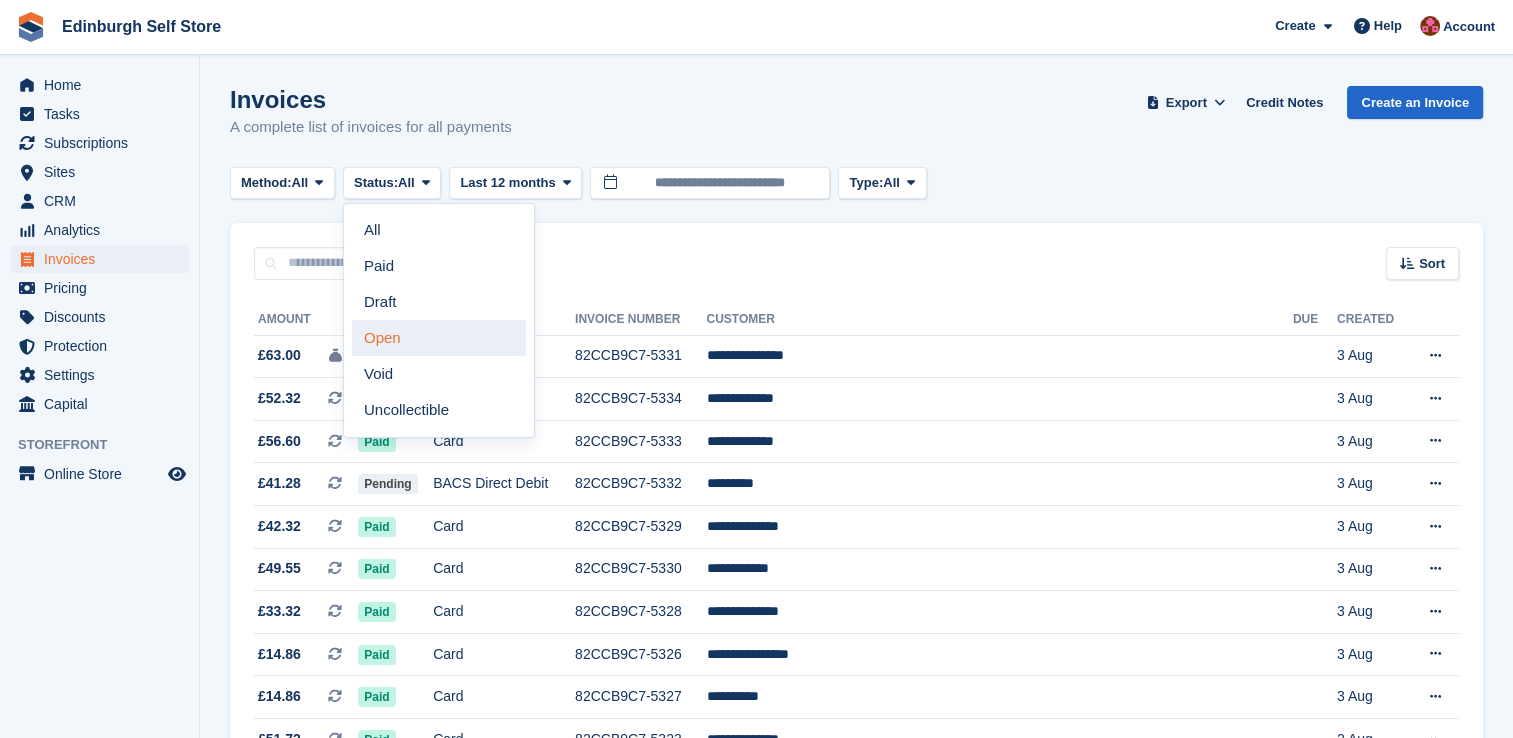 click on "Open" at bounding box center (439, 338) 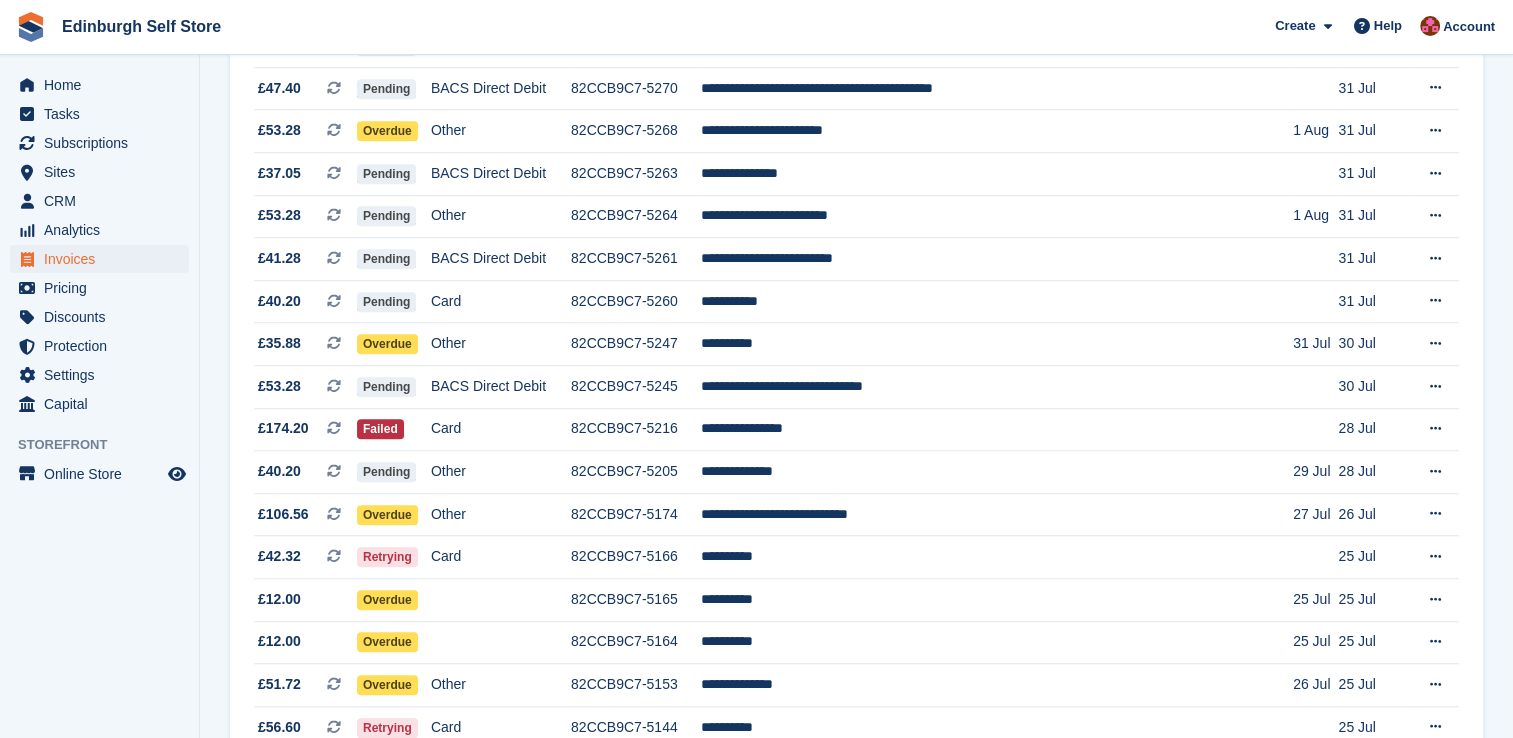 scroll, scrollTop: 1720, scrollLeft: 0, axis: vertical 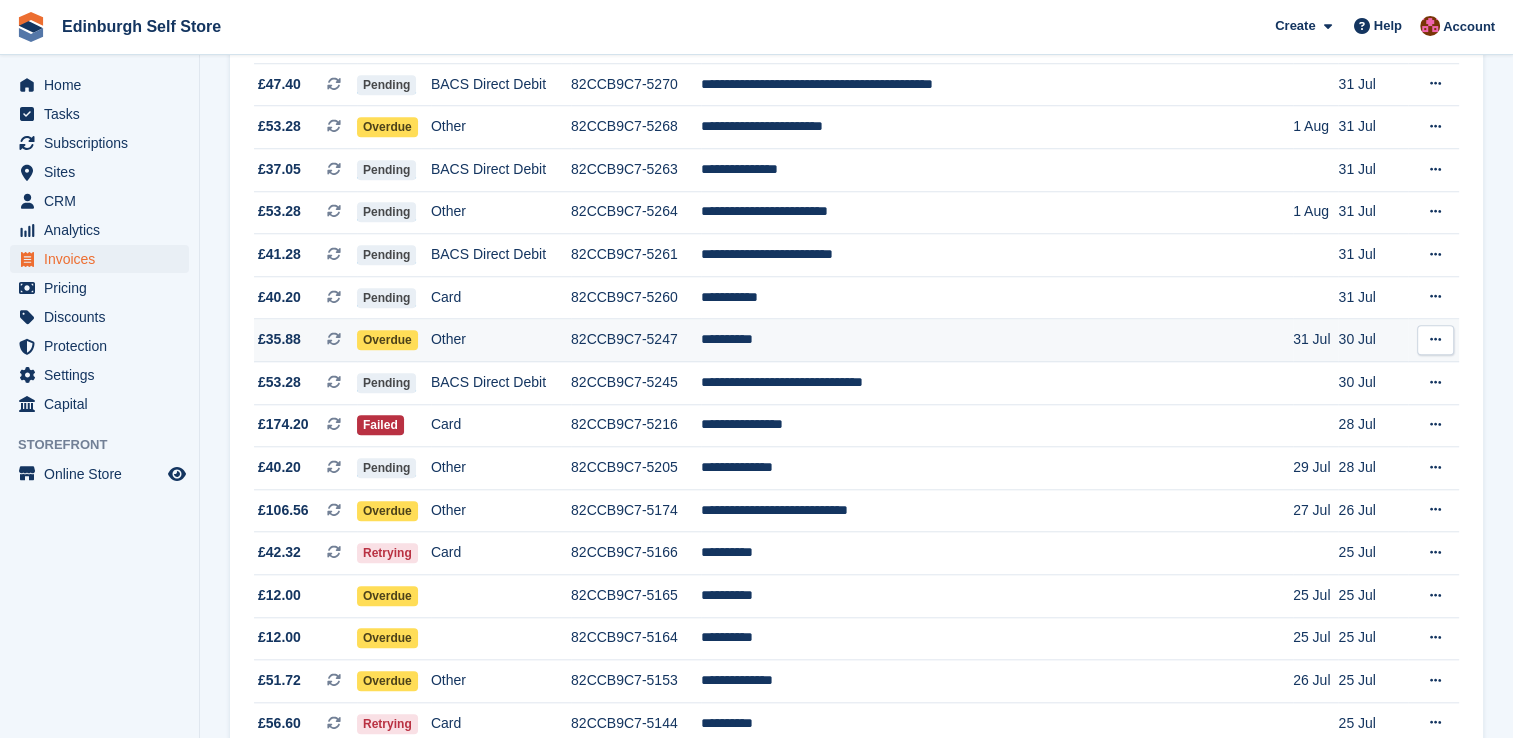 click on "**********" at bounding box center (997, 340) 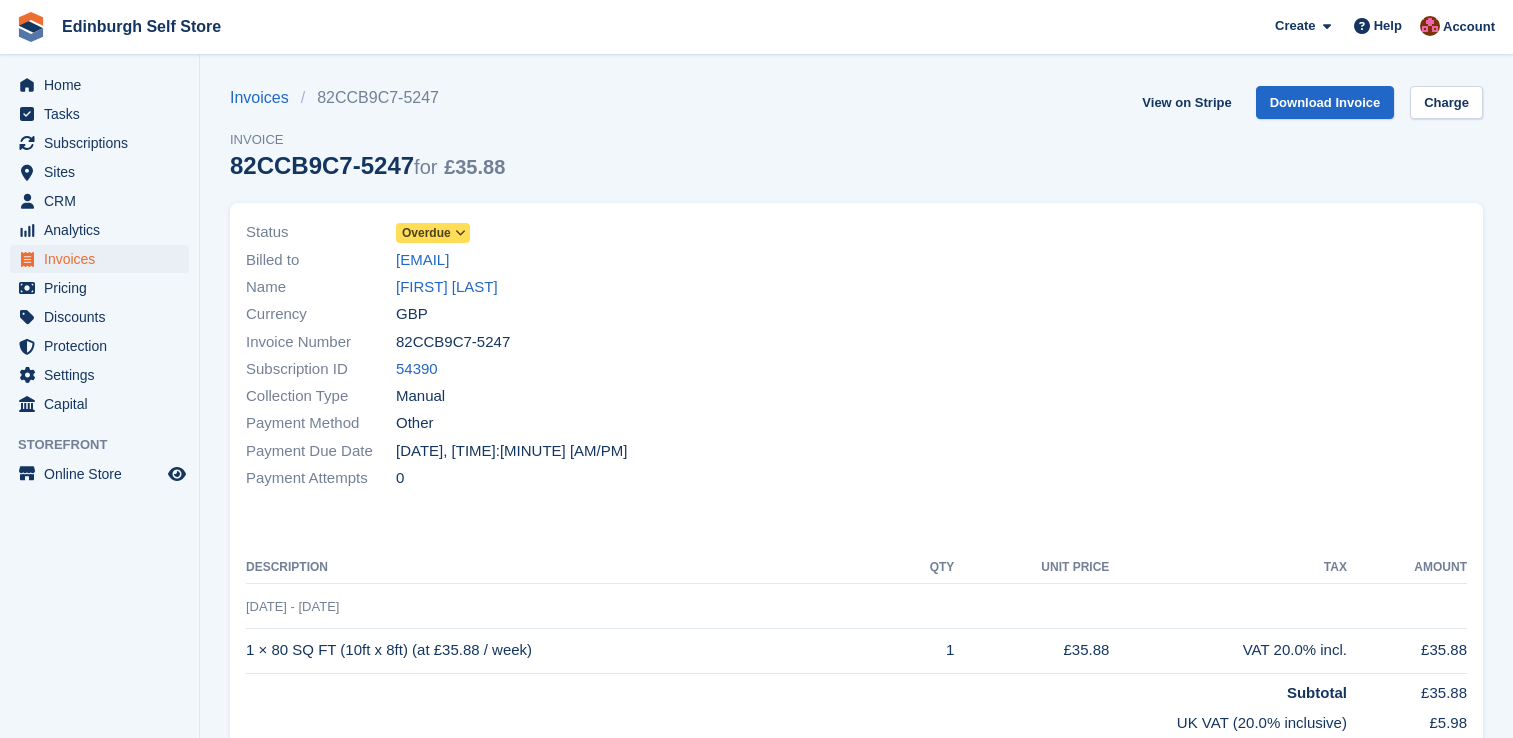 scroll, scrollTop: 0, scrollLeft: 0, axis: both 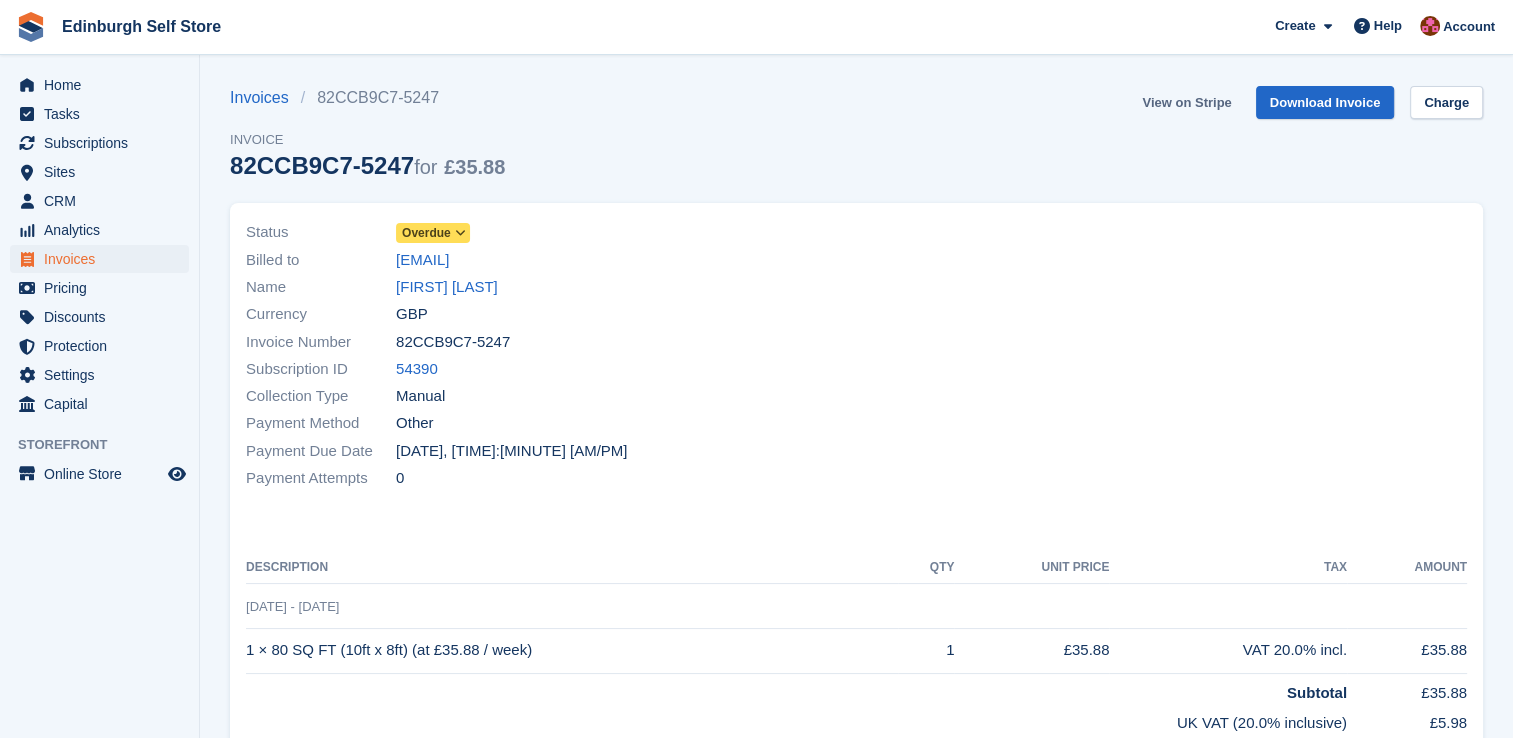 click on "View on Stripe" at bounding box center (1186, 102) 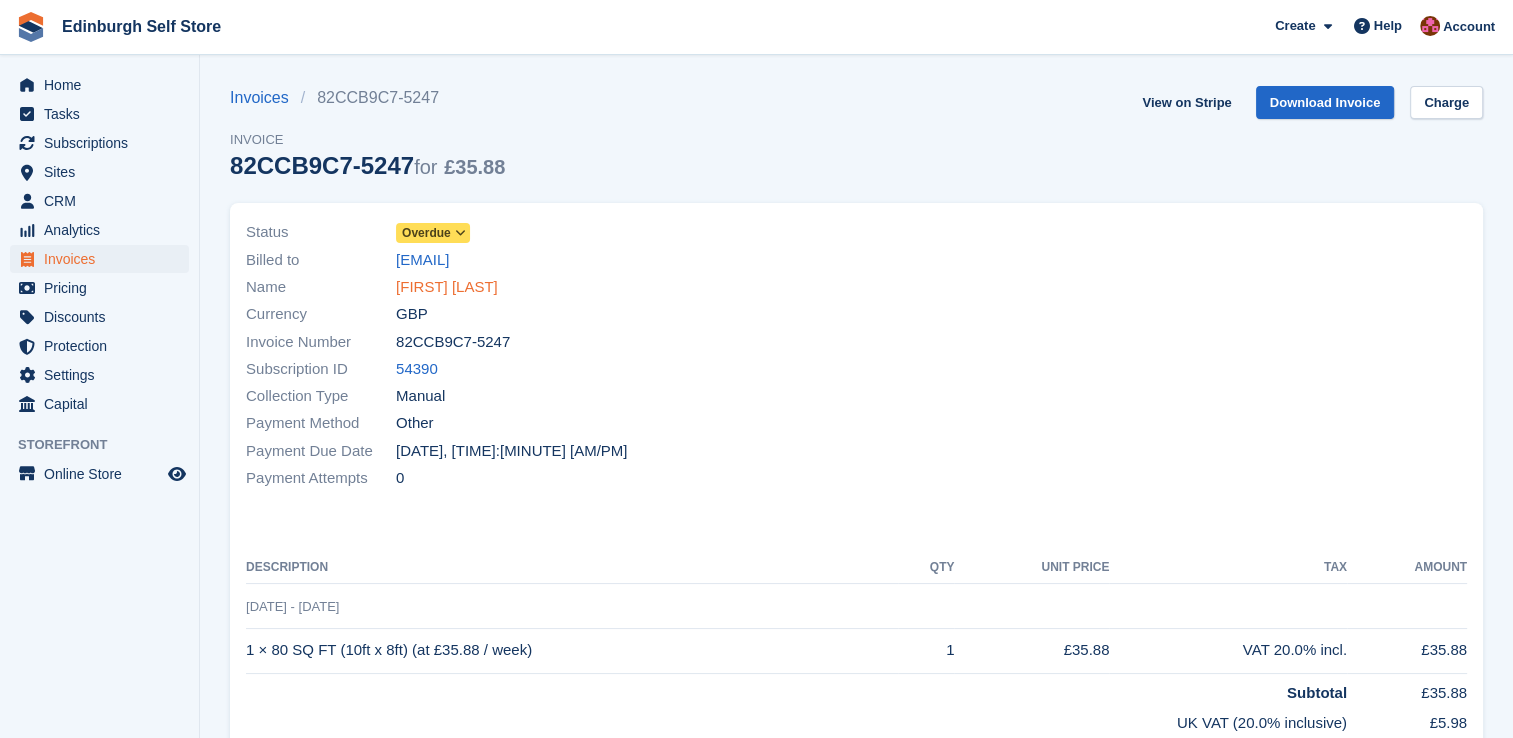 click on "[FIRST] [LAST]" at bounding box center (447, 287) 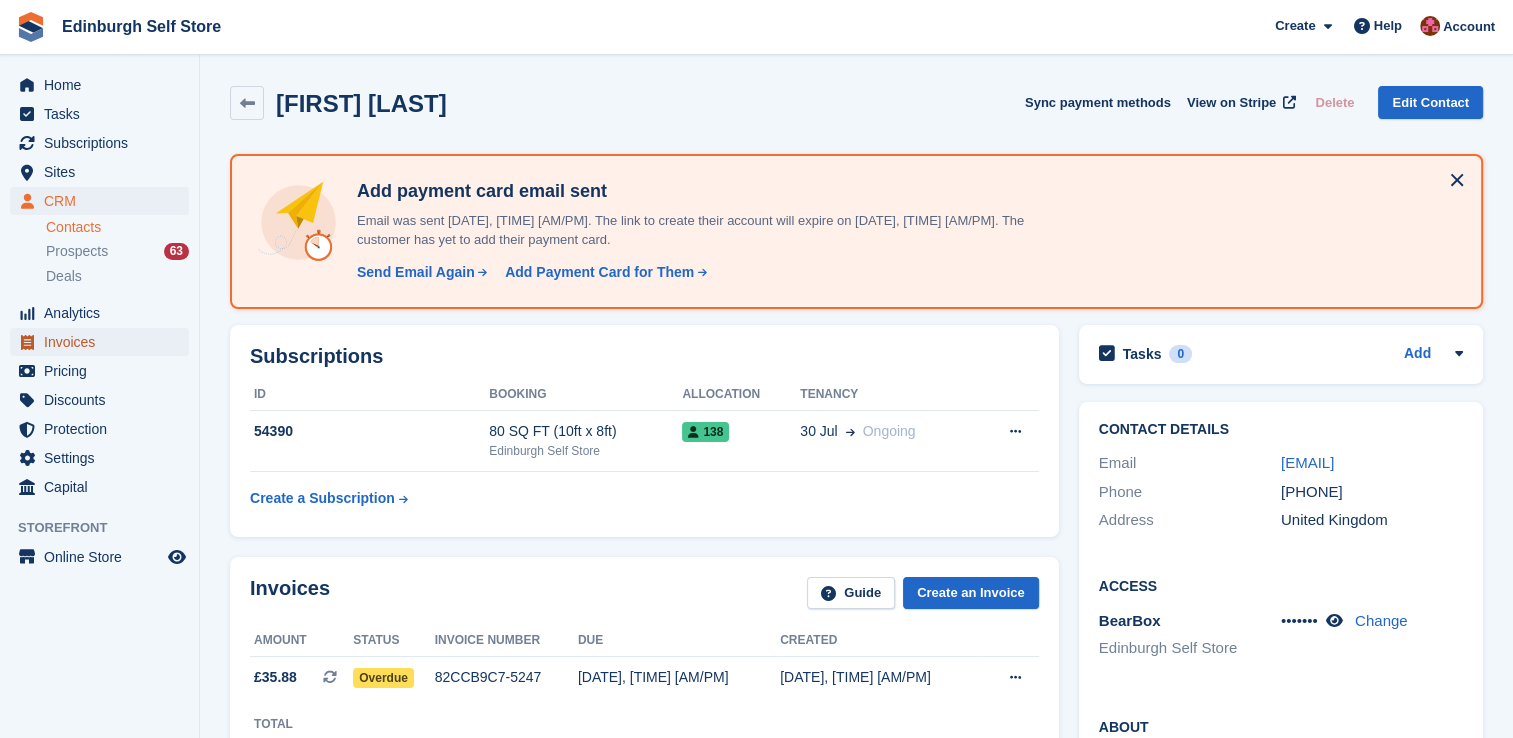 click on "Invoices" at bounding box center (104, 342) 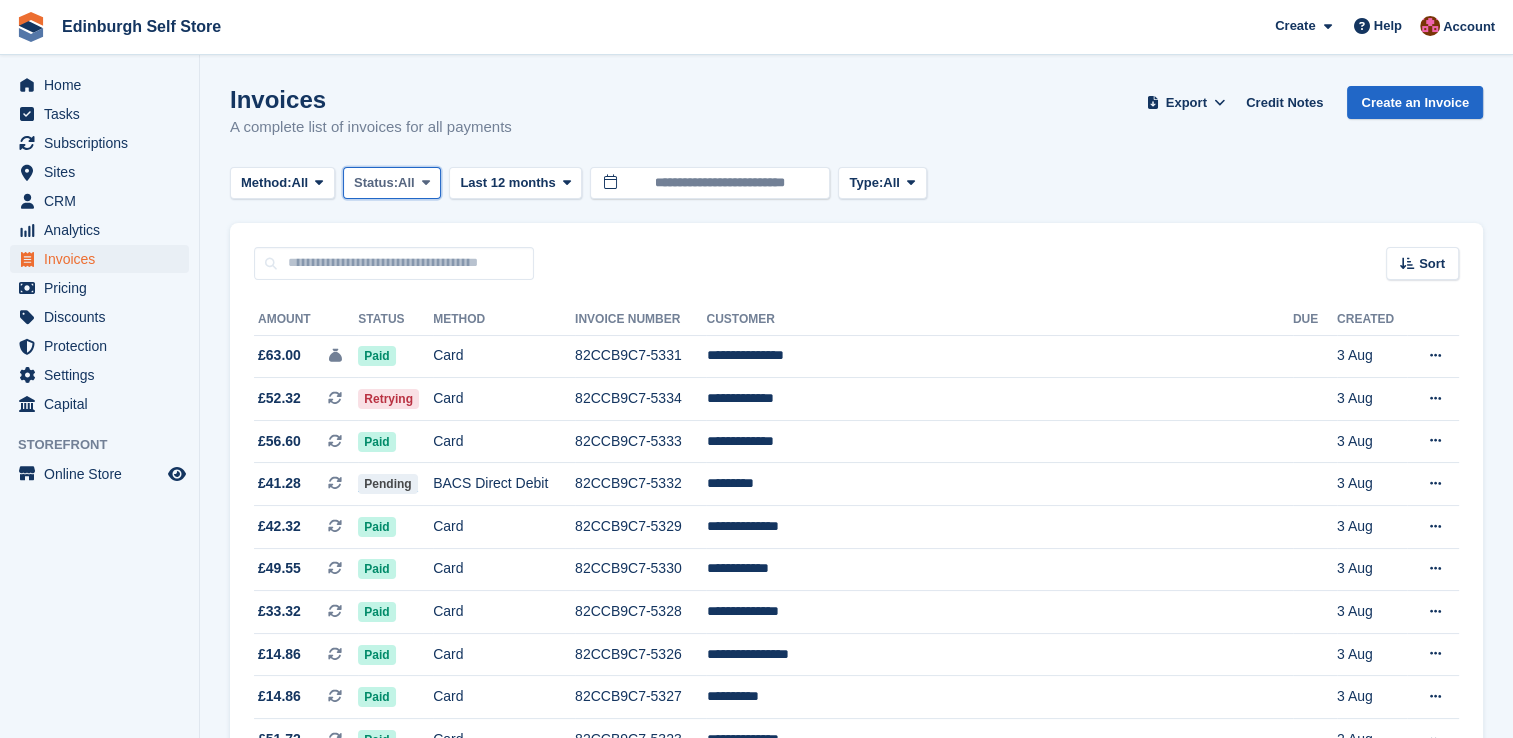 click at bounding box center (426, 183) 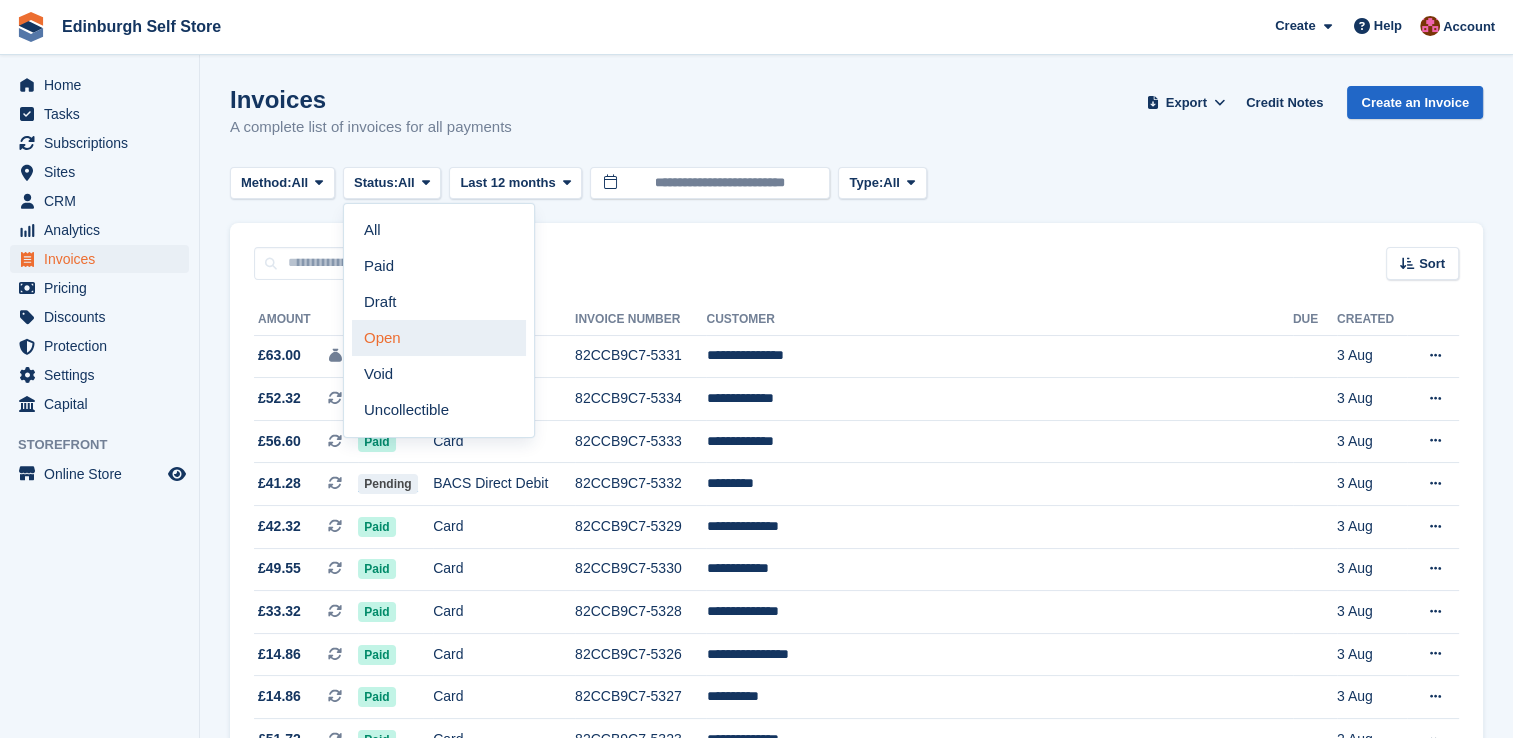 click on "Open" at bounding box center (439, 338) 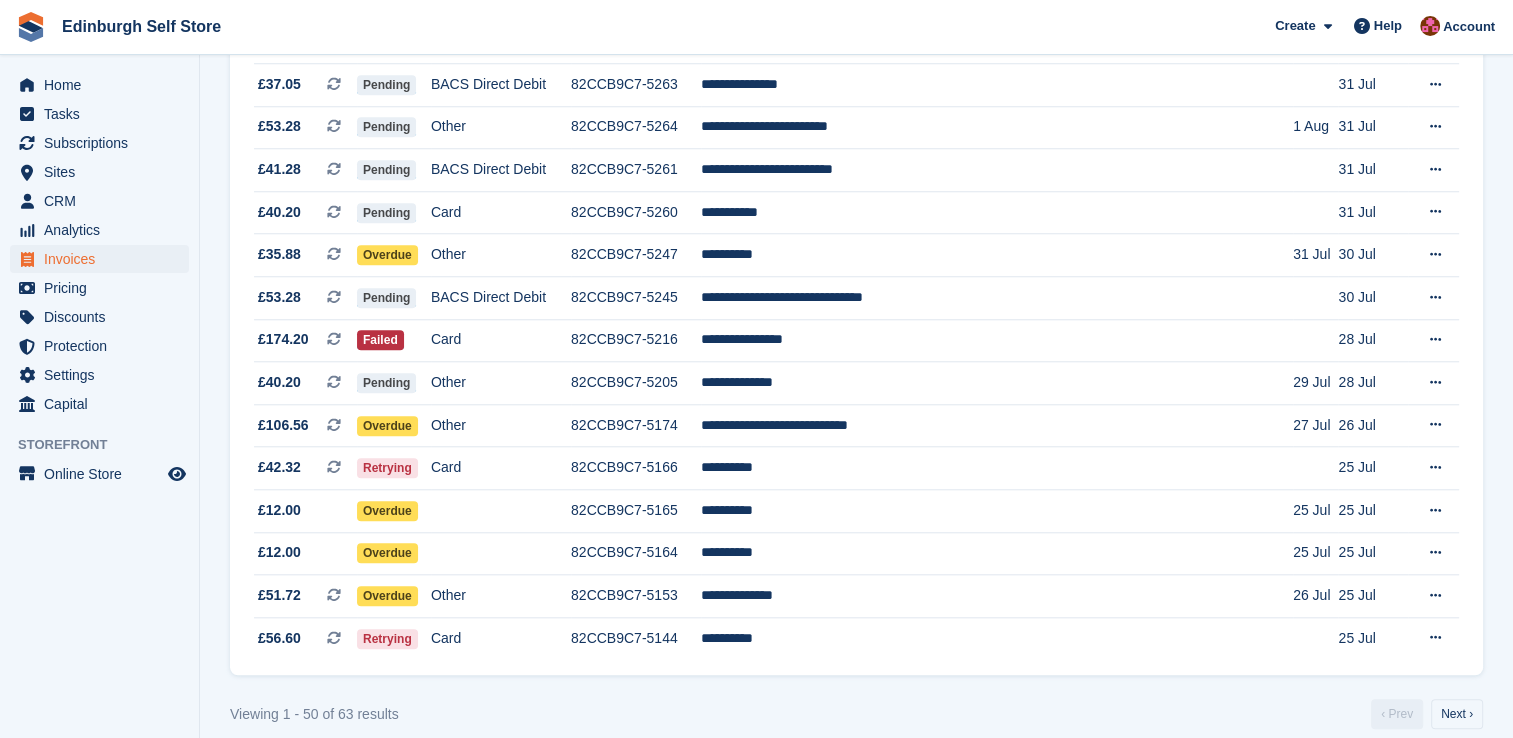scroll, scrollTop: 1836, scrollLeft: 0, axis: vertical 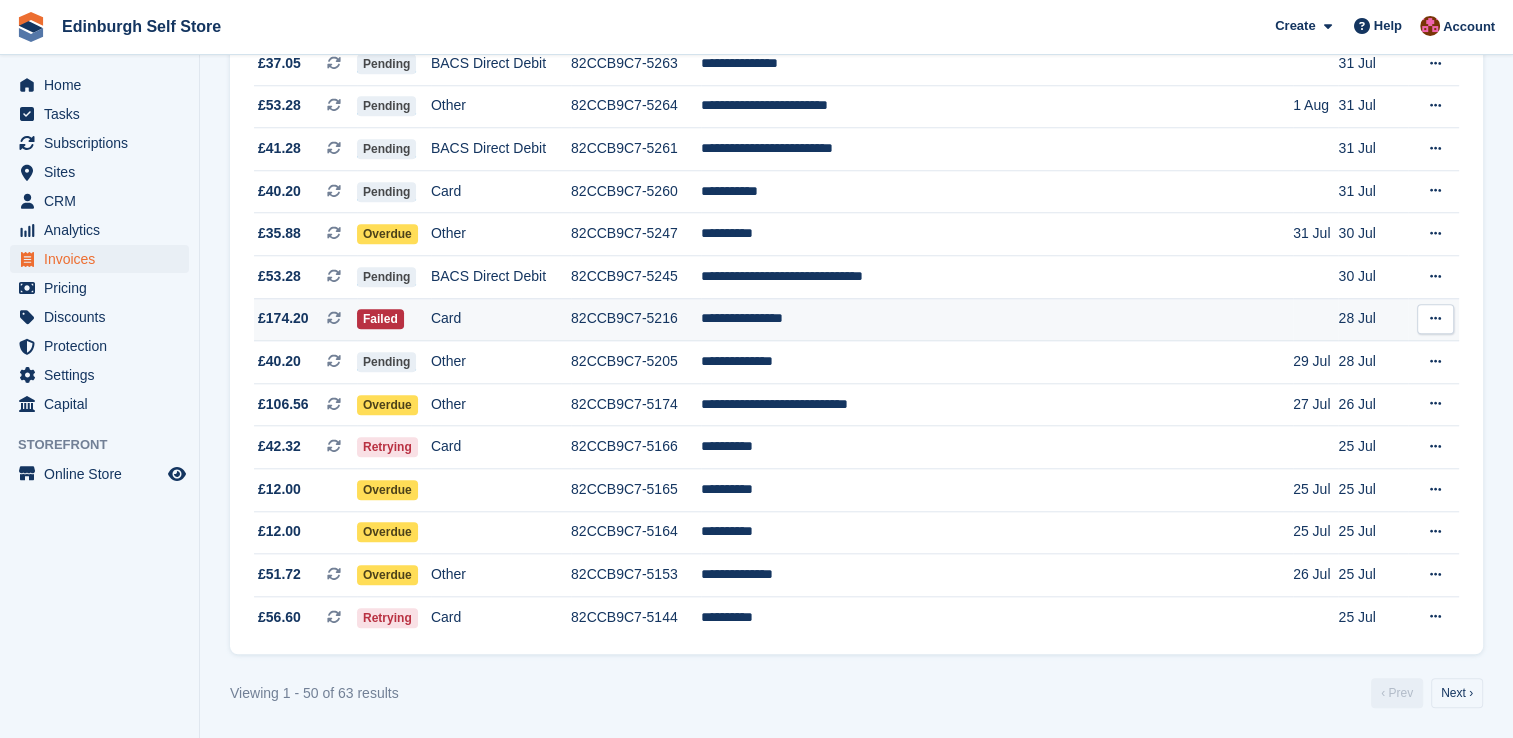 click on "**********" at bounding box center (997, 319) 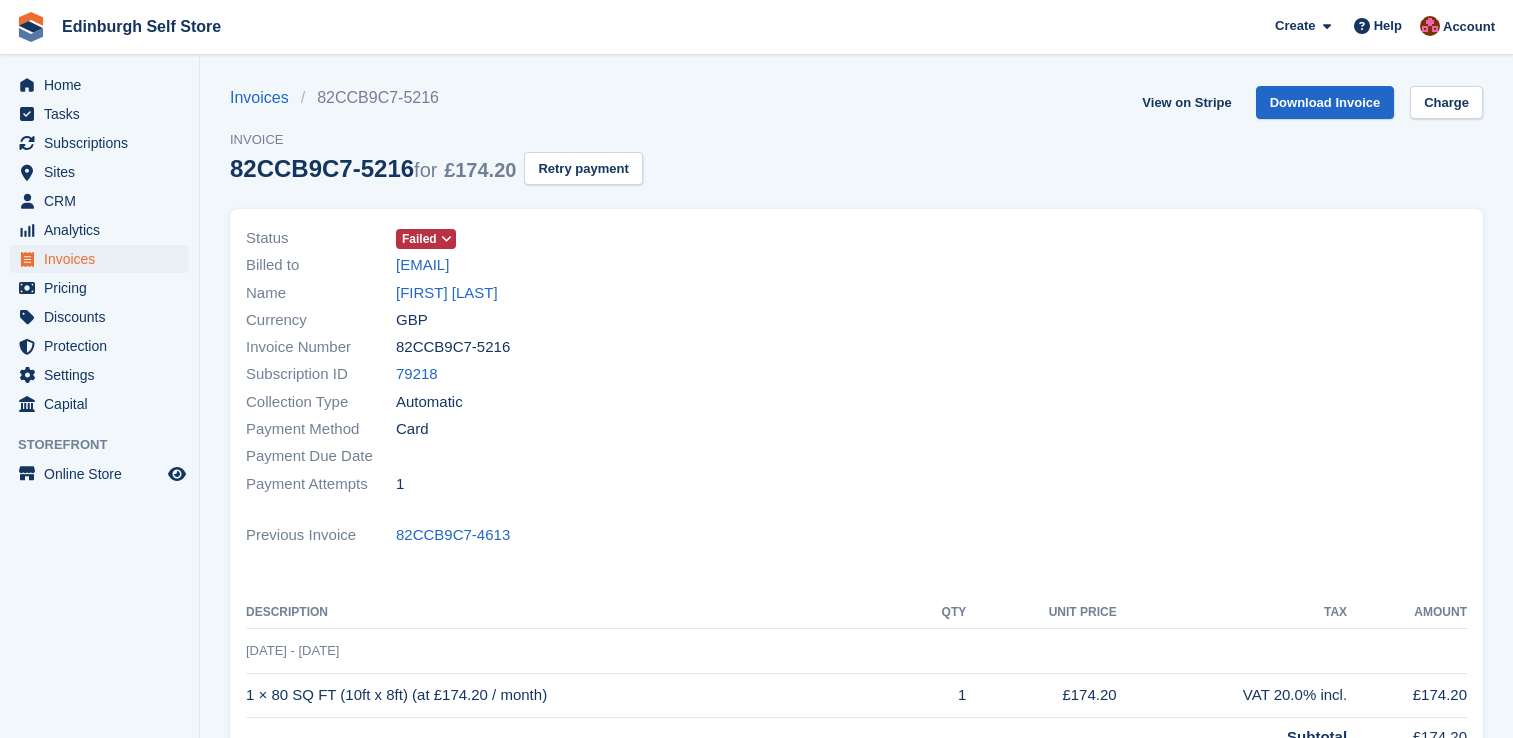 scroll, scrollTop: 0, scrollLeft: 0, axis: both 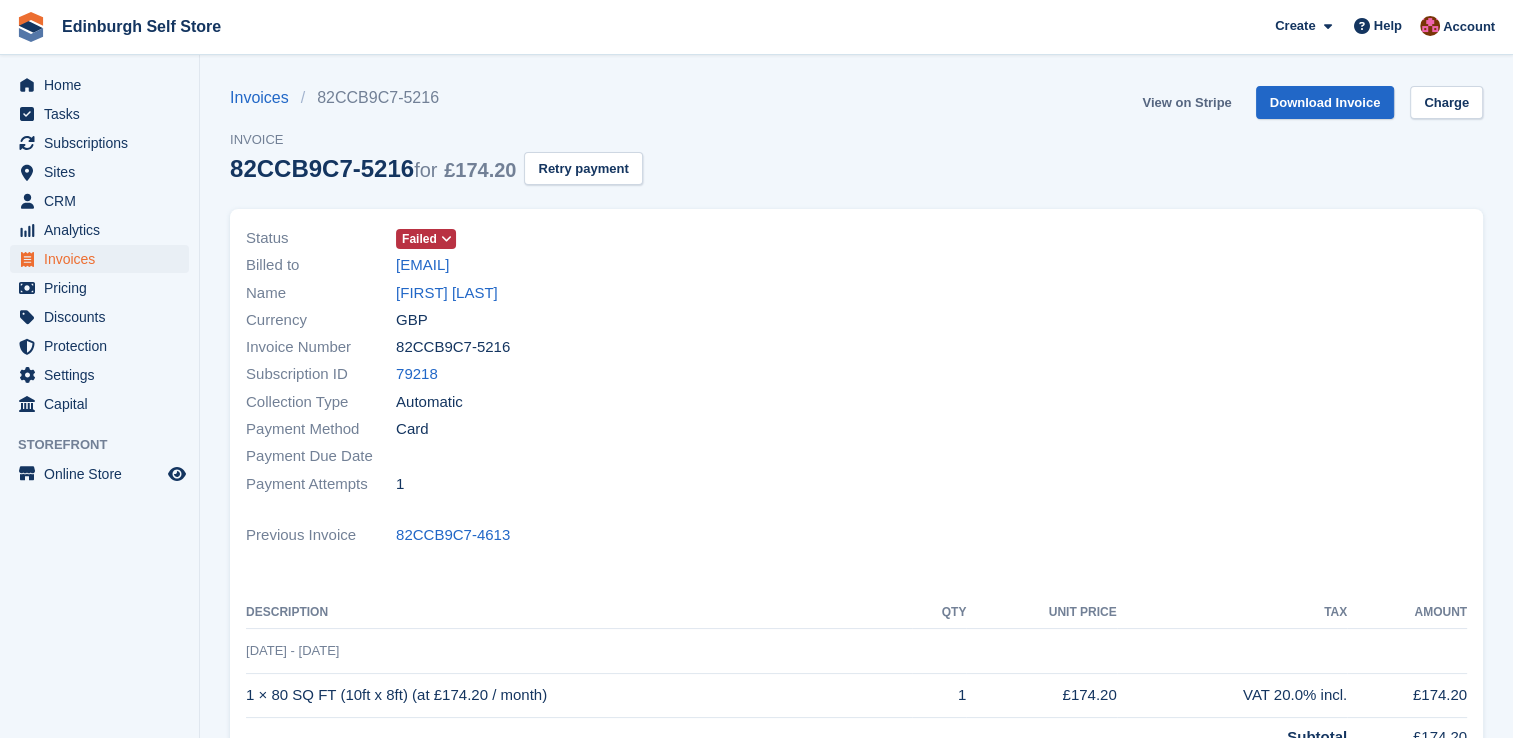 click on "View on Stripe" at bounding box center (1186, 102) 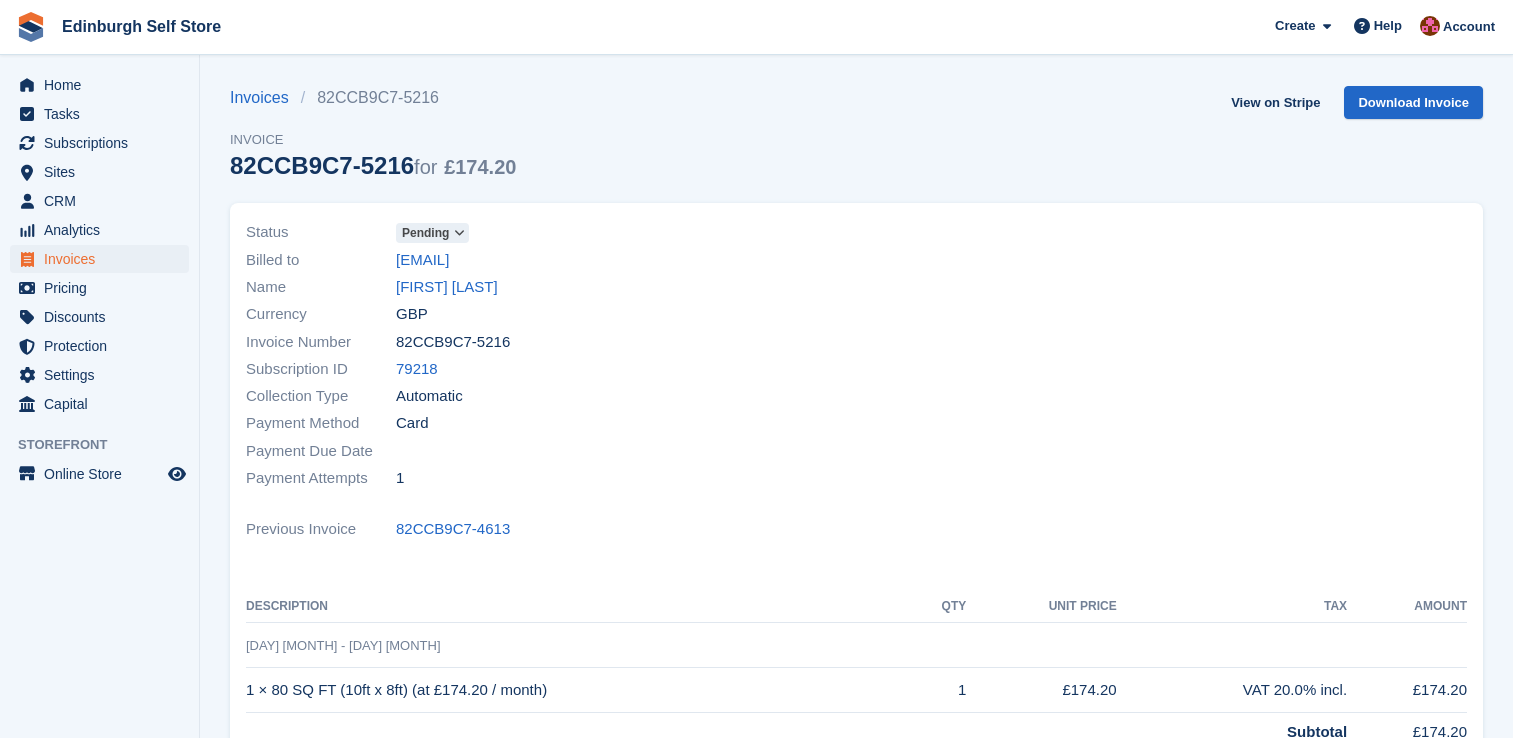 scroll, scrollTop: 0, scrollLeft: 0, axis: both 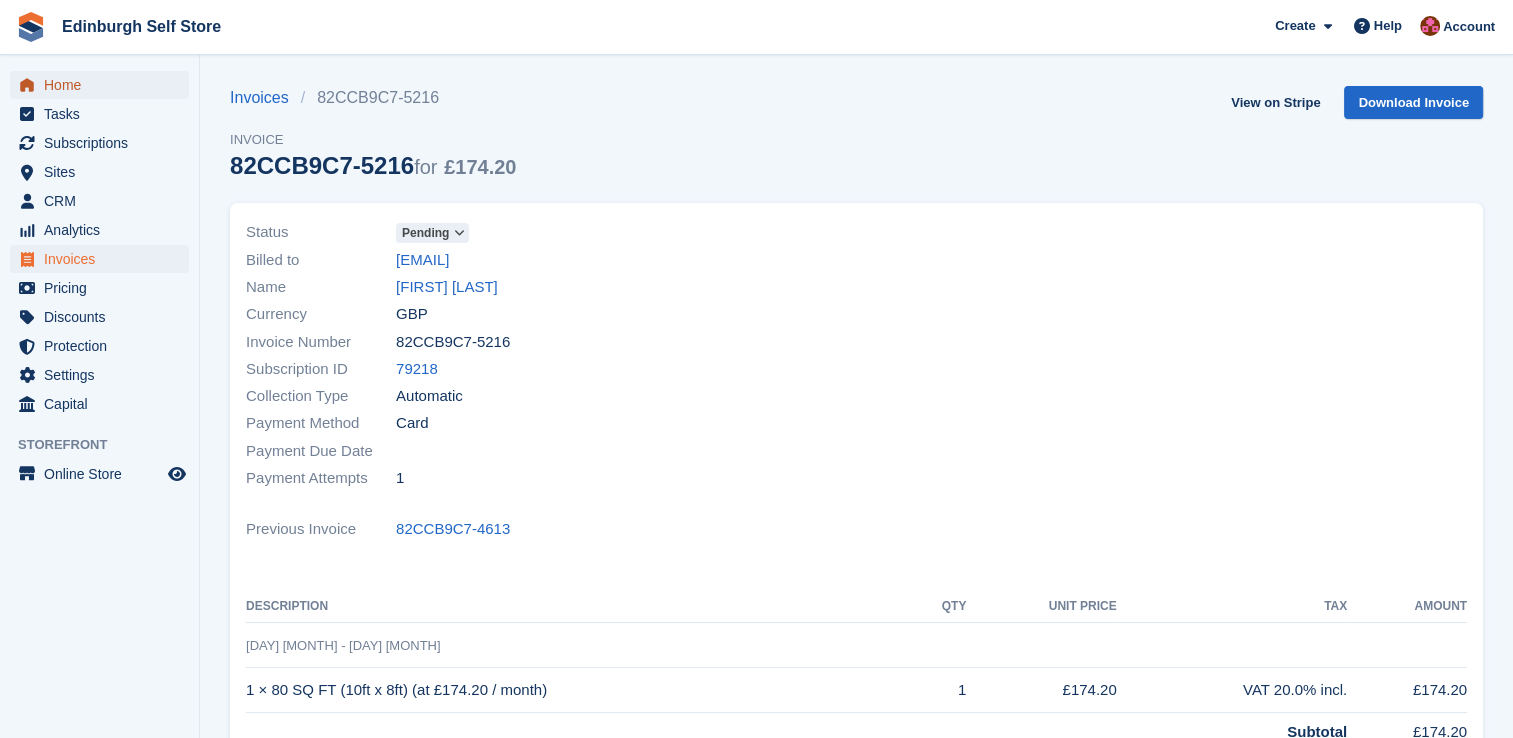 click on "Home" at bounding box center [104, 85] 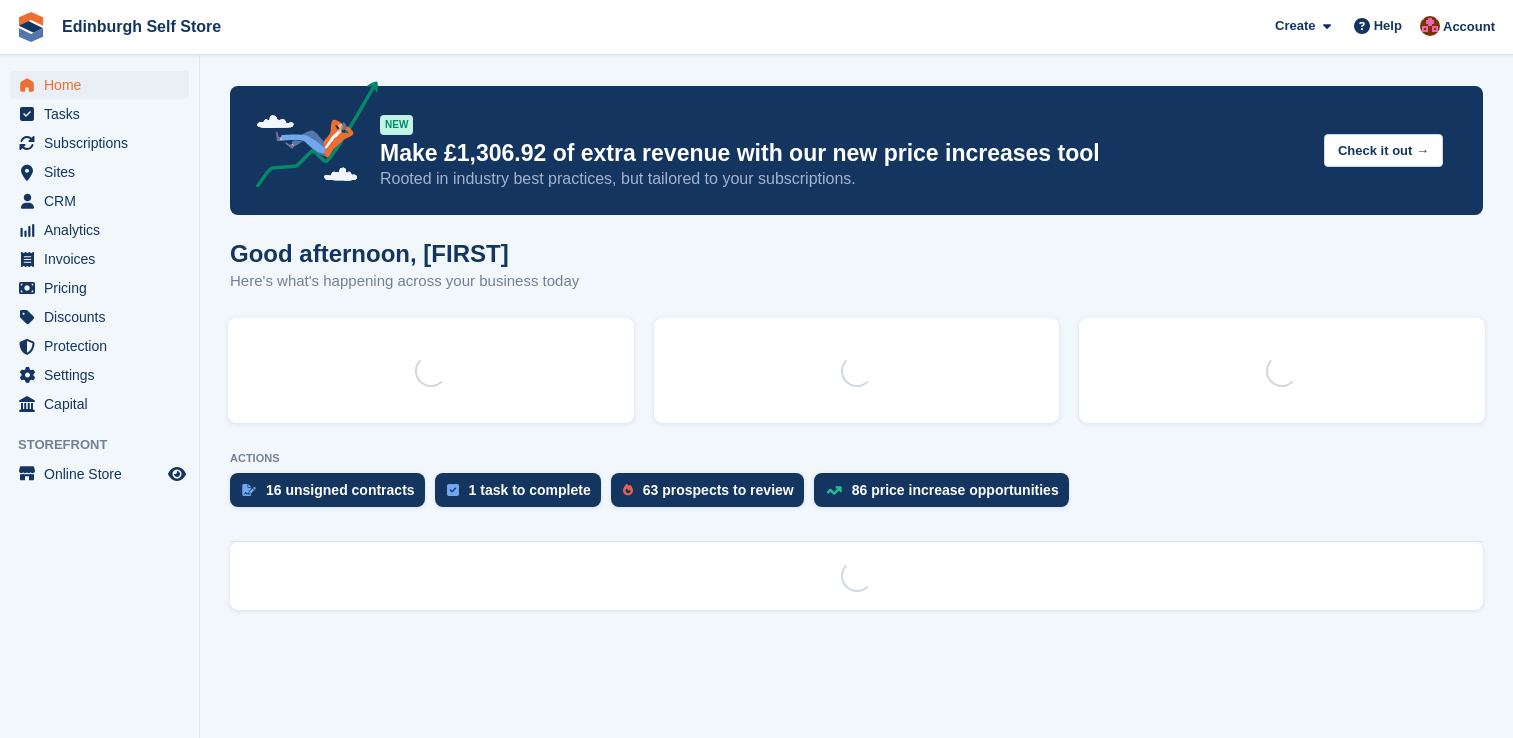 click on "Subscriptions" at bounding box center [104, 143] 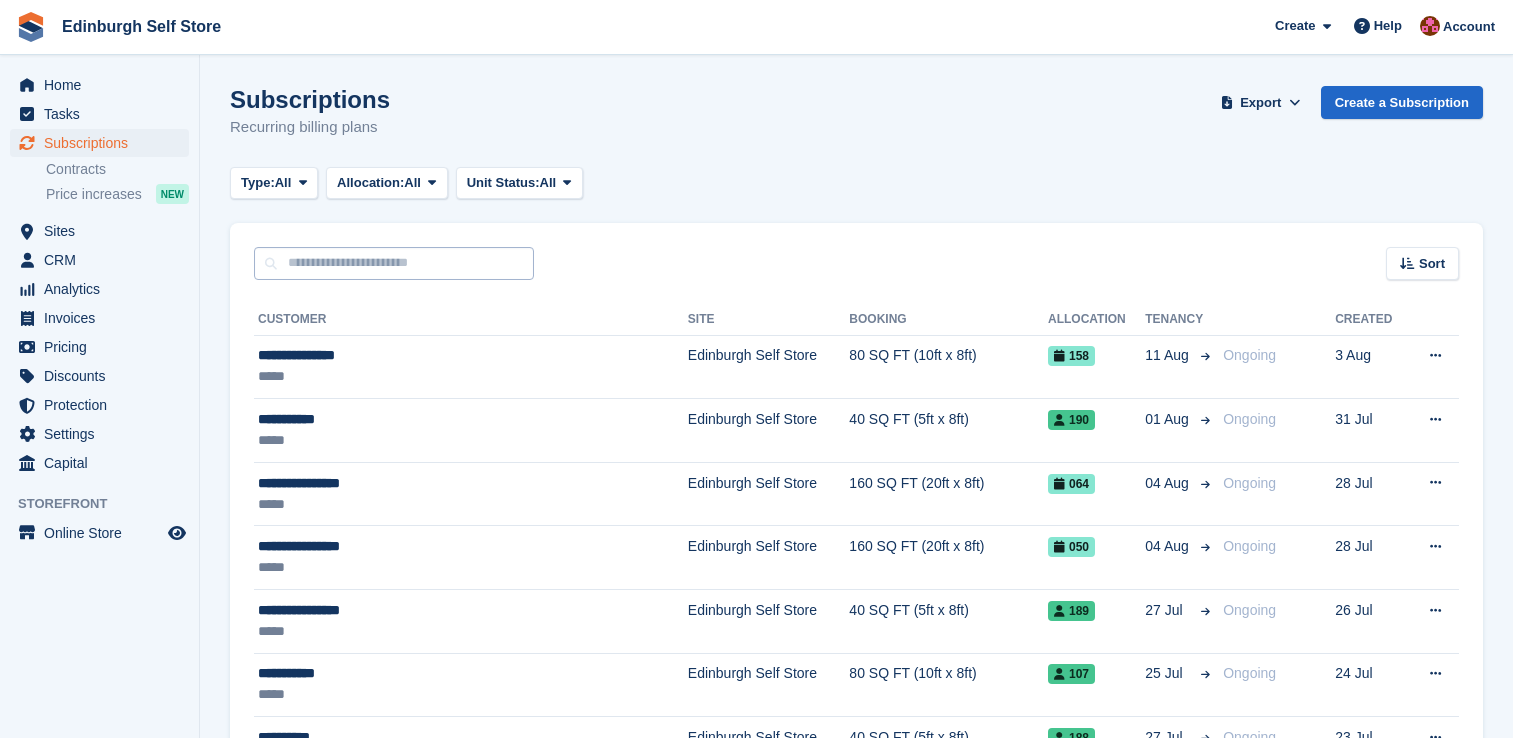 scroll, scrollTop: 0, scrollLeft: 0, axis: both 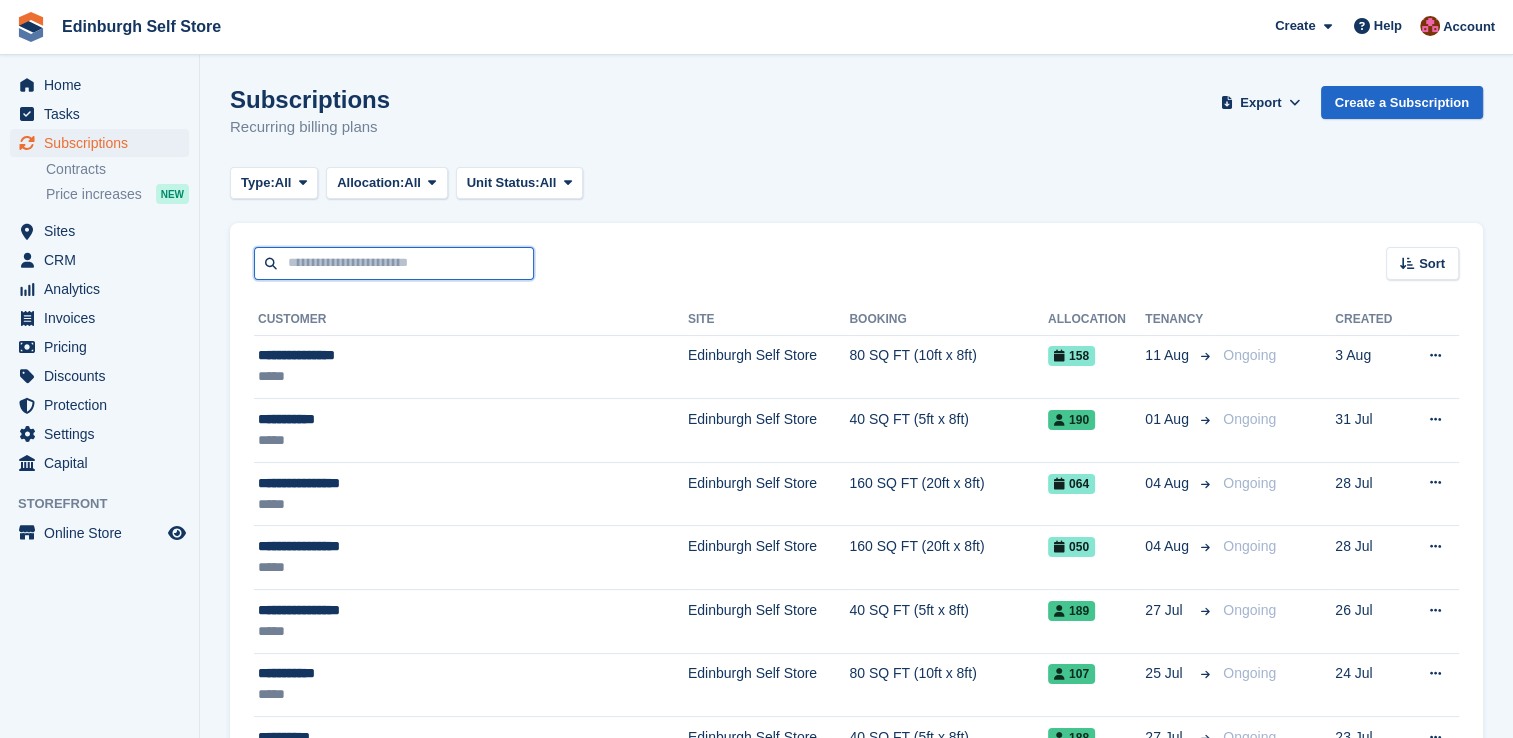 click at bounding box center (394, 263) 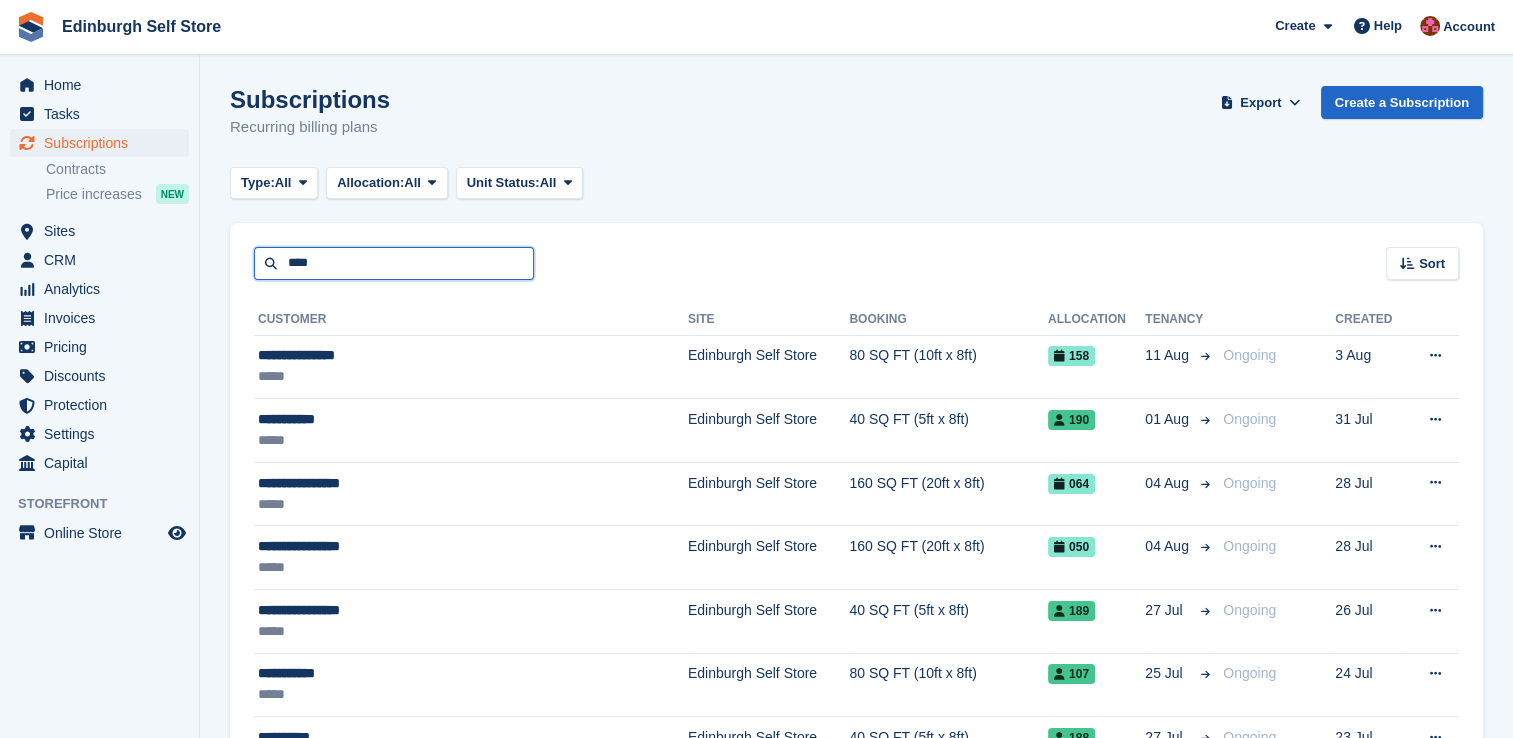 type on "****" 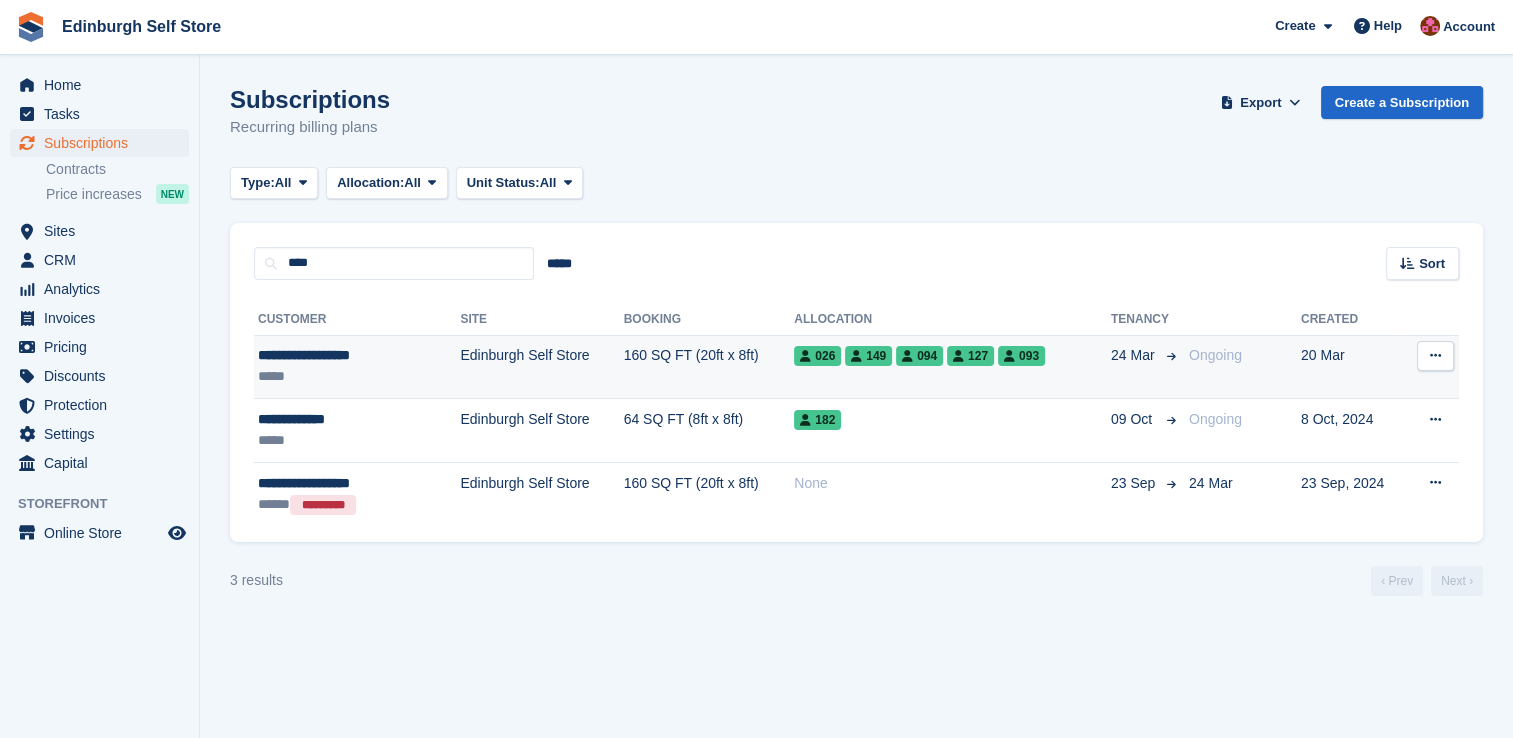 click on "160 SQ FT (20ft x 8ft)" at bounding box center (709, 367) 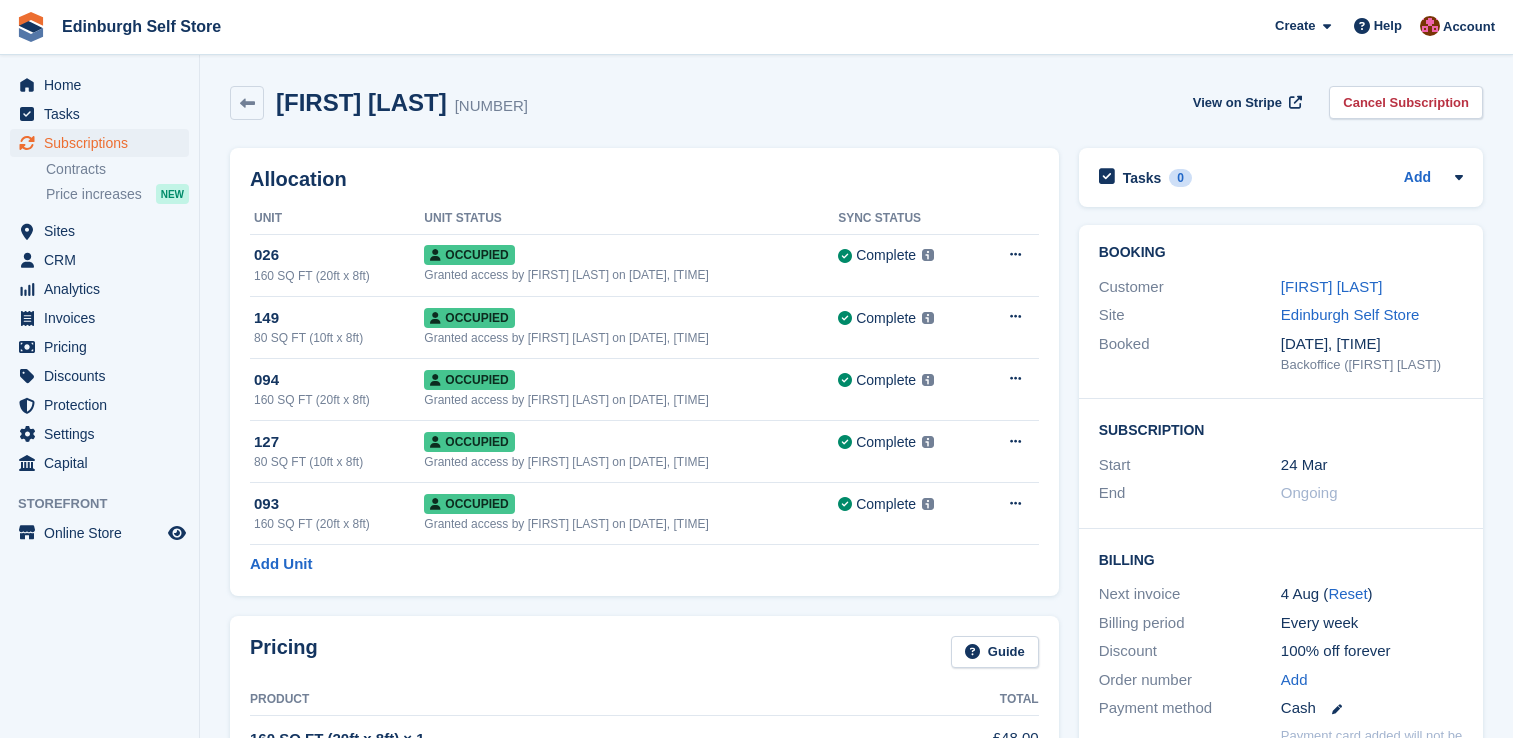 scroll, scrollTop: 0, scrollLeft: 0, axis: both 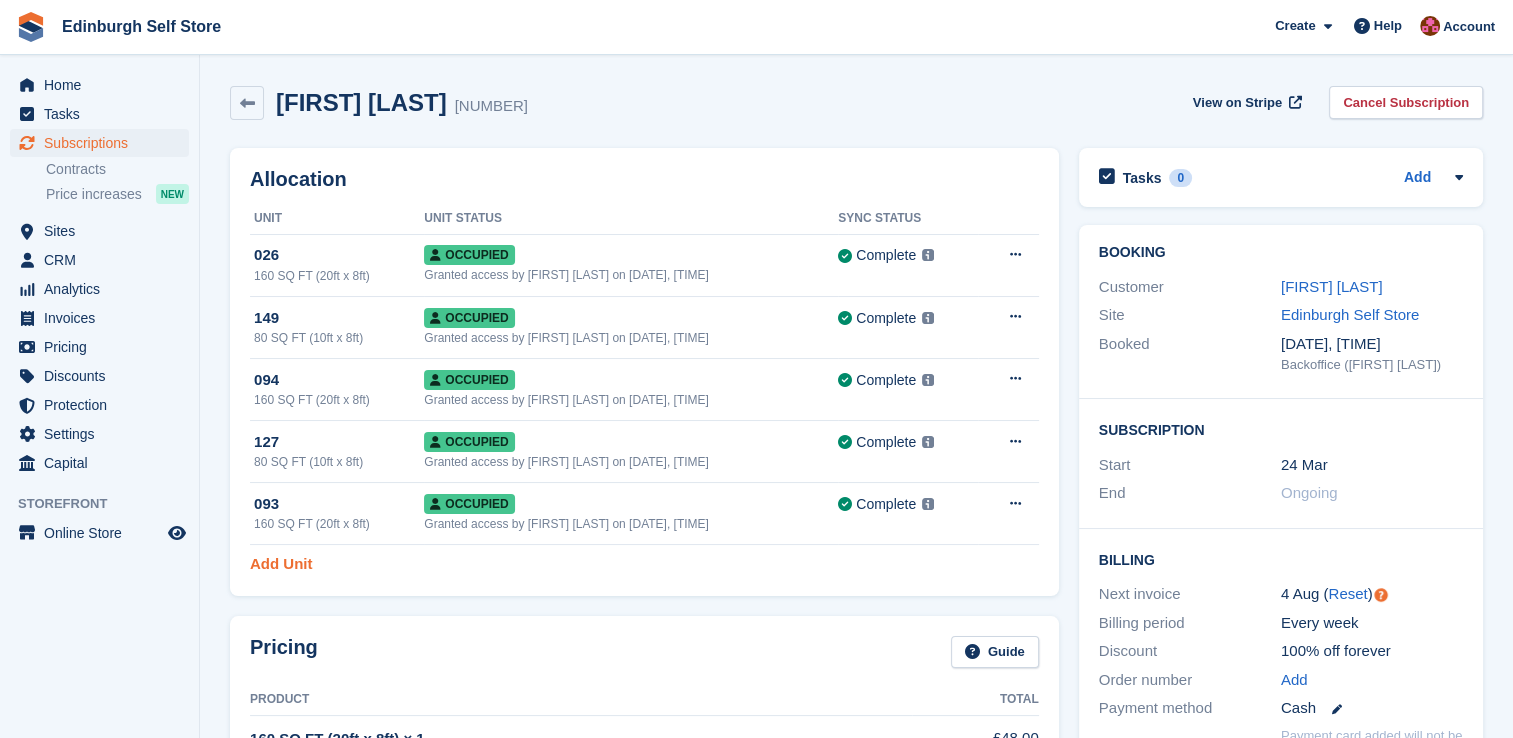 click on "Add Unit" at bounding box center [281, 564] 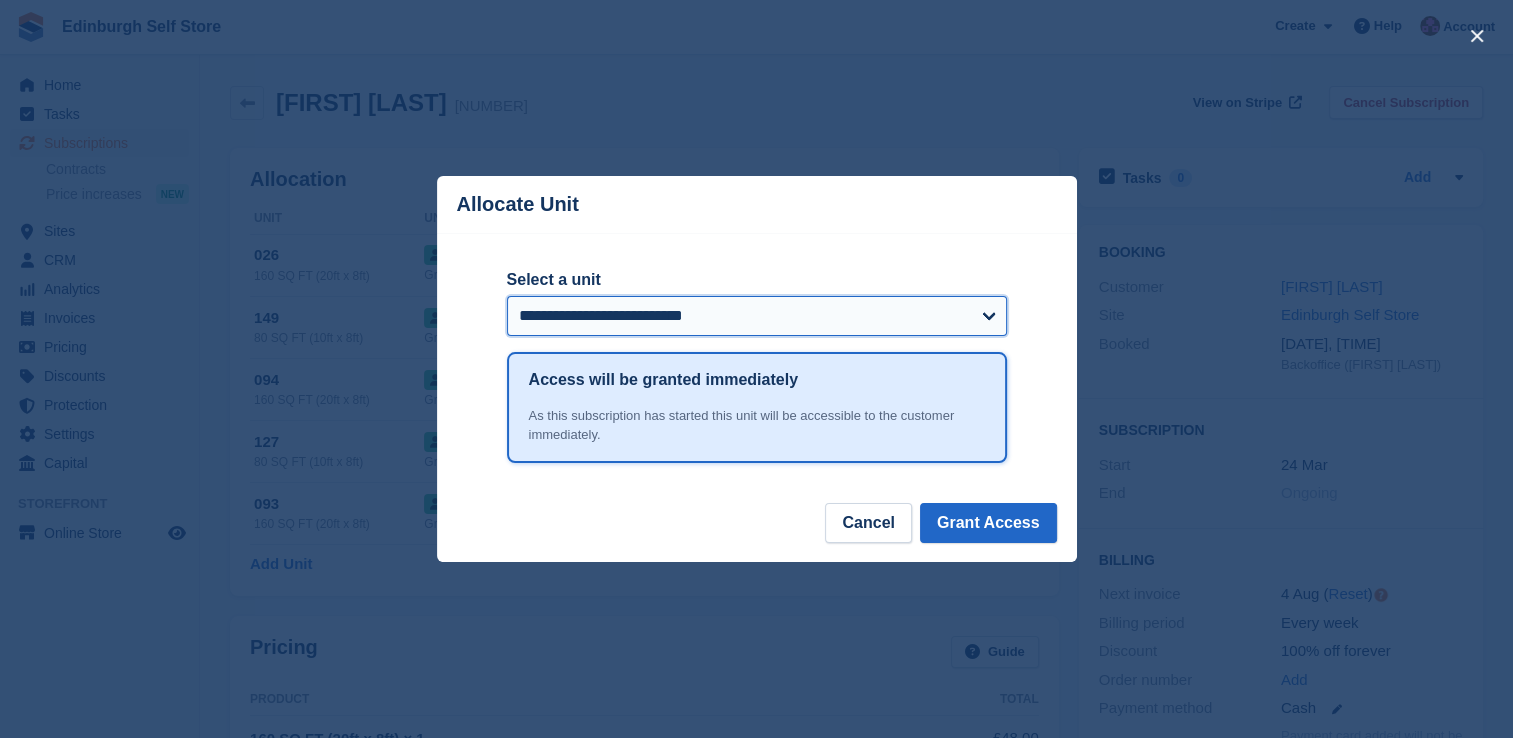 click on "**********" at bounding box center (757, 316) 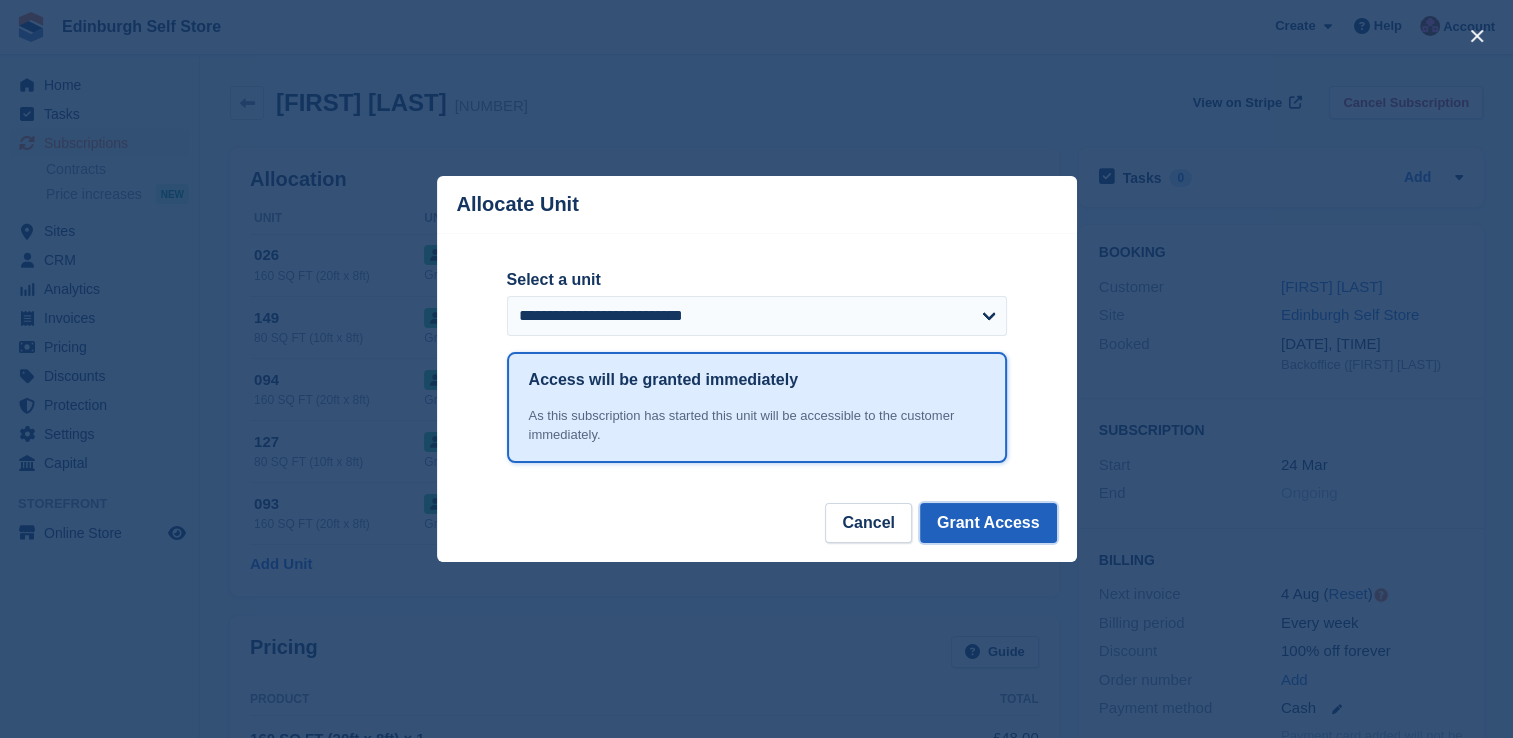 click on "Grant Access" at bounding box center [988, 523] 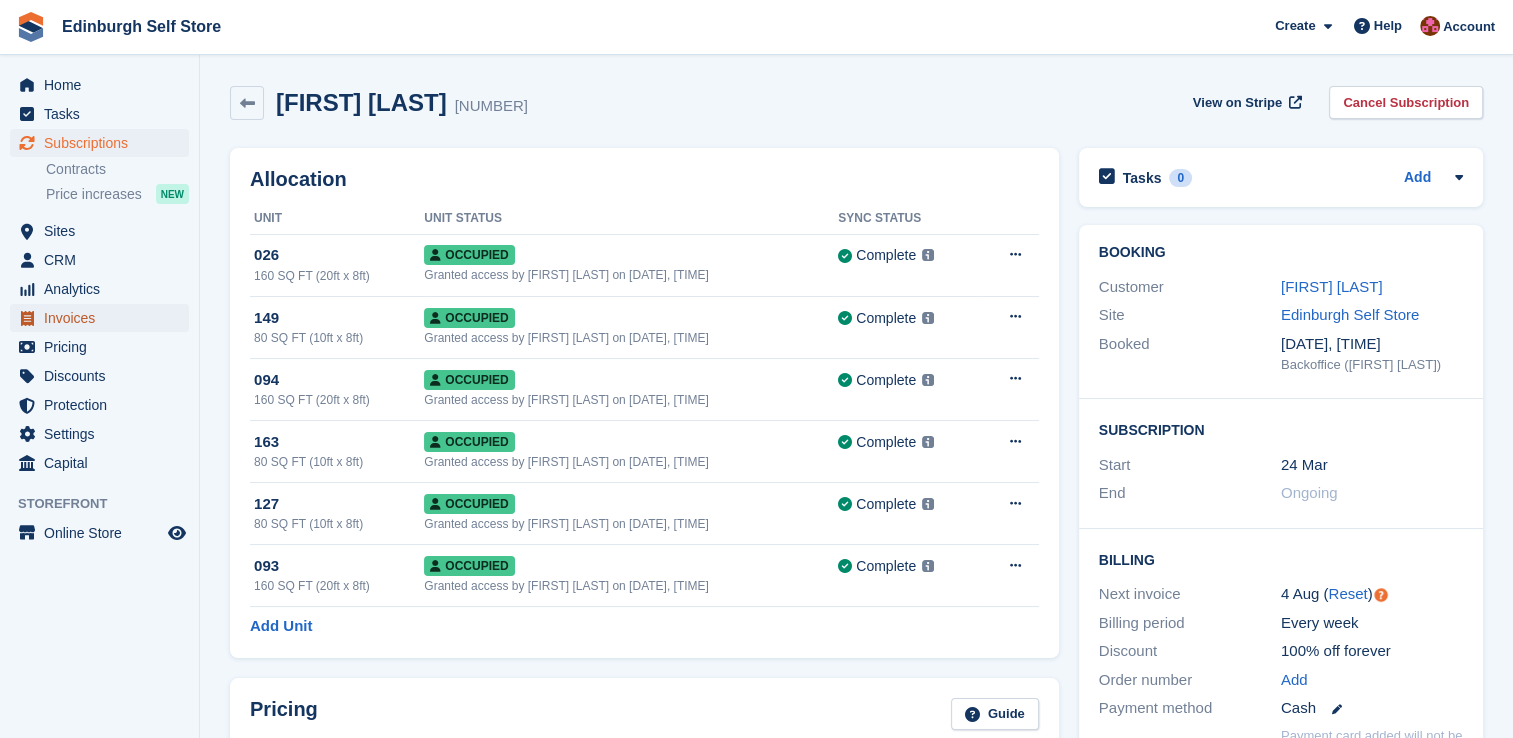 click on "Invoices" at bounding box center [104, 318] 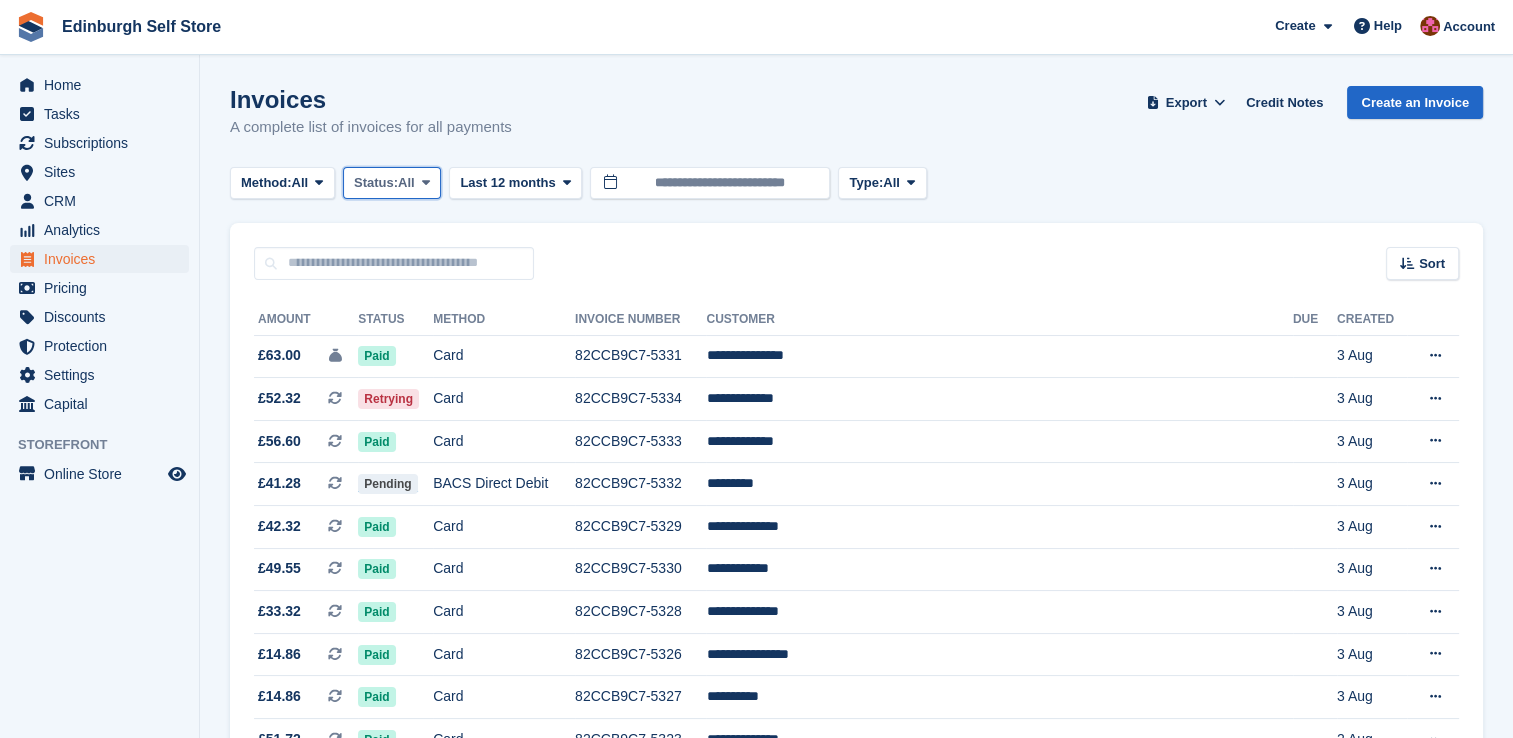 click on "Status:
All" at bounding box center [392, 183] 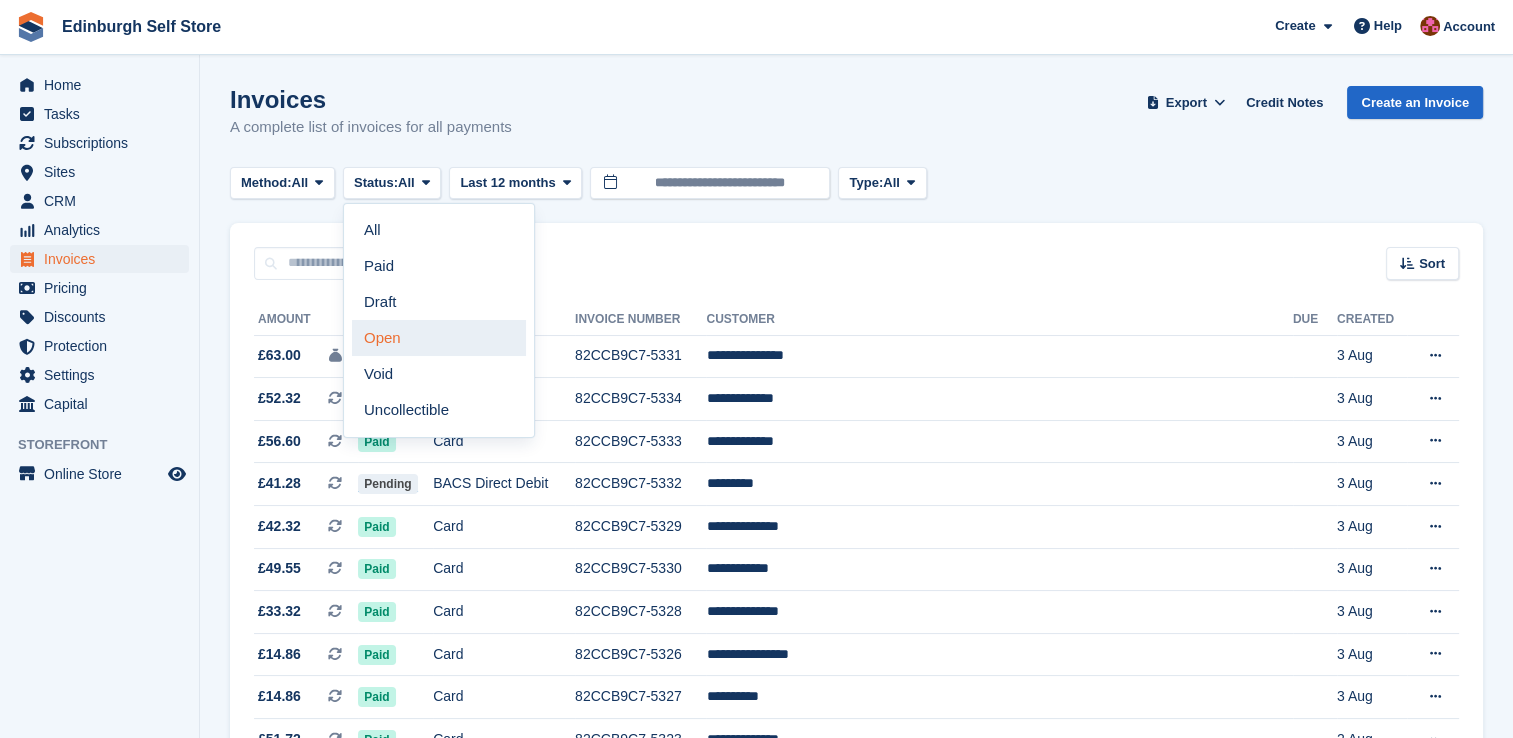 click on "Open" at bounding box center (439, 338) 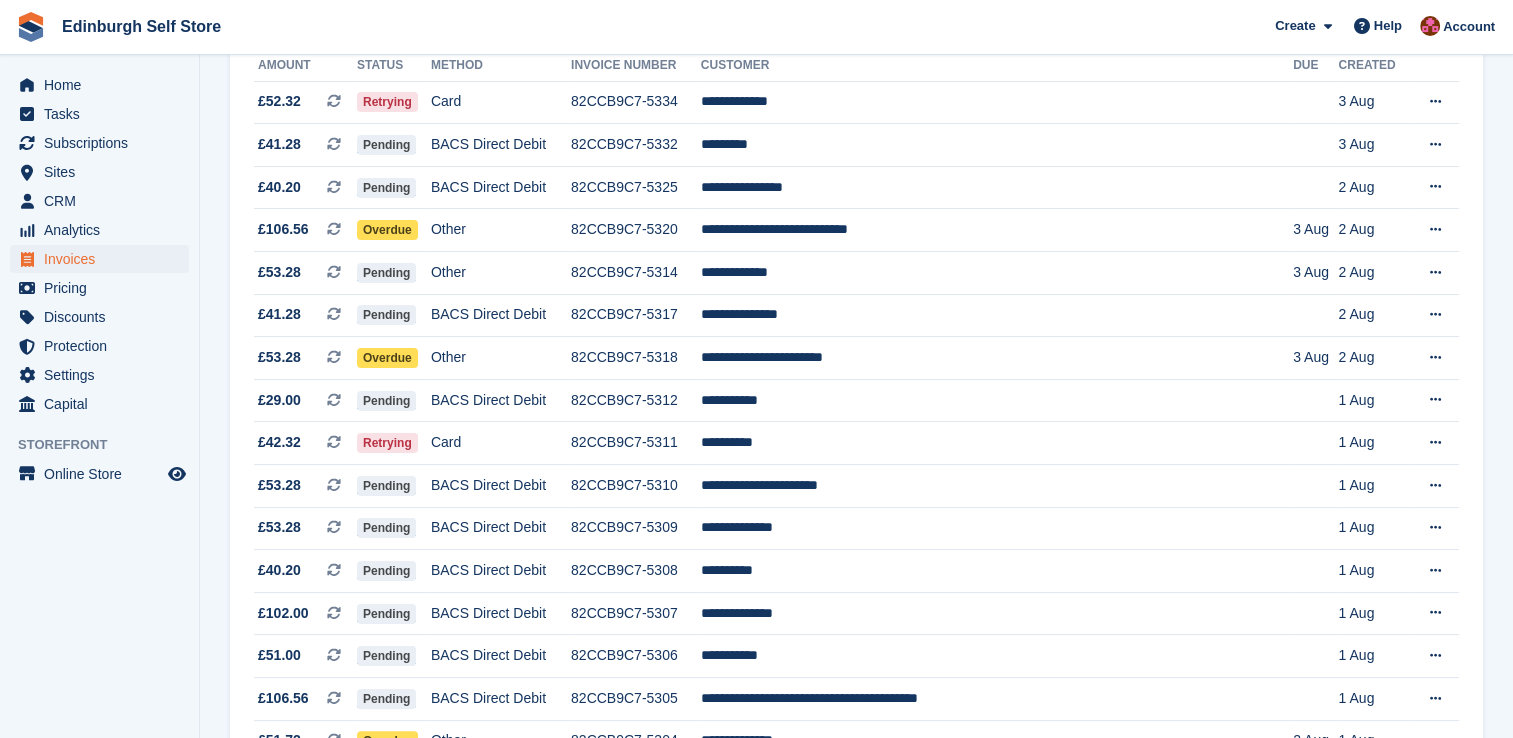 scroll, scrollTop: 280, scrollLeft: 0, axis: vertical 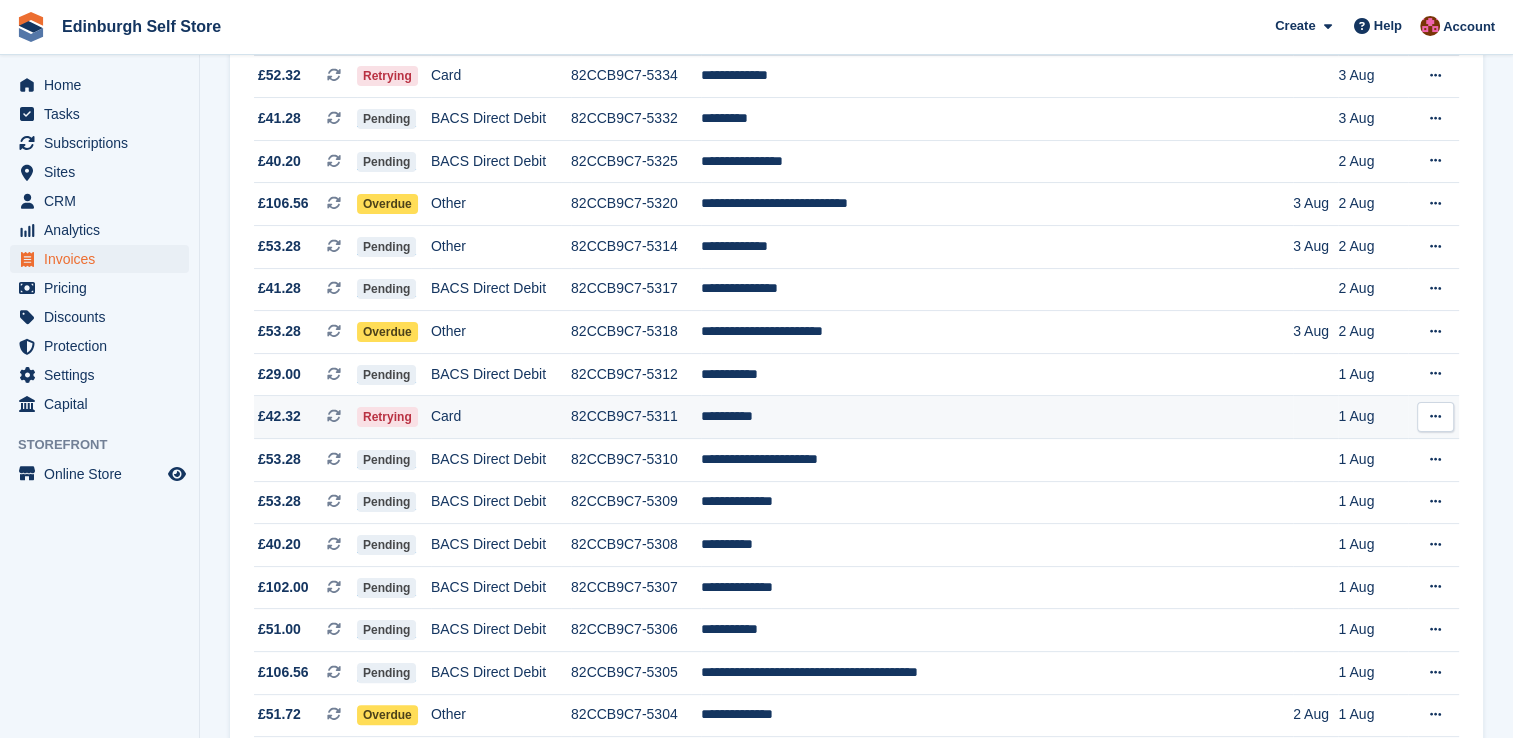 click on "**********" at bounding box center (997, 417) 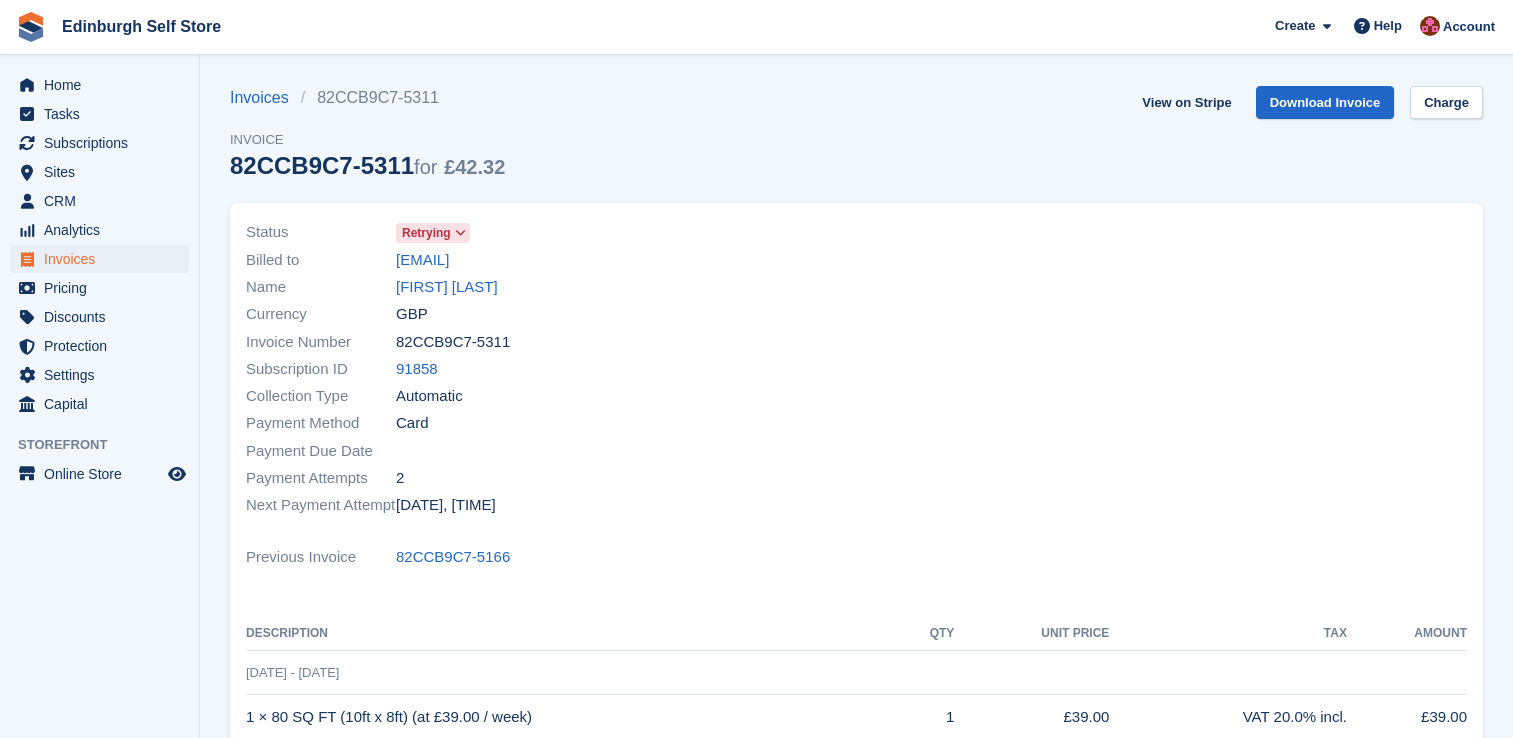 scroll, scrollTop: 0, scrollLeft: 0, axis: both 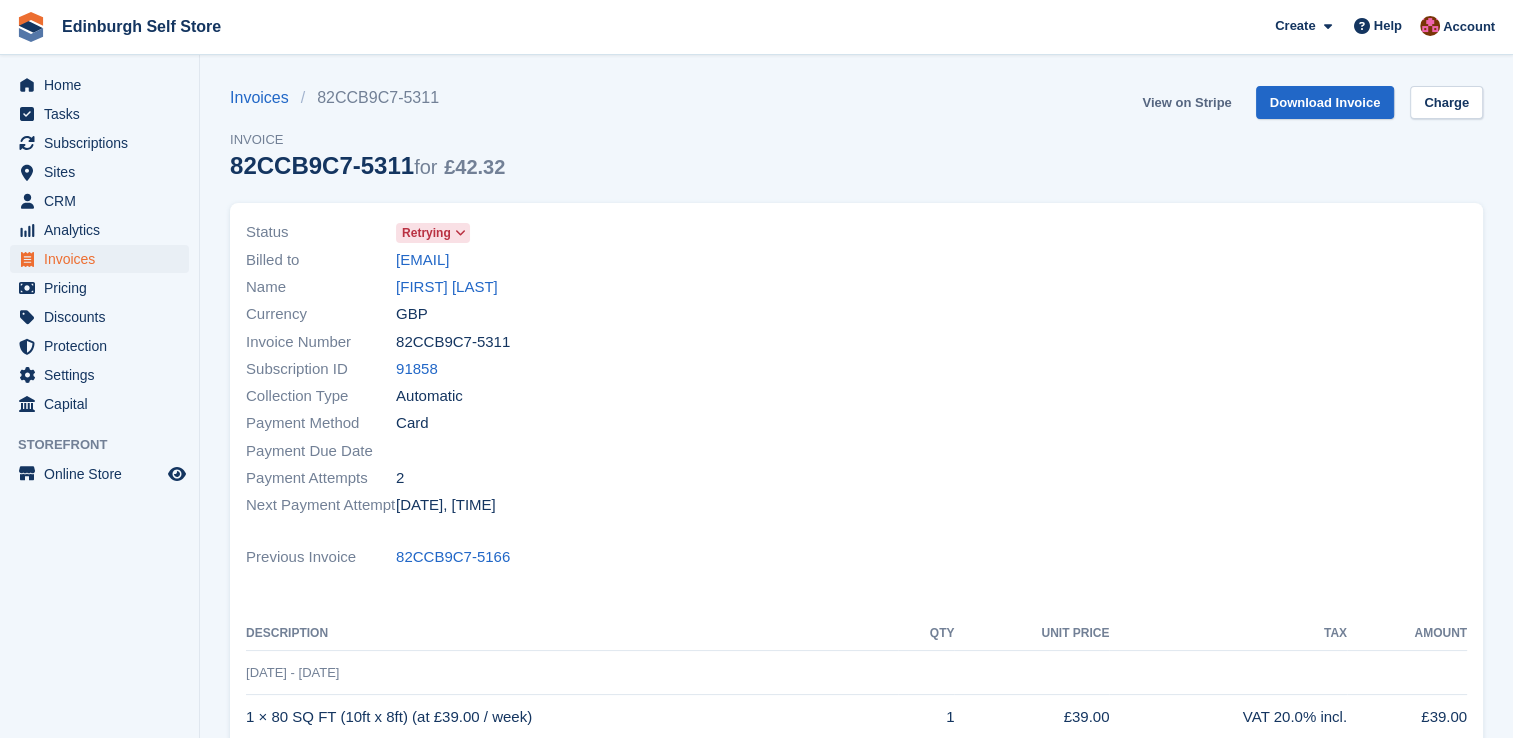 click on "View on Stripe" at bounding box center [1186, 102] 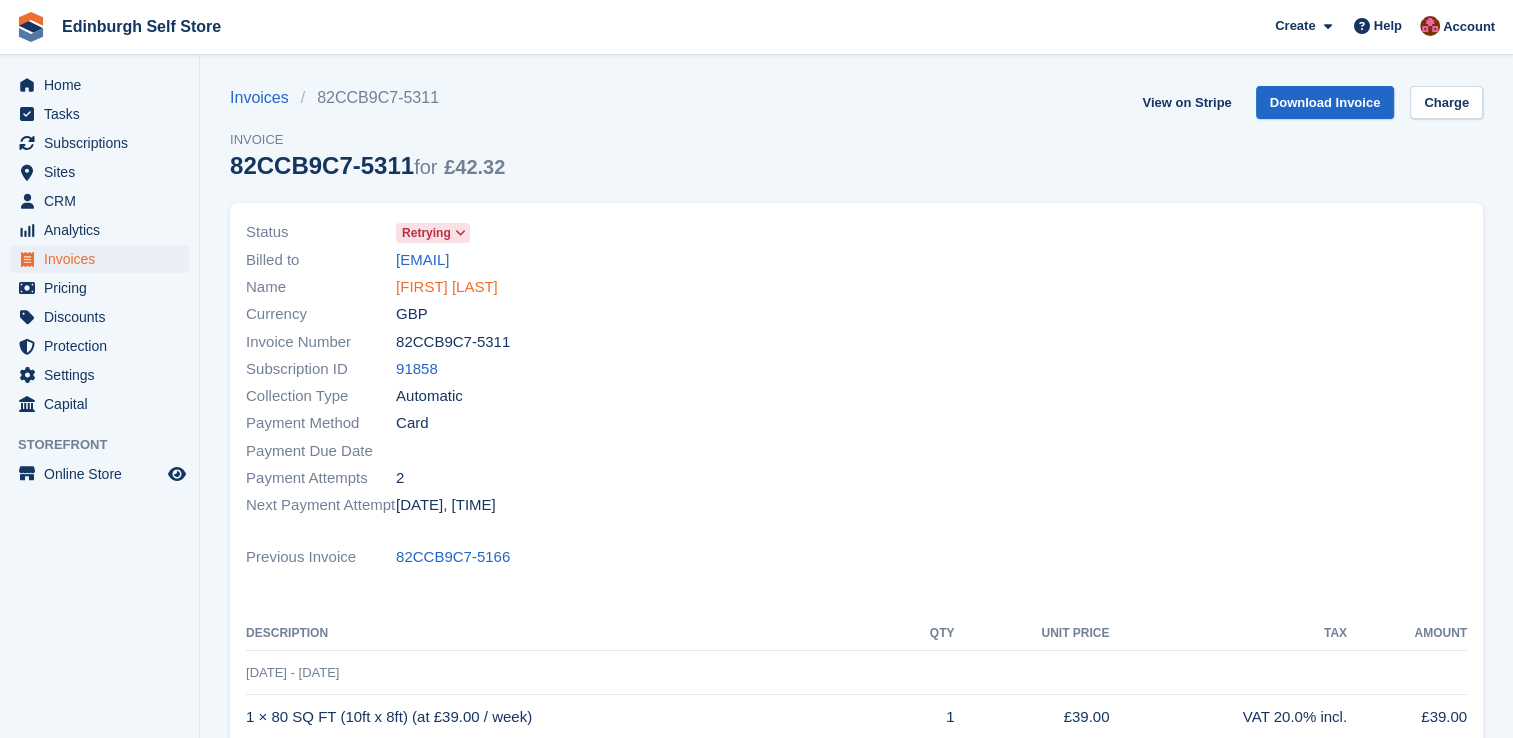 click on "Marie Diaw" at bounding box center [447, 287] 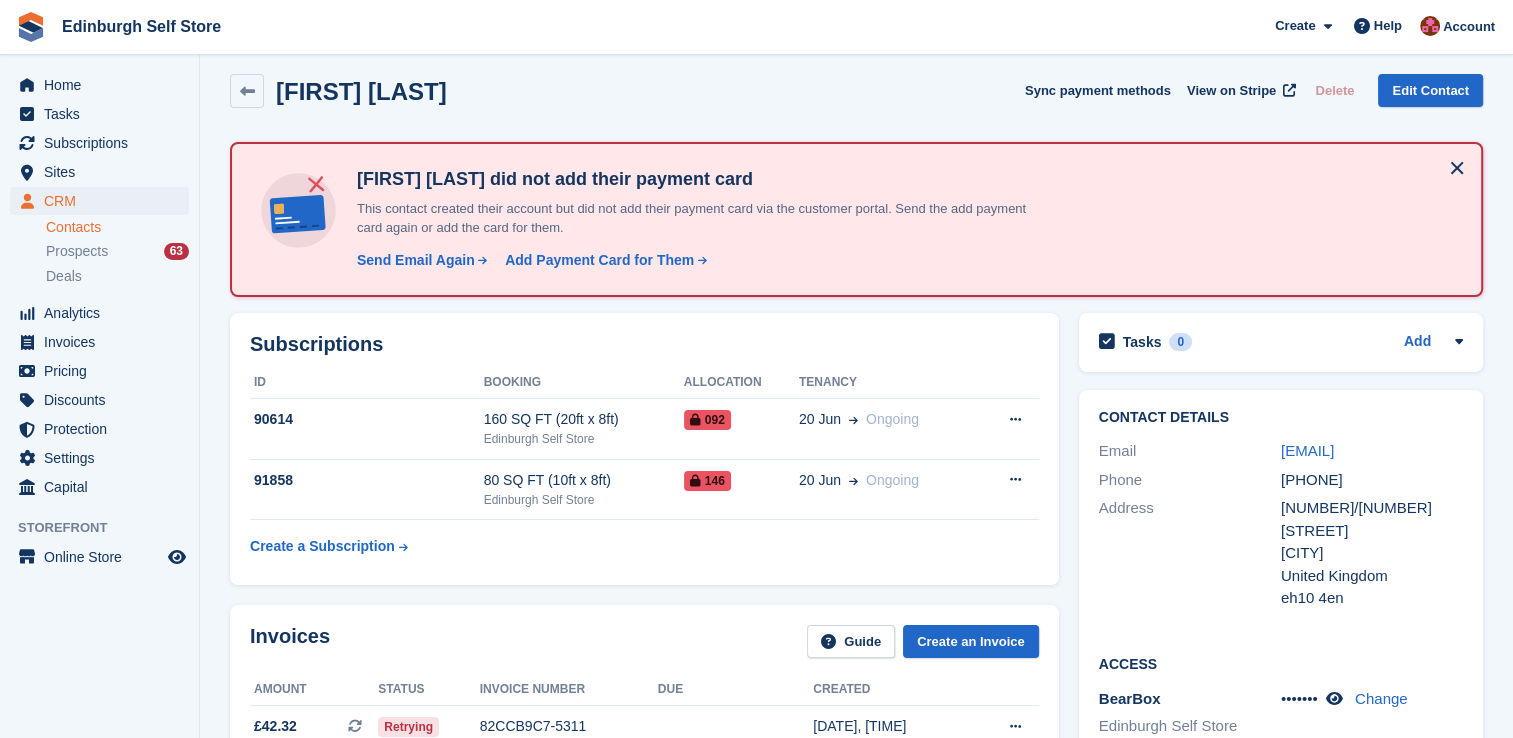 scroll, scrollTop: 0, scrollLeft: 0, axis: both 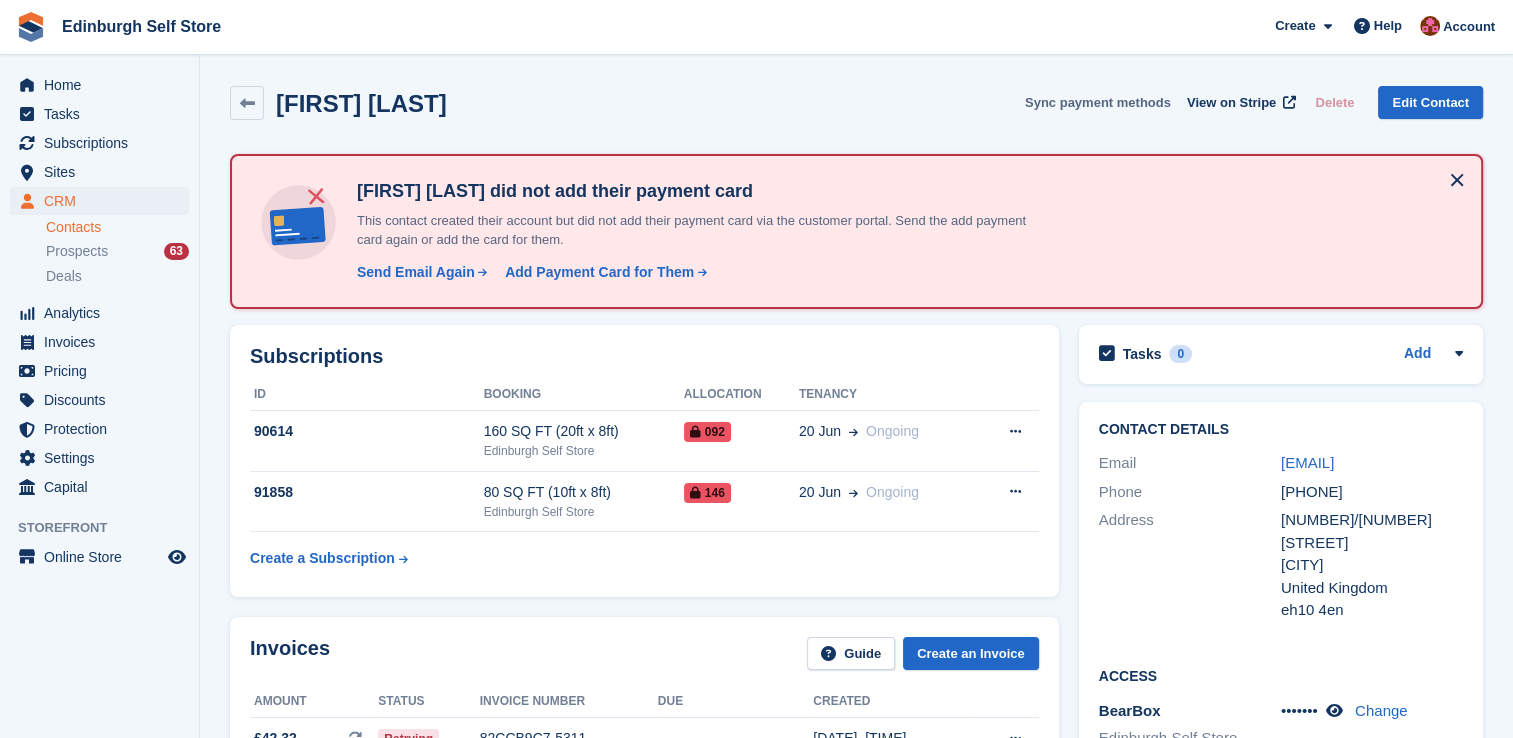 click on "Sync payment methods" at bounding box center (1098, 102) 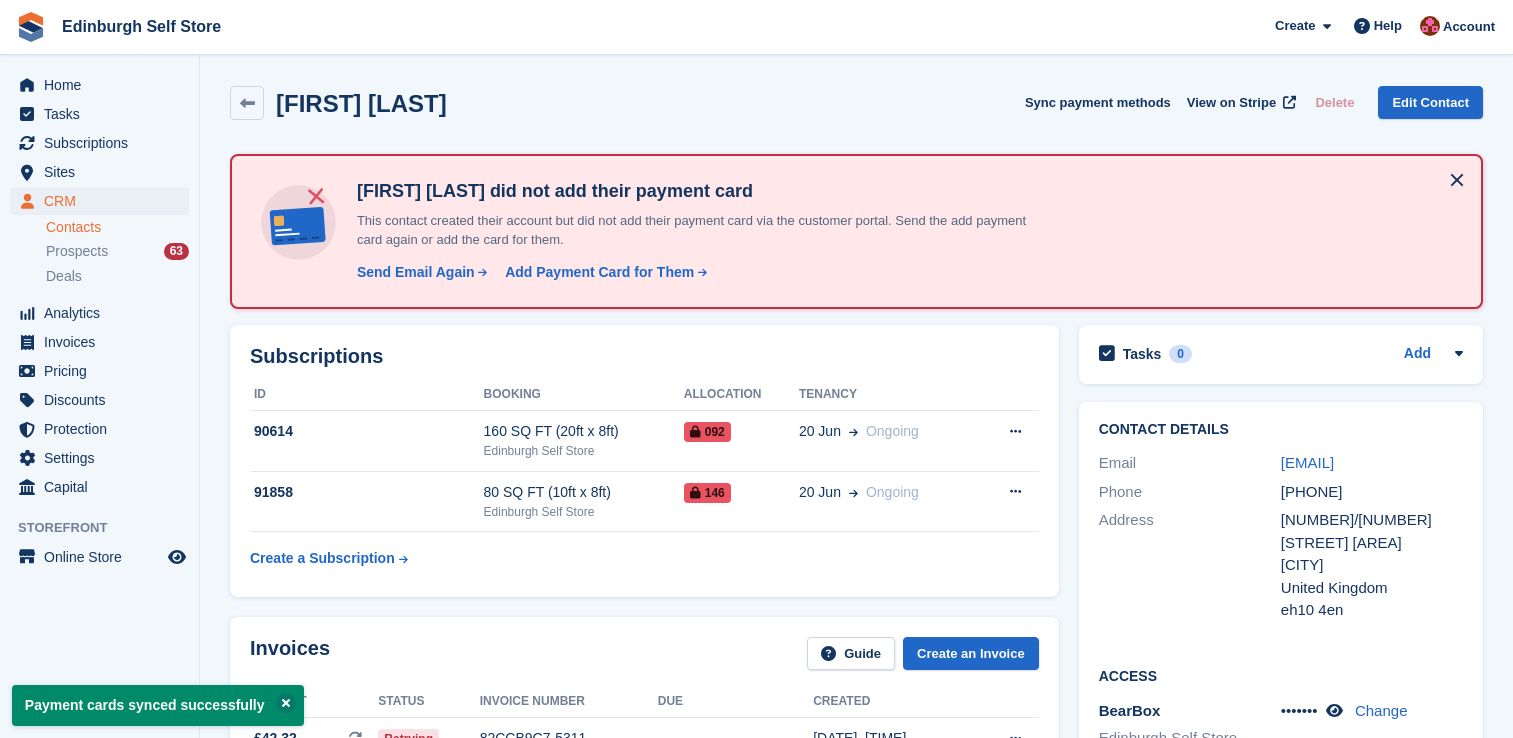 scroll, scrollTop: 0, scrollLeft: 0, axis: both 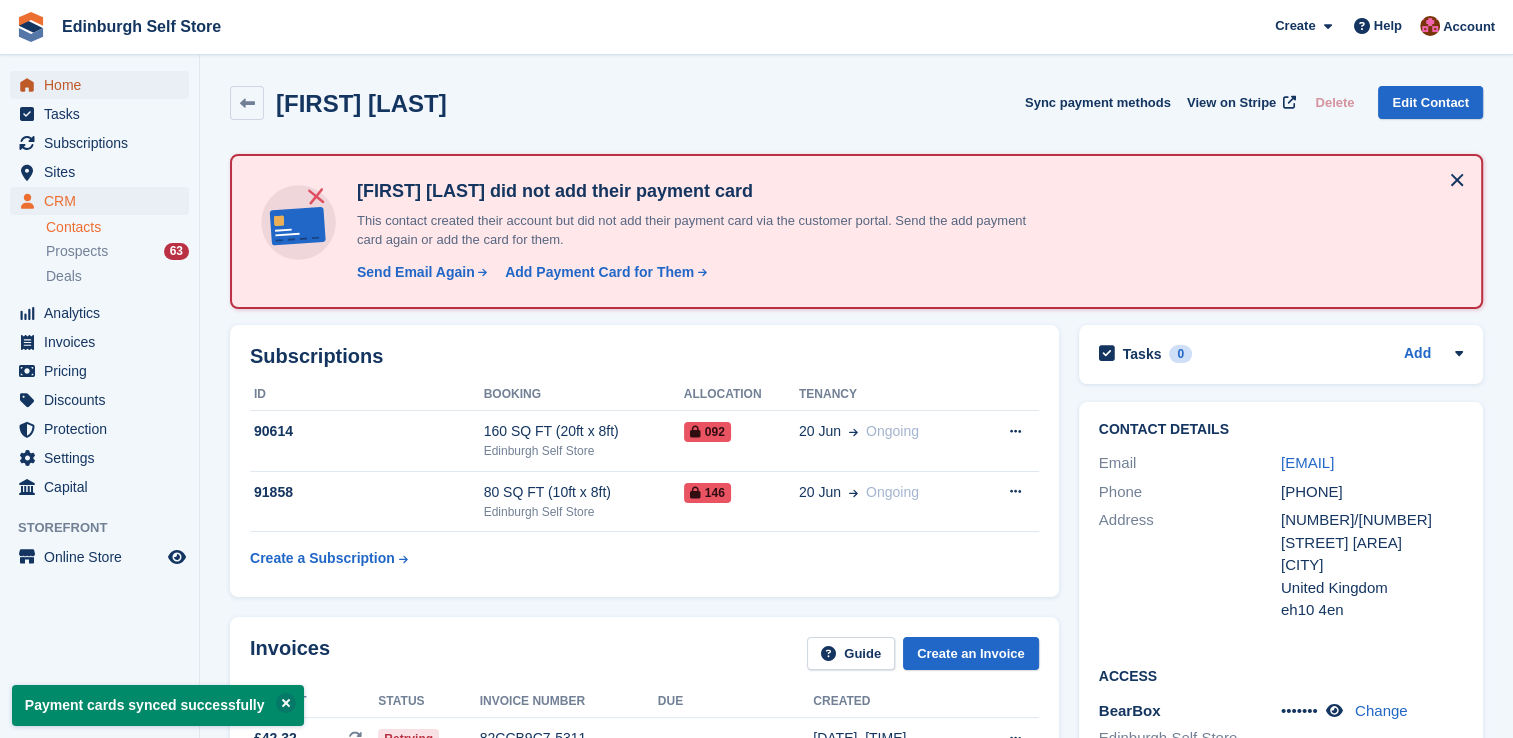 click on "Home" at bounding box center [104, 85] 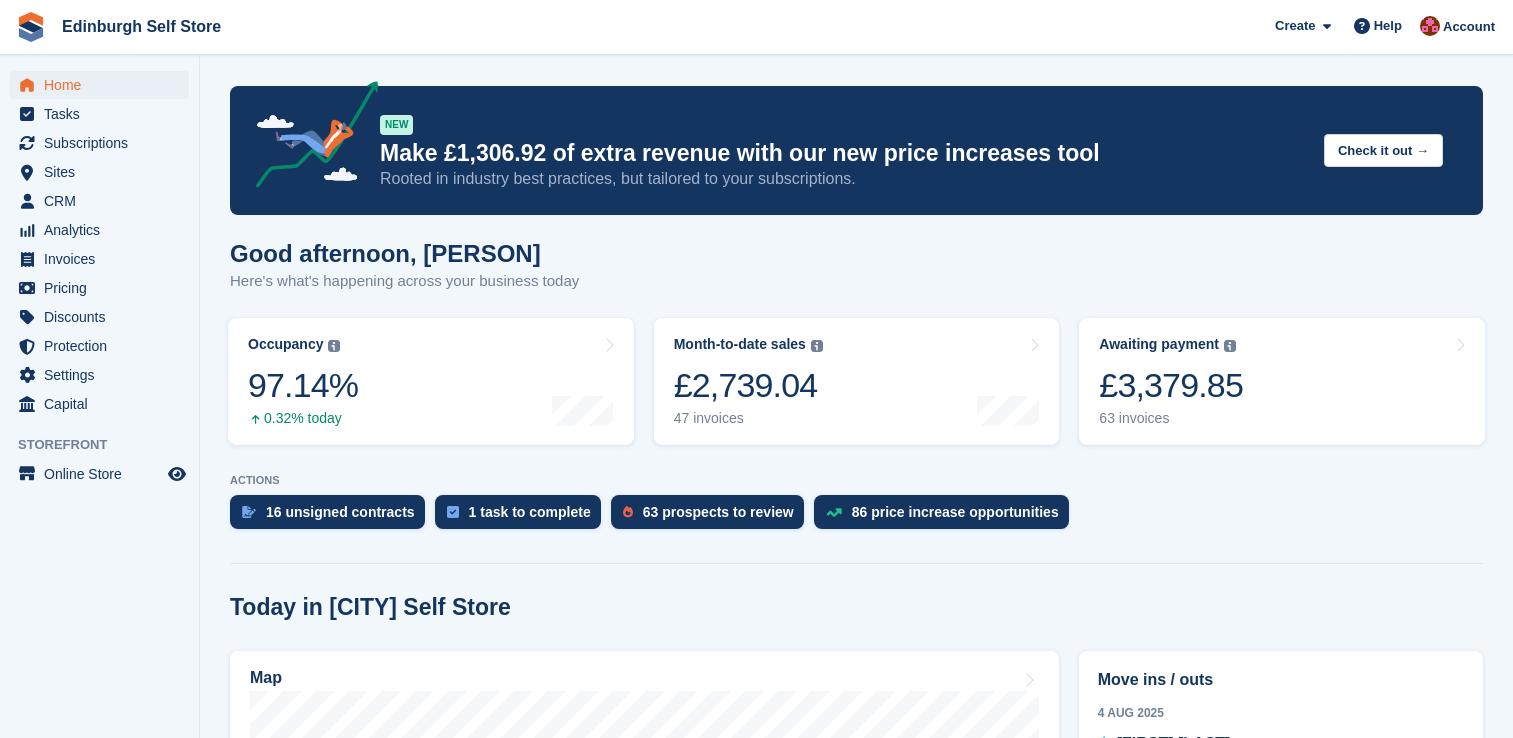 scroll, scrollTop: 0, scrollLeft: 0, axis: both 